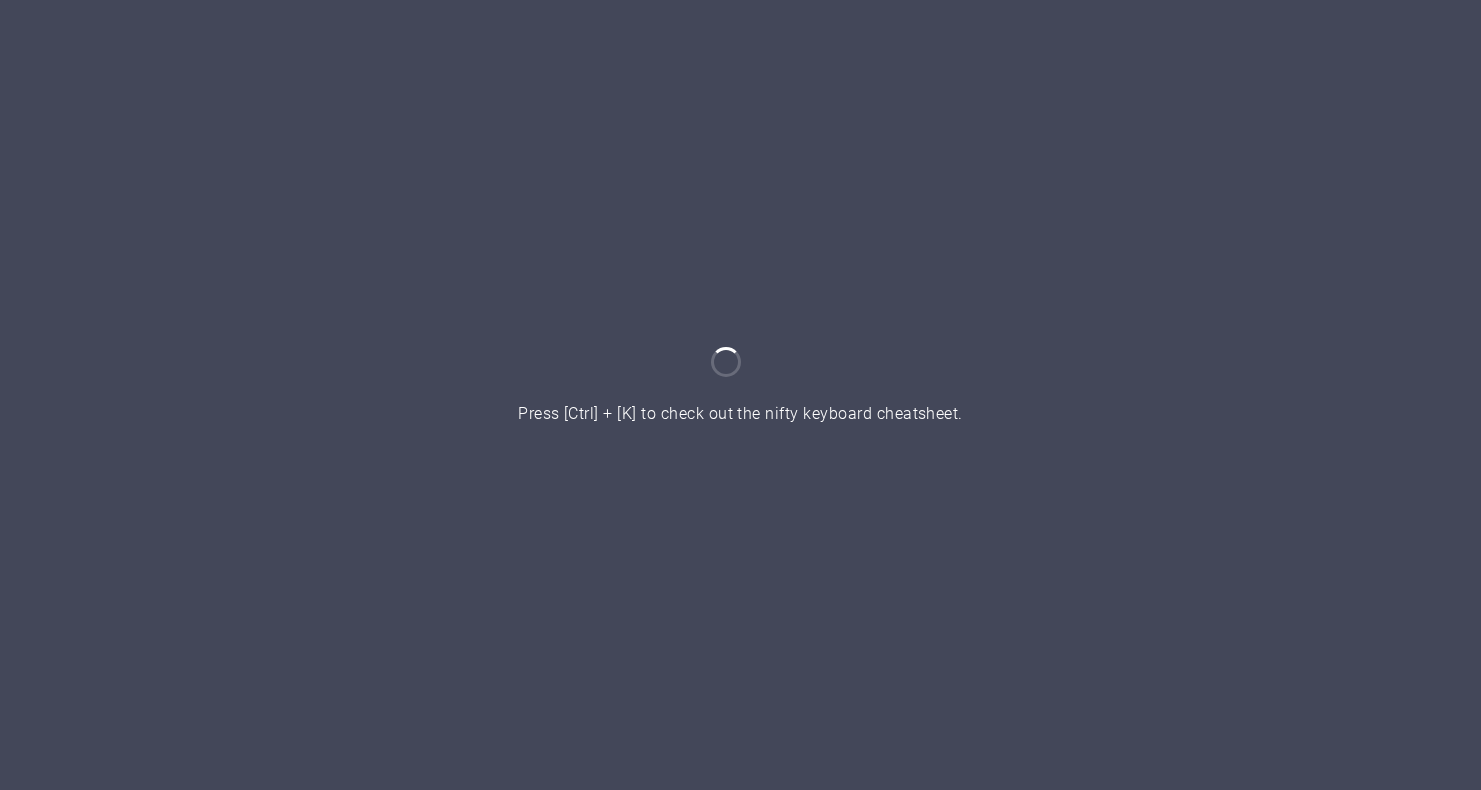 scroll, scrollTop: 0, scrollLeft: 0, axis: both 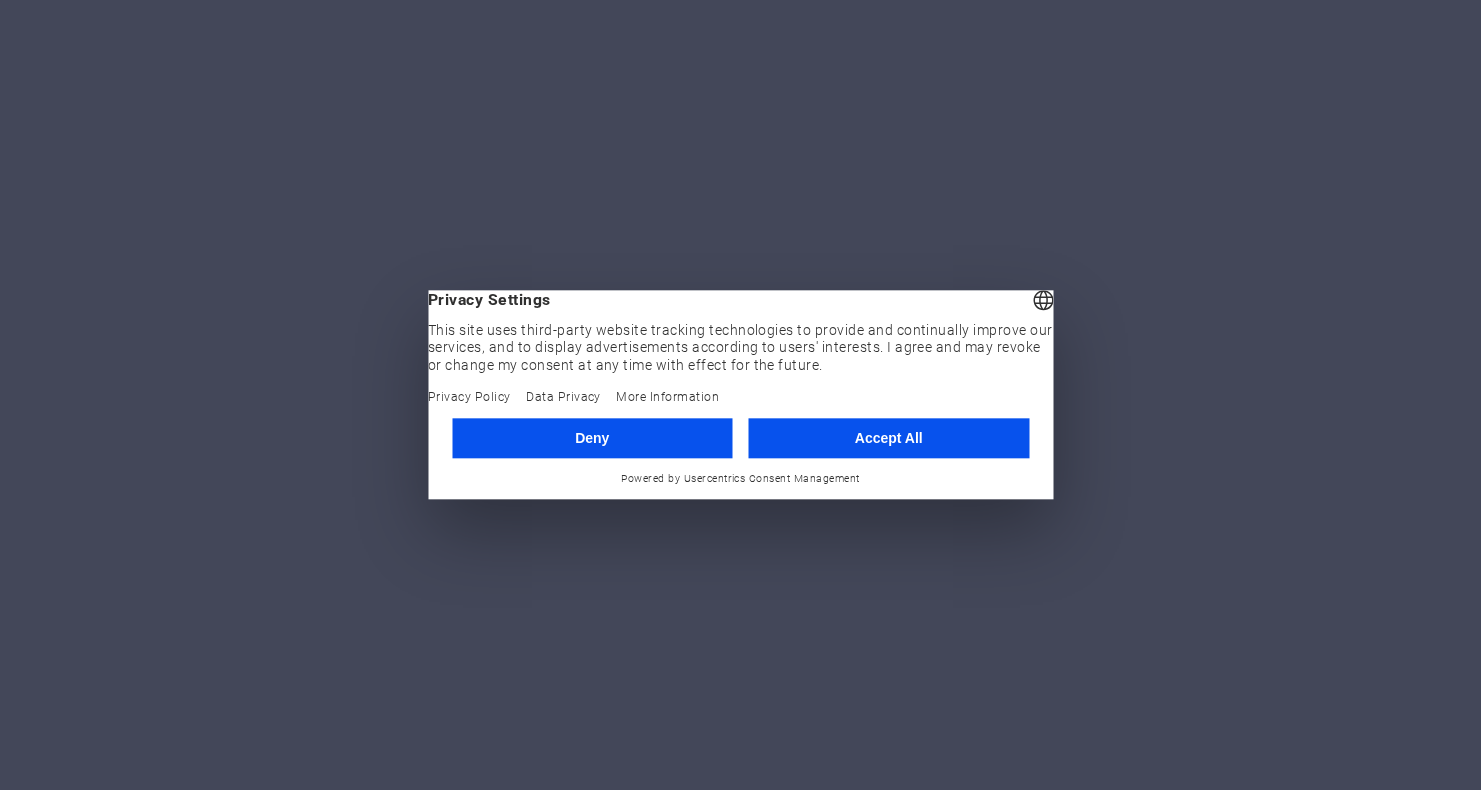 click on "Accept All" at bounding box center (889, 438) 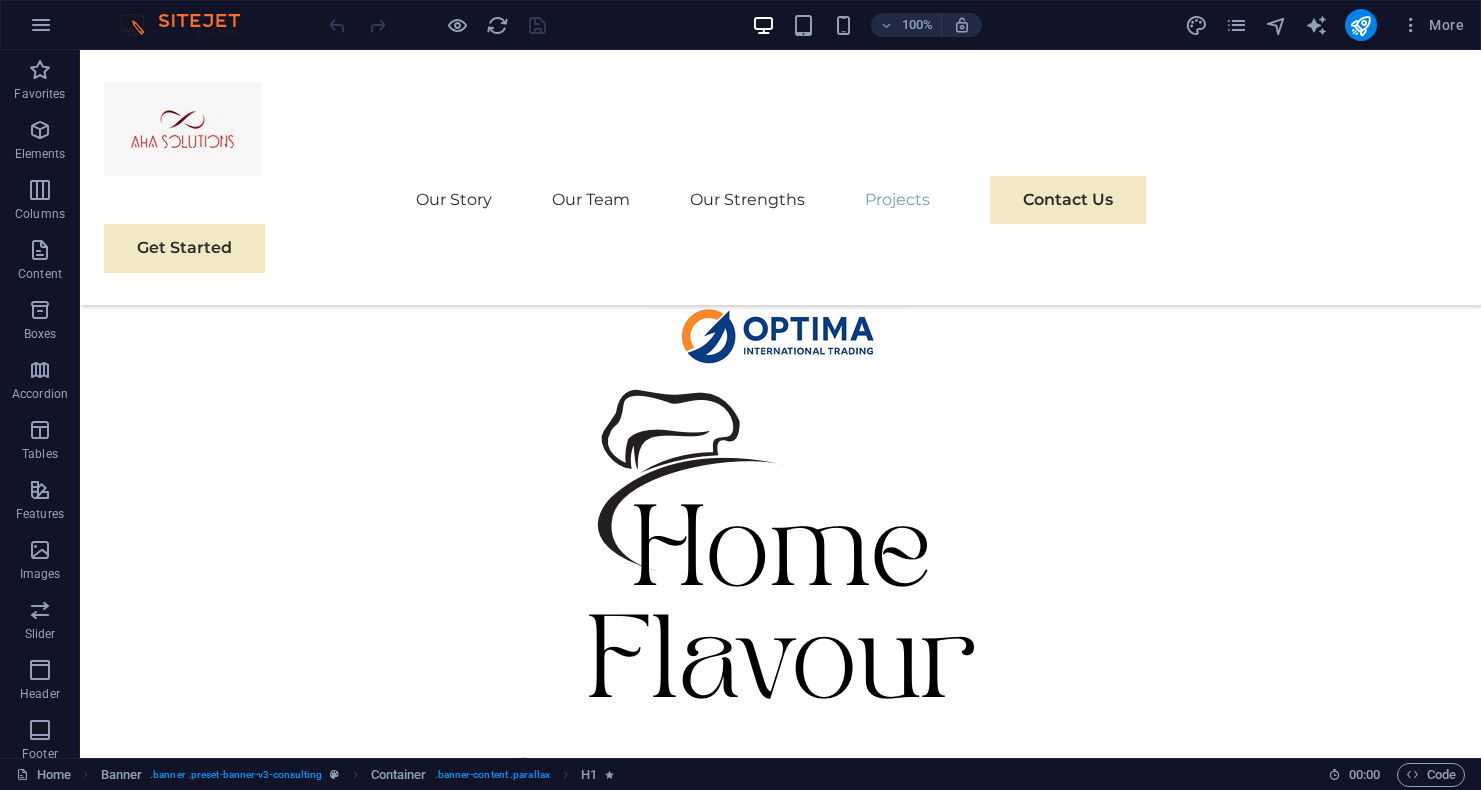 scroll, scrollTop: 7898, scrollLeft: 0, axis: vertical 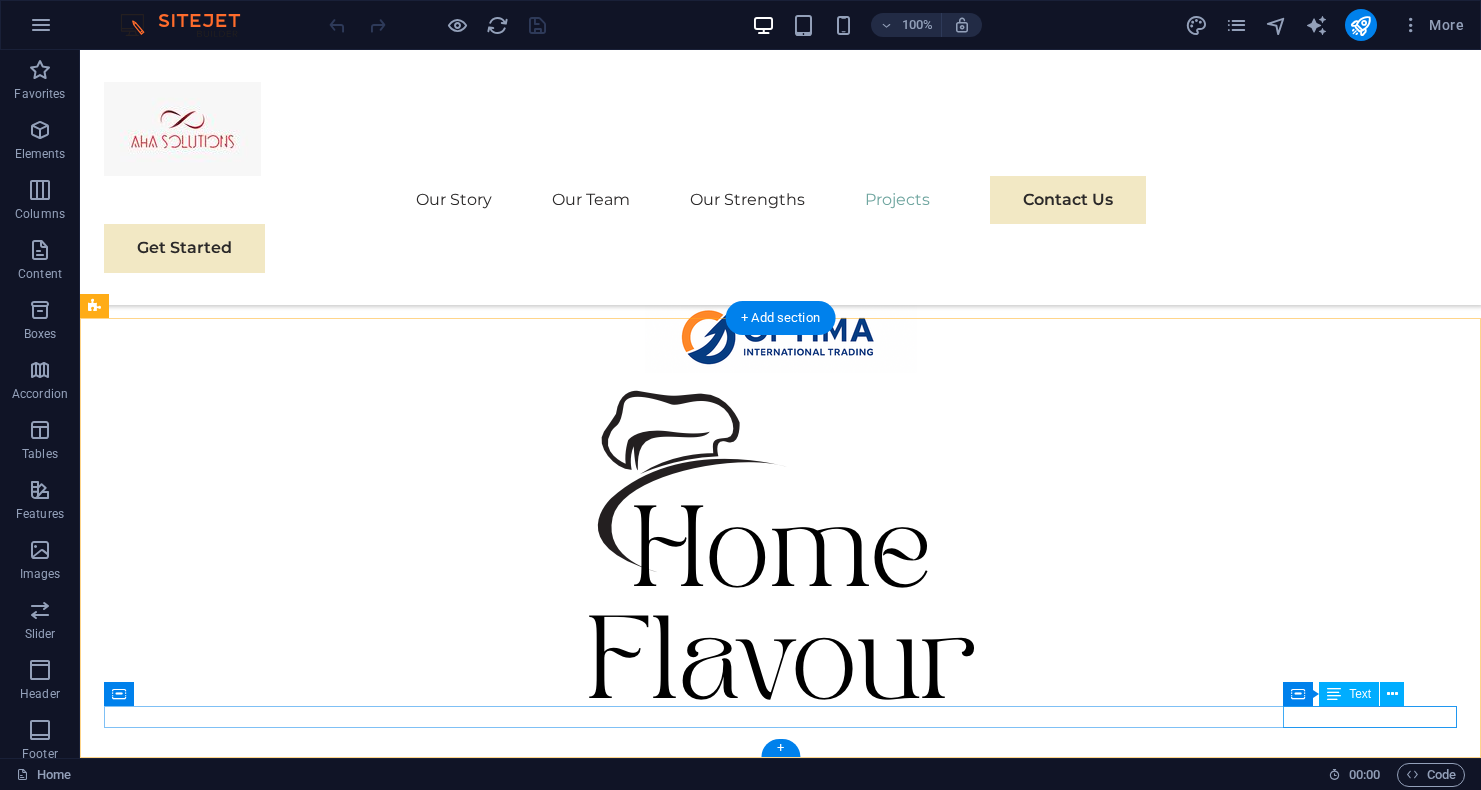 click on "AHA Solutions, Lda" at bounding box center [780, 7480] 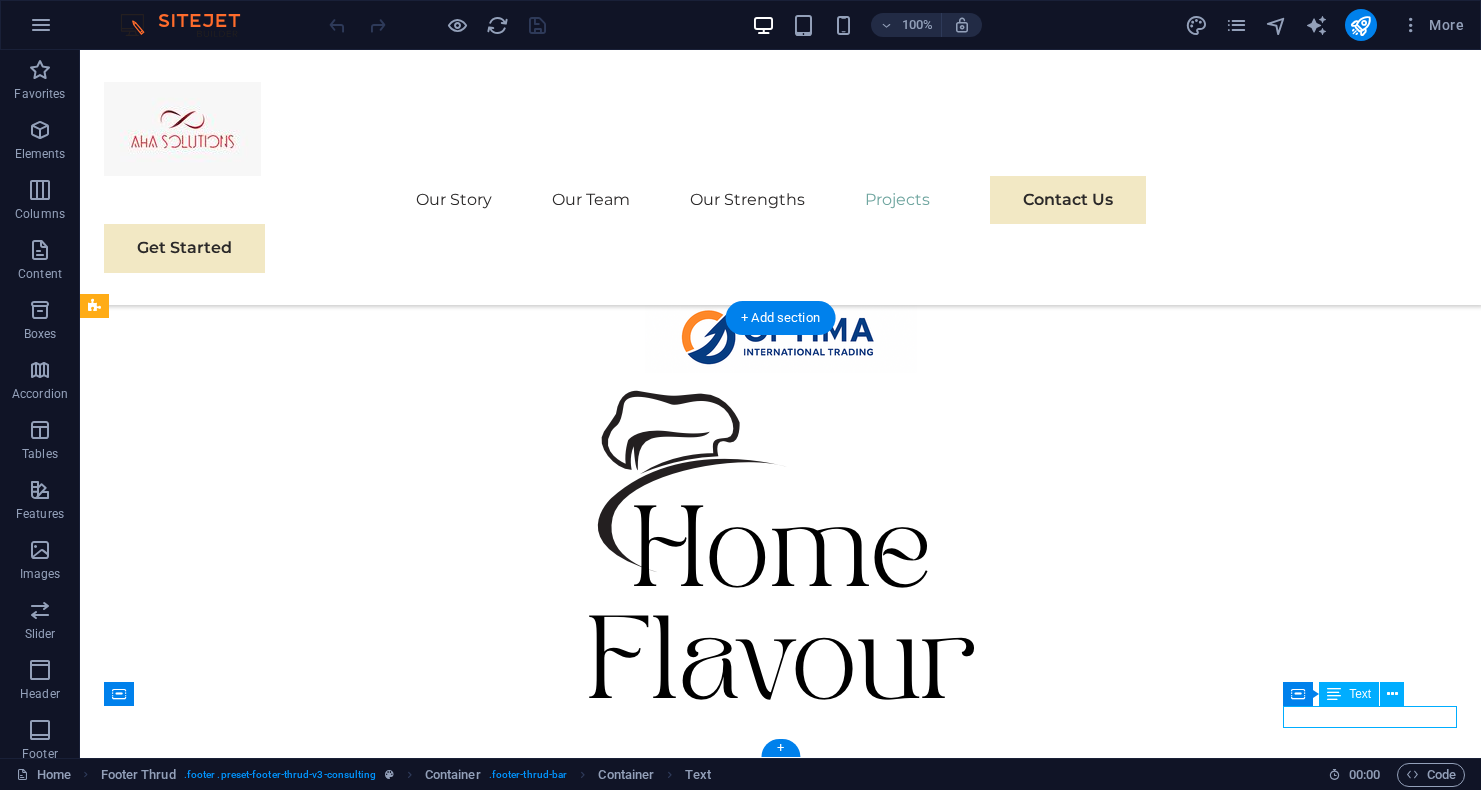 click on "AHA Solutions, Lda" at bounding box center [780, 7480] 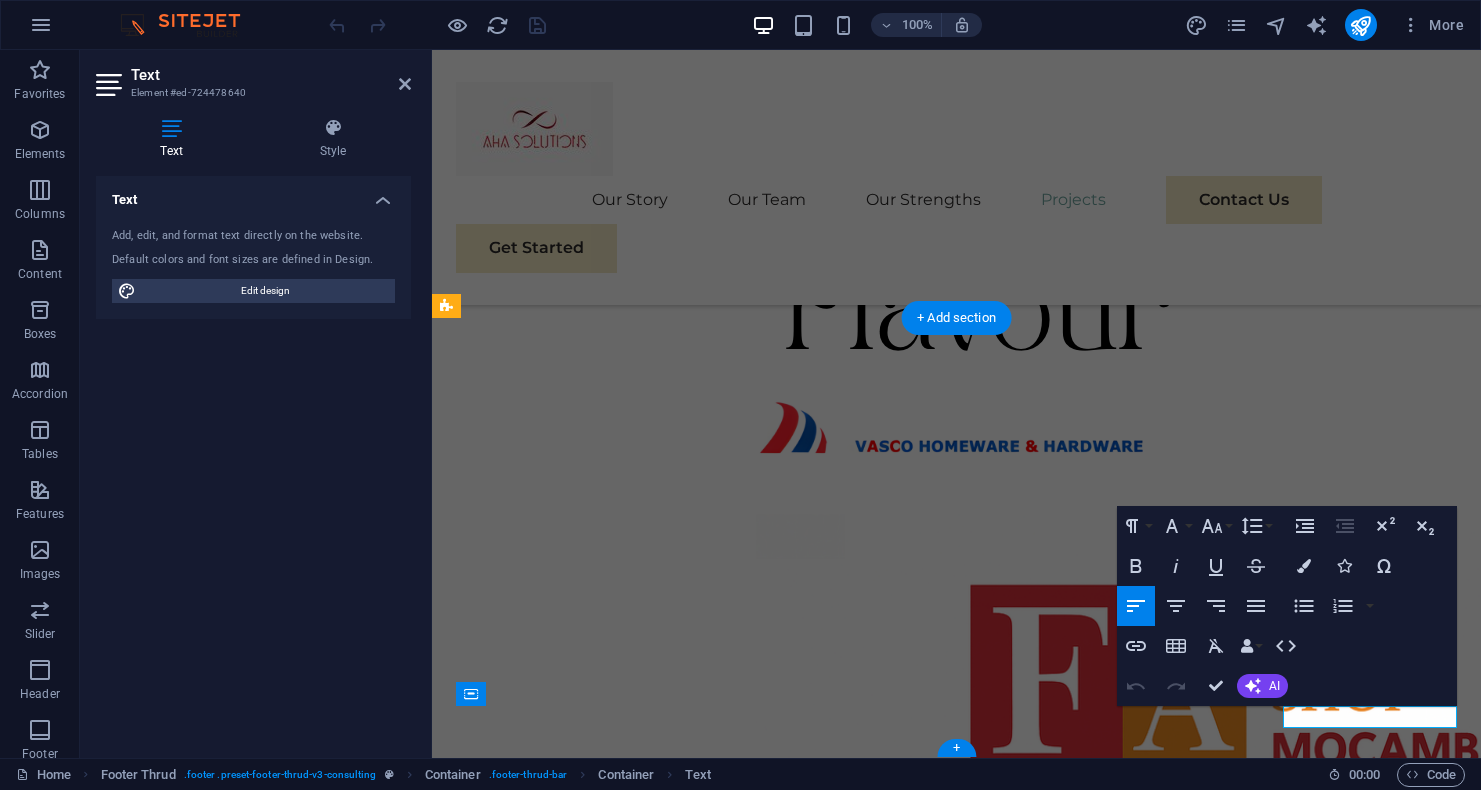 scroll, scrollTop: 8020, scrollLeft: 0, axis: vertical 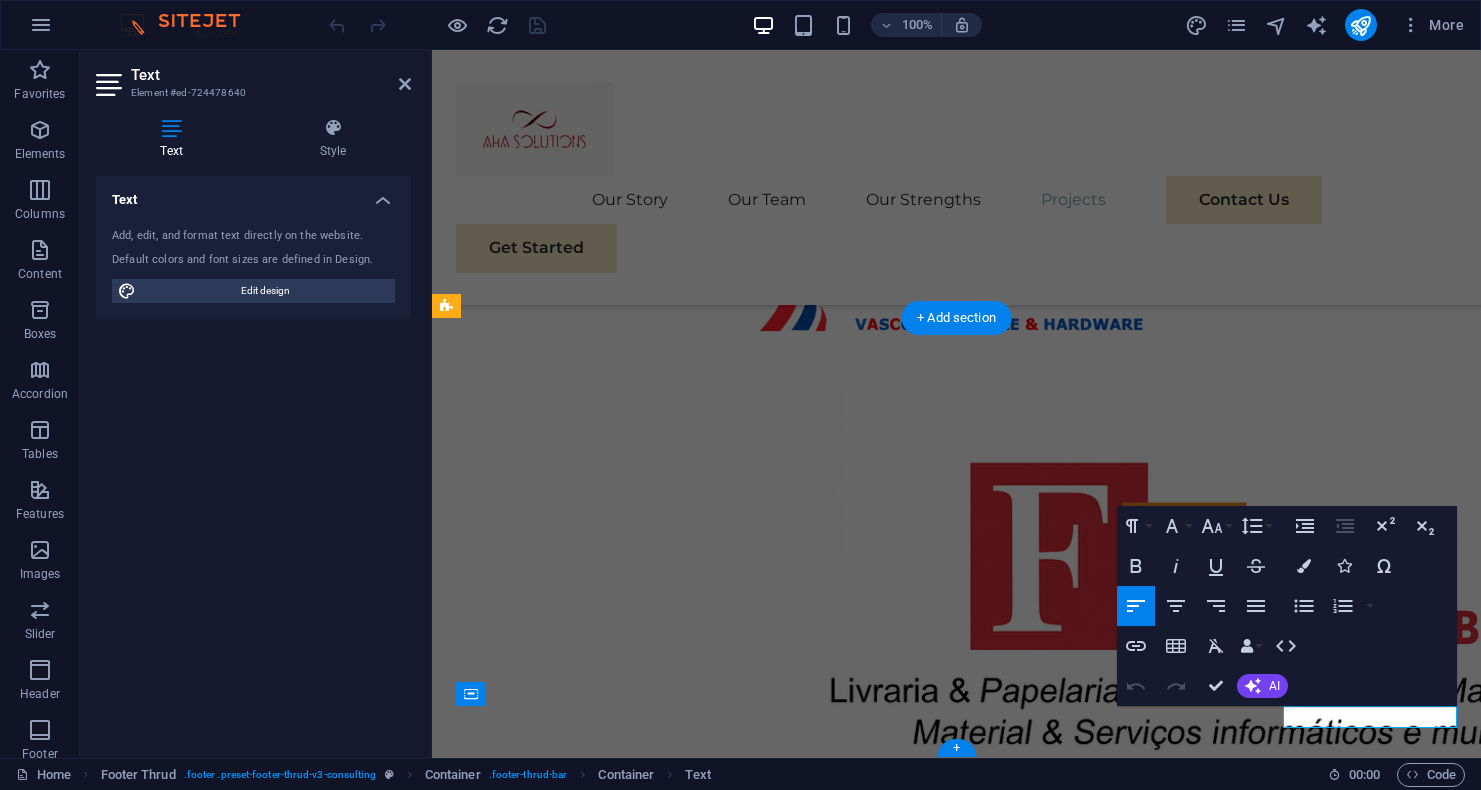 click at bounding box center [456, 6771] 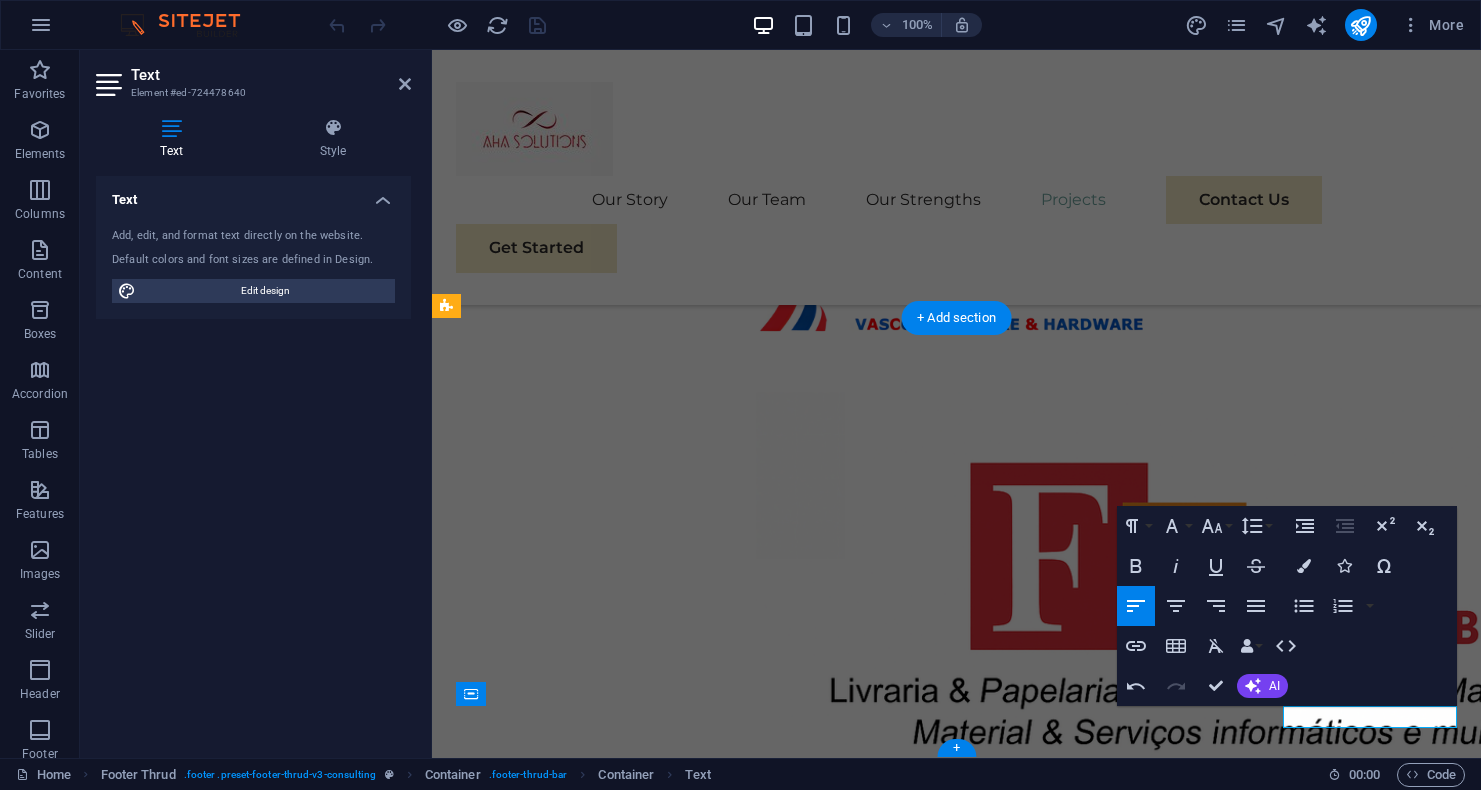 click on "​" at bounding box center [456, 6771] 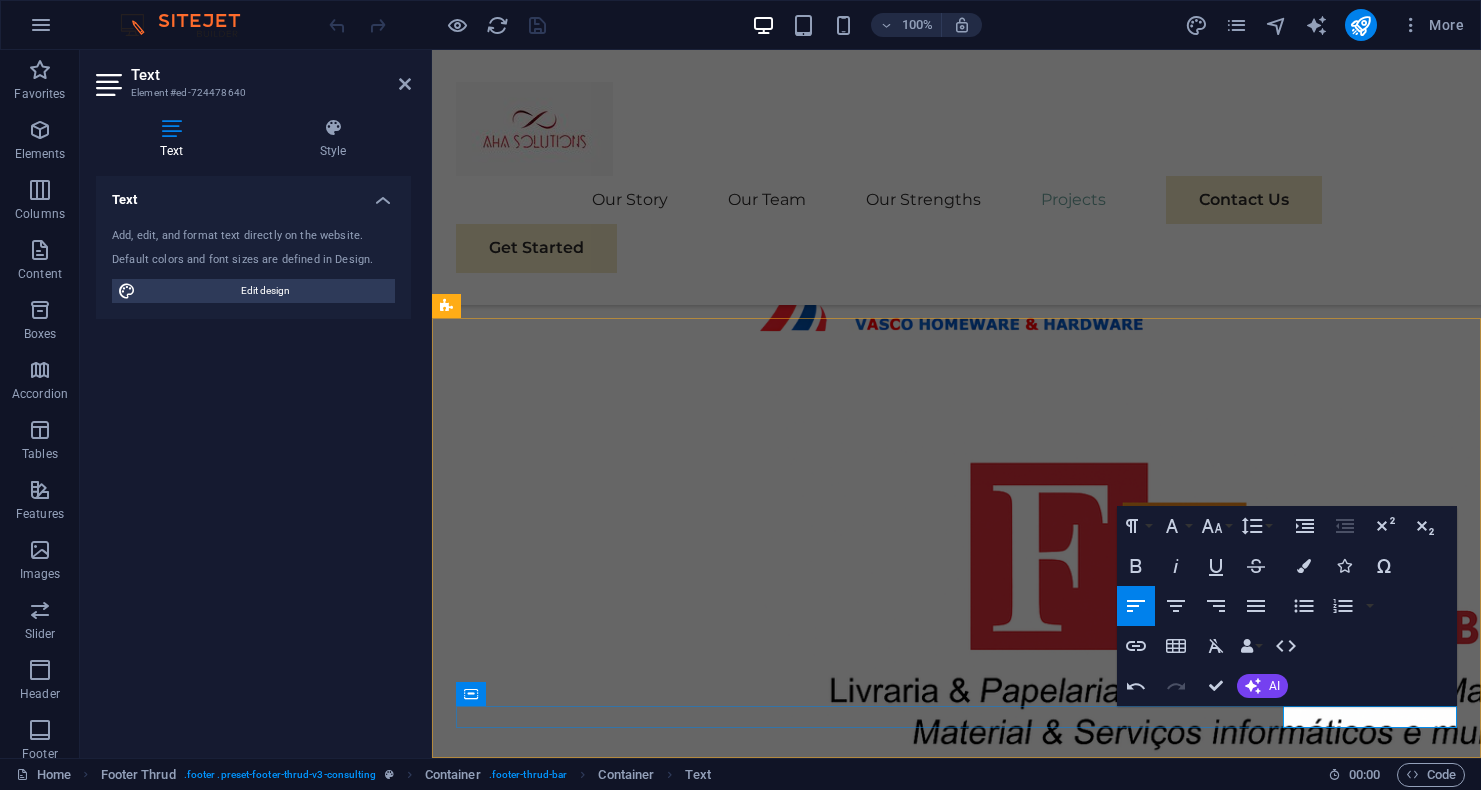 click on "AHA Solutions, Lda" at bounding box center (535, 6771) 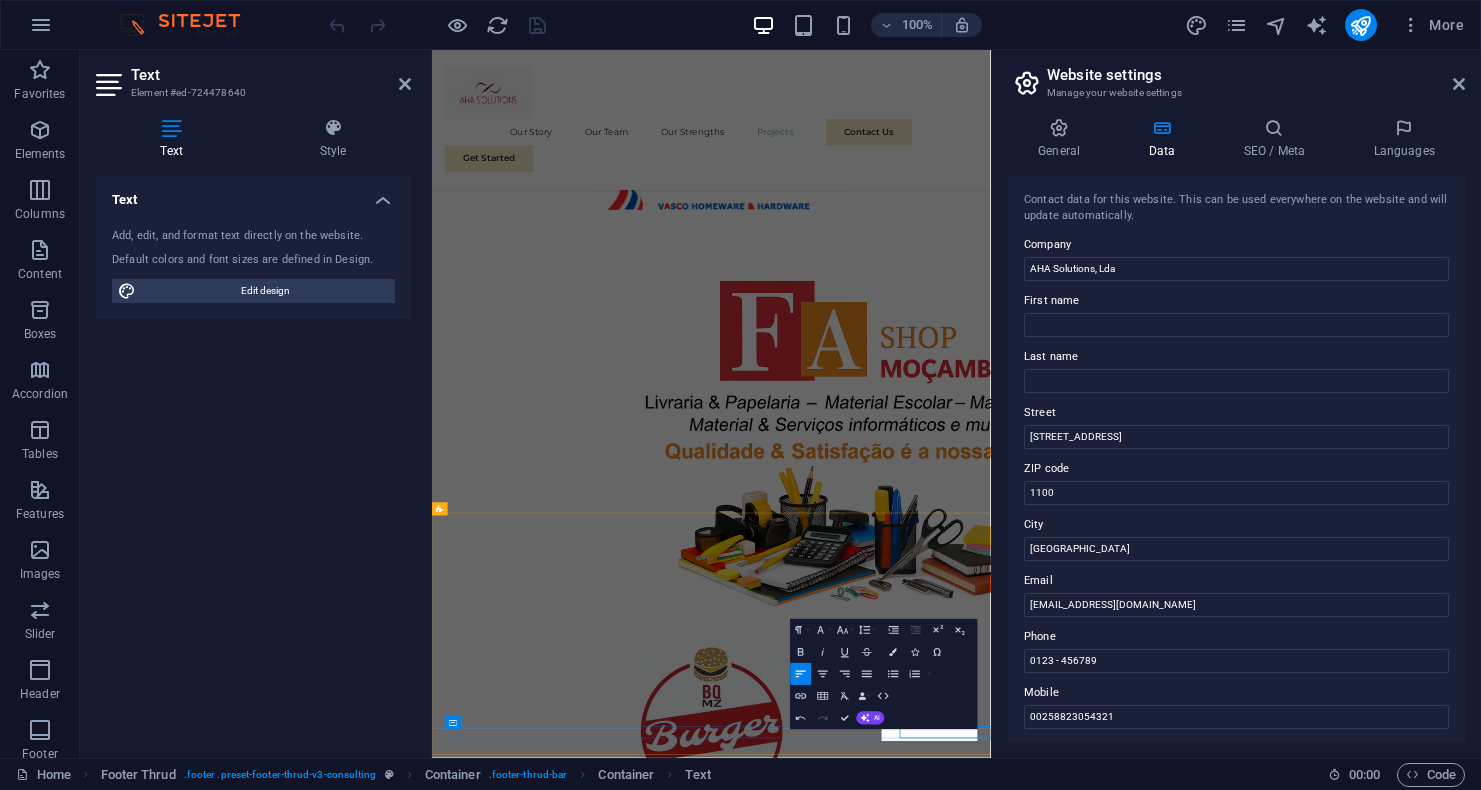 scroll, scrollTop: 7446, scrollLeft: 0, axis: vertical 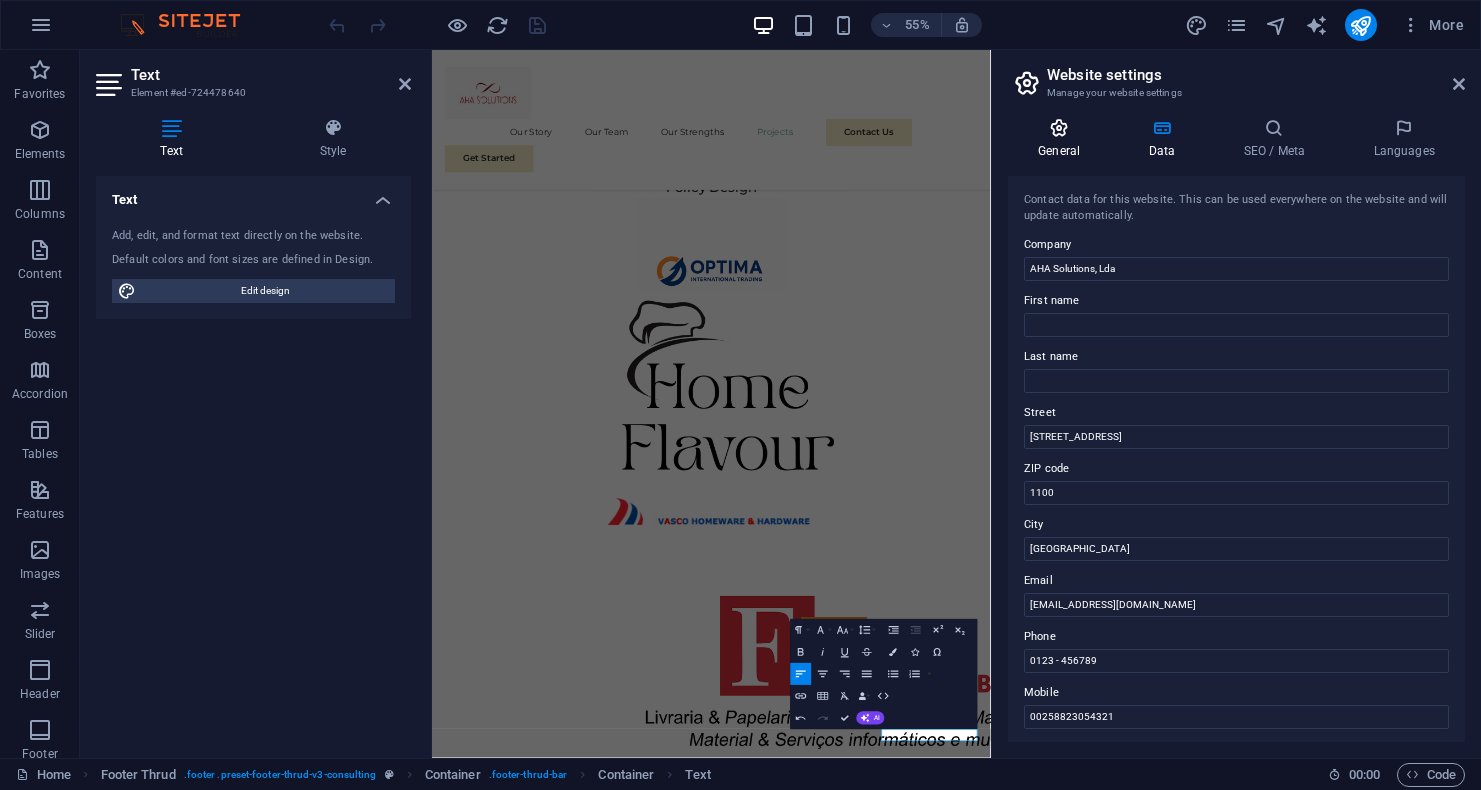 click on "General" at bounding box center [1063, 139] 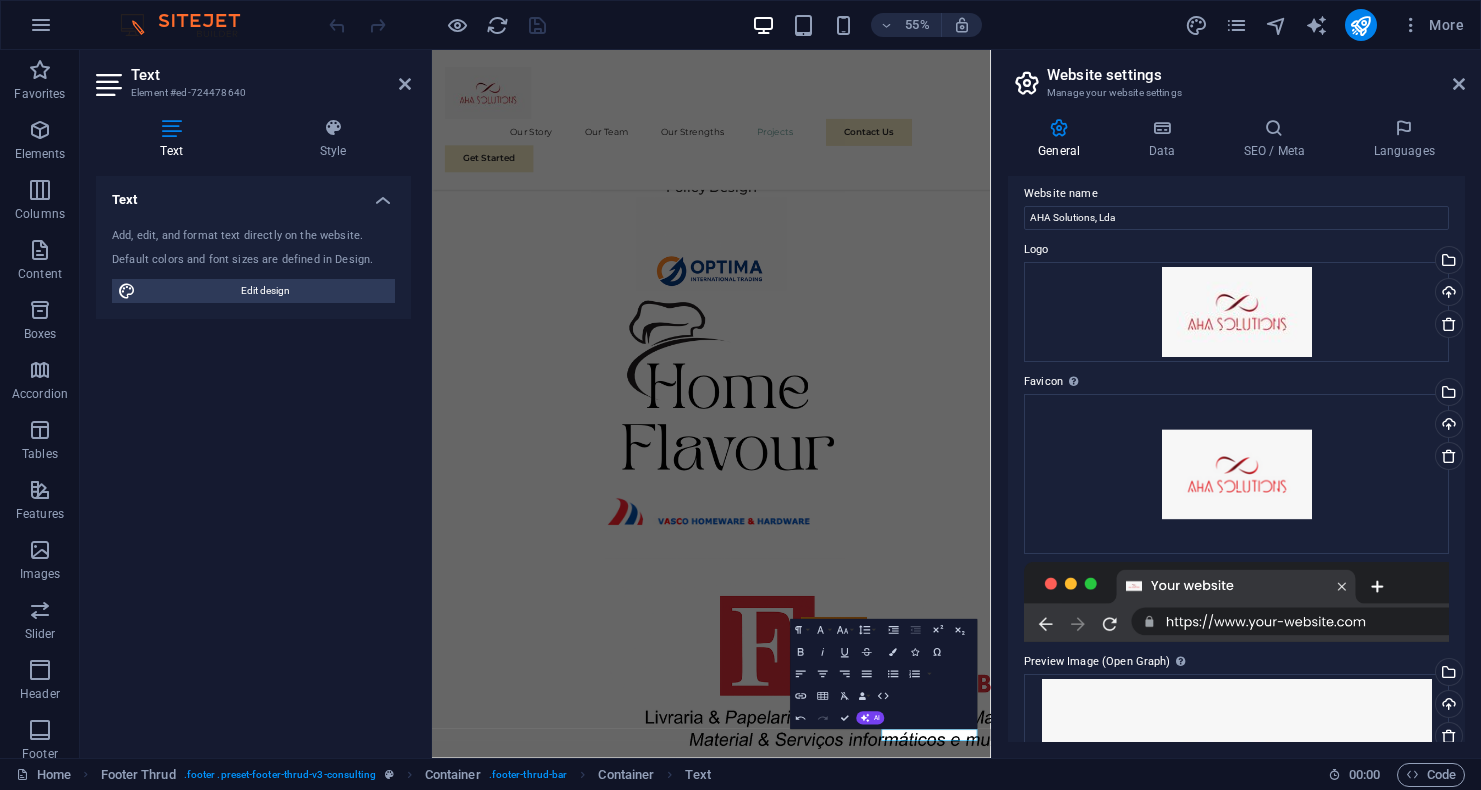 scroll, scrollTop: 0, scrollLeft: 0, axis: both 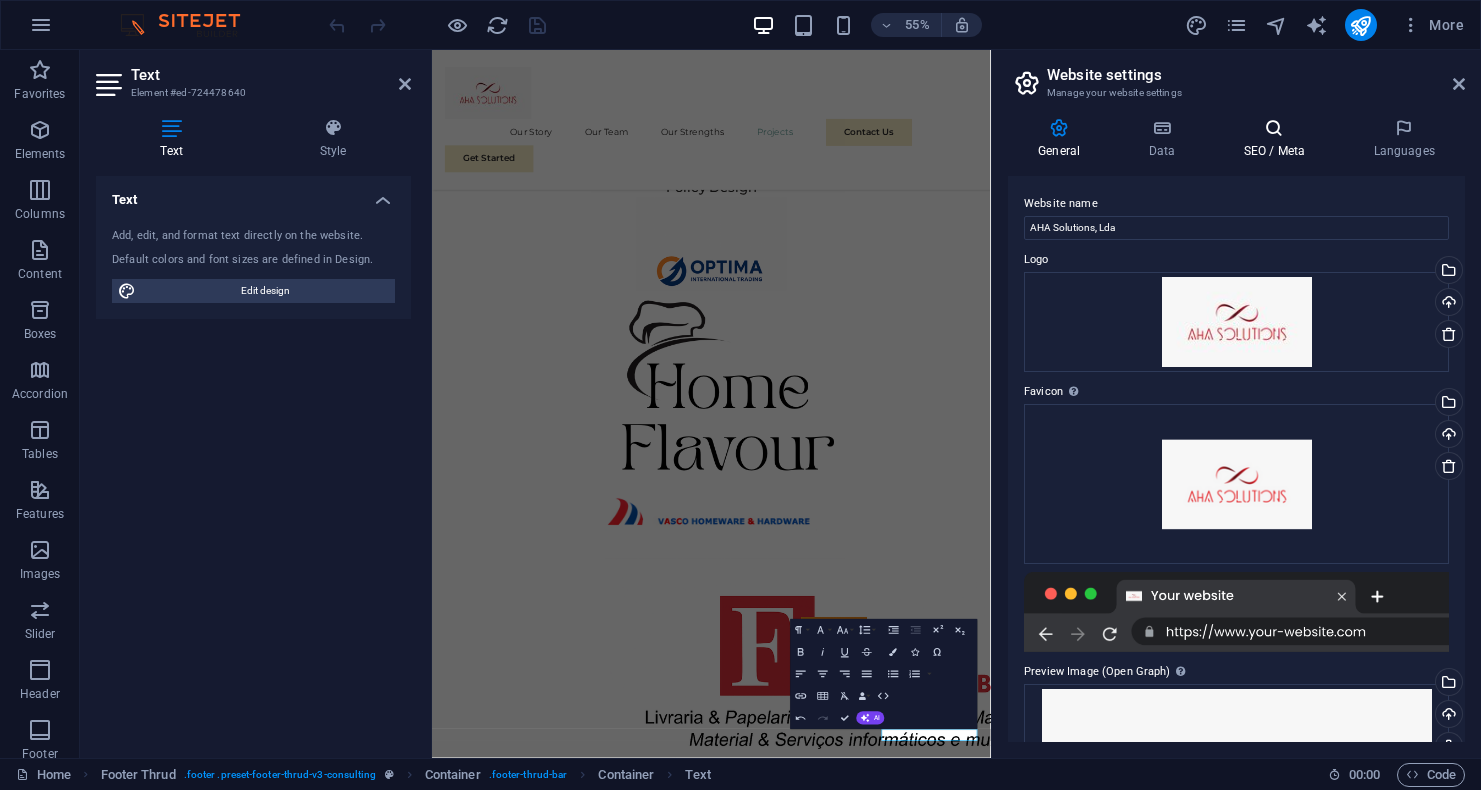 click on "SEO / Meta" at bounding box center (1278, 139) 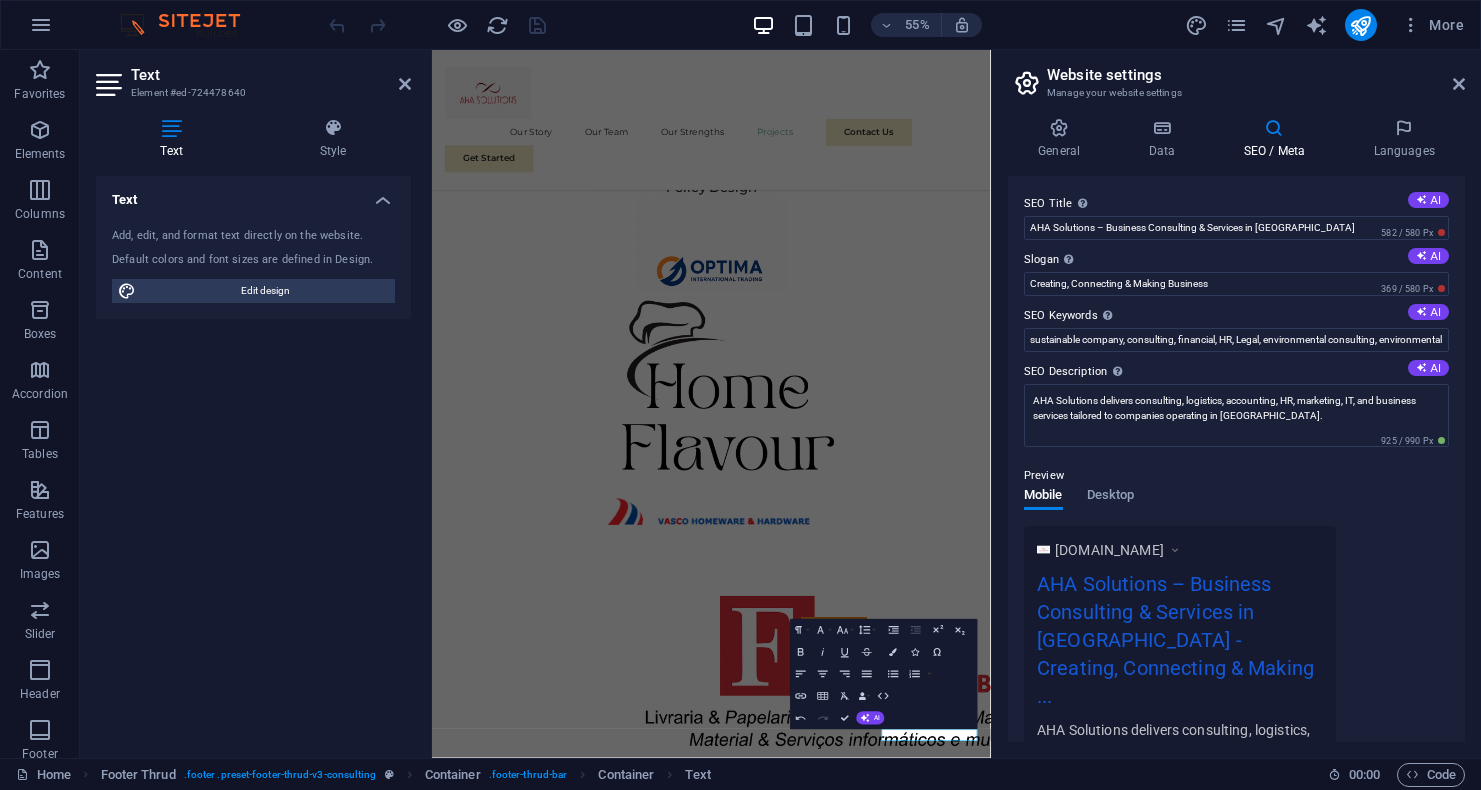 scroll, scrollTop: 0, scrollLeft: 0, axis: both 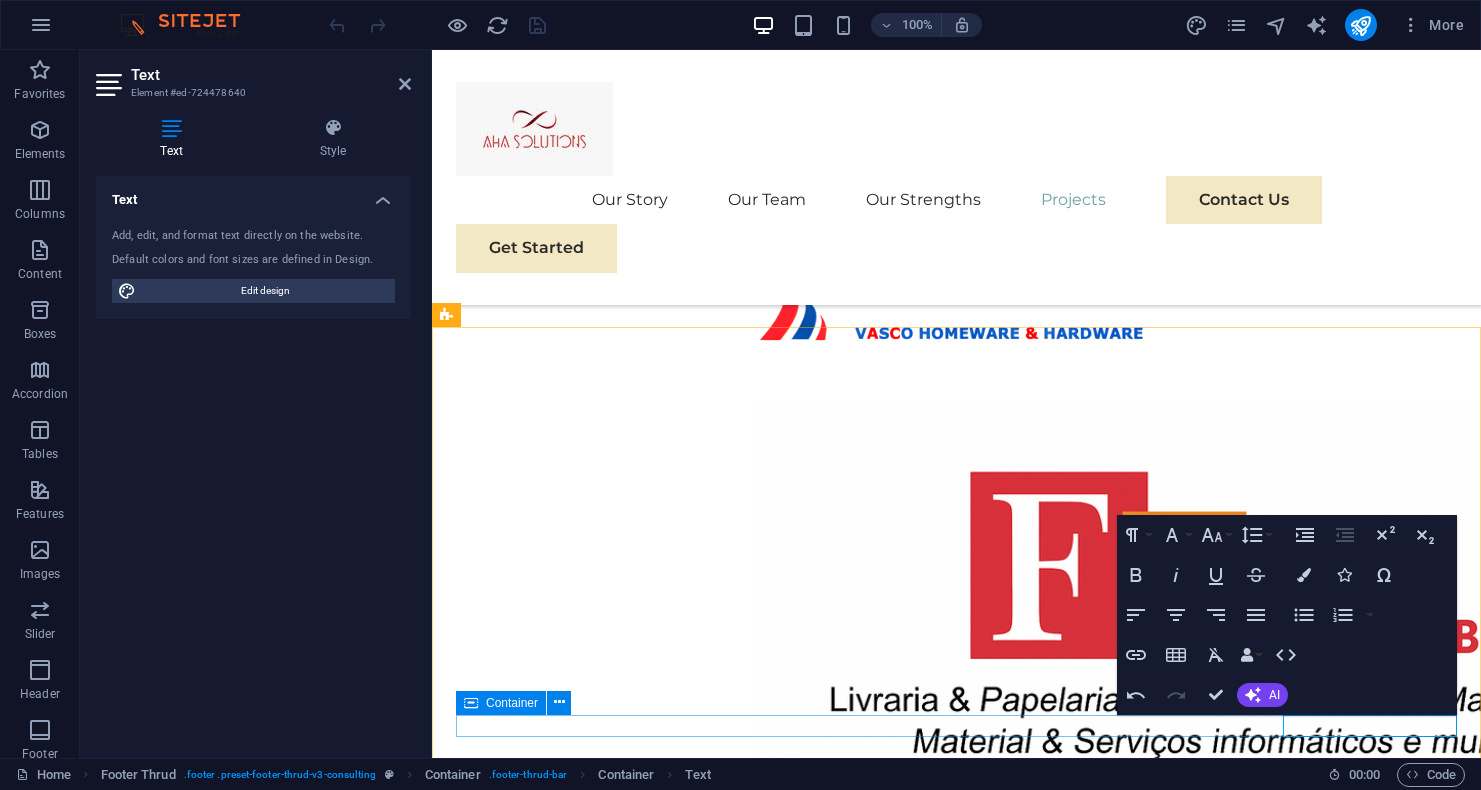 click on "Privacy Policy Terms of Service ​   AHA Solutions, Lda" at bounding box center [956, 6759] 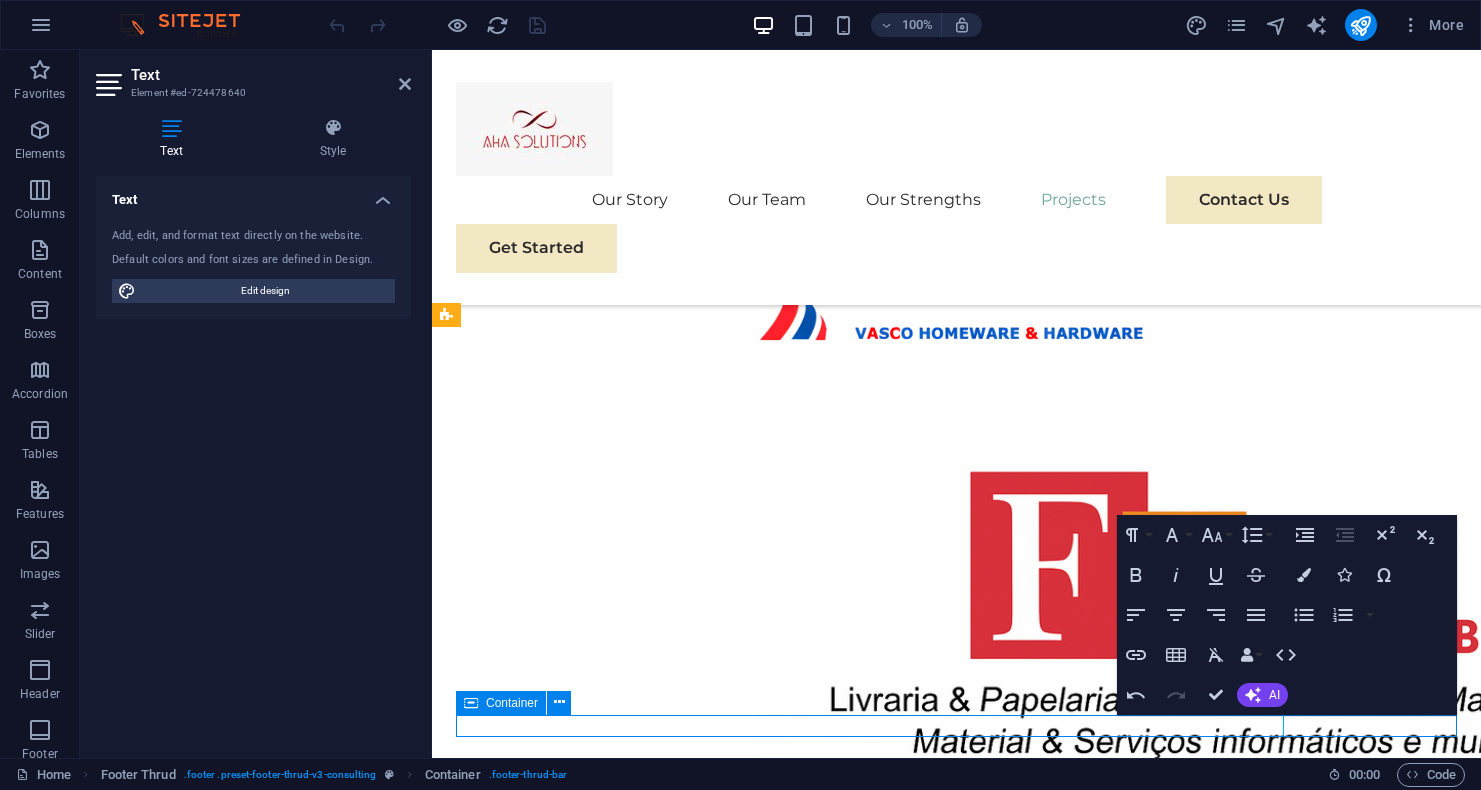 click on "Privacy Policy Terms of Service ​   AHA Solutions, Lda" at bounding box center (956, 6759) 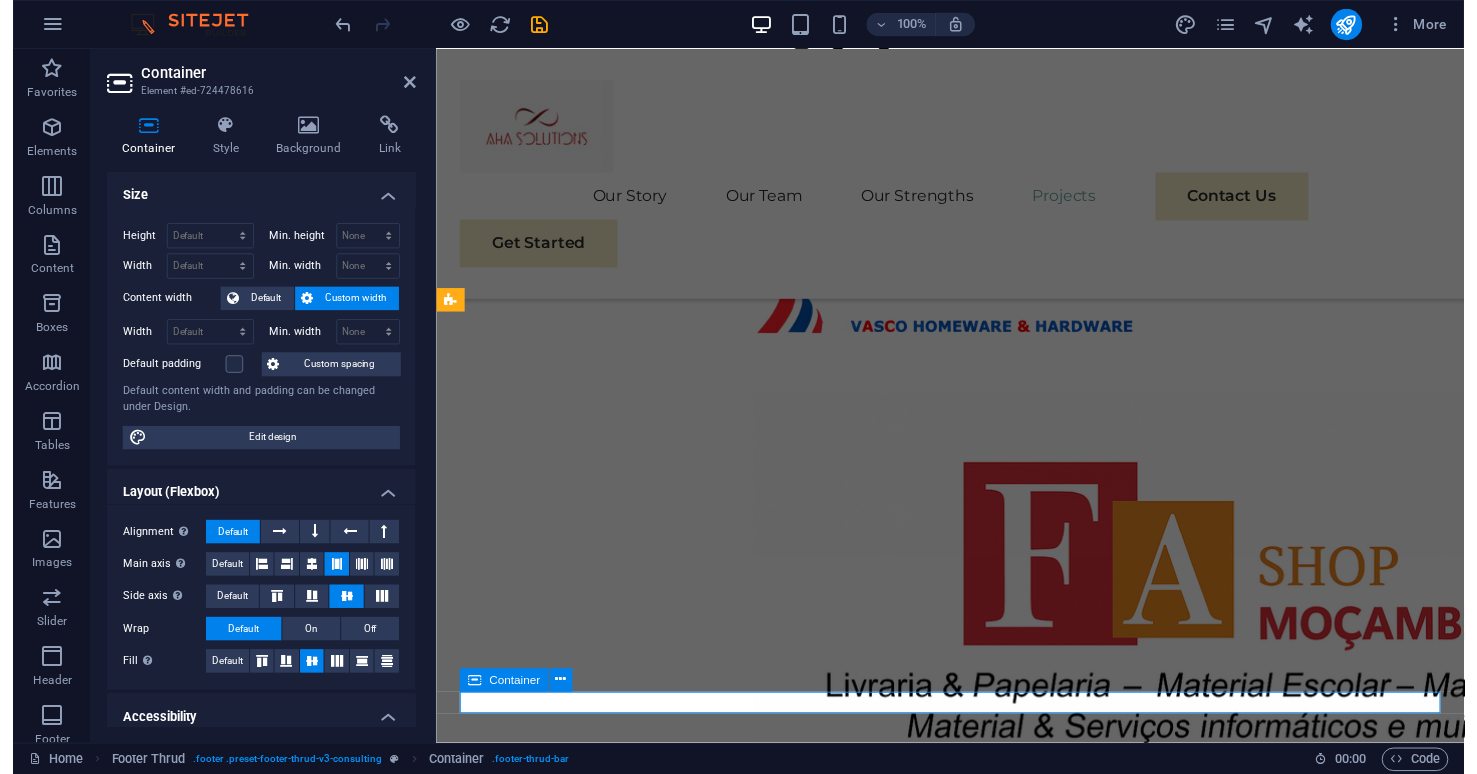 scroll, scrollTop: 8020, scrollLeft: 0, axis: vertical 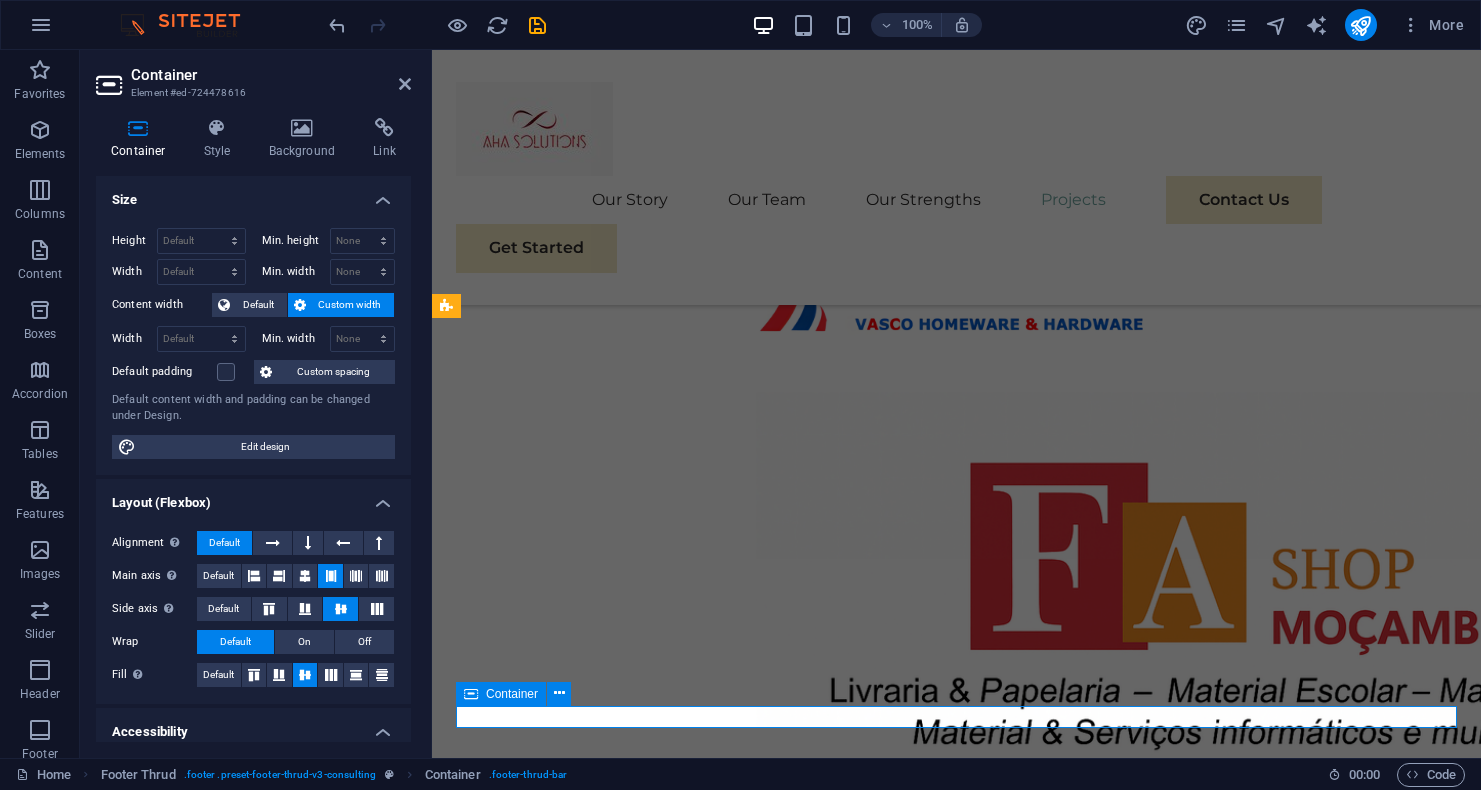 click on "Privacy Policy Terms of Service   AHA Solutions, Lda" at bounding box center (956, 6750) 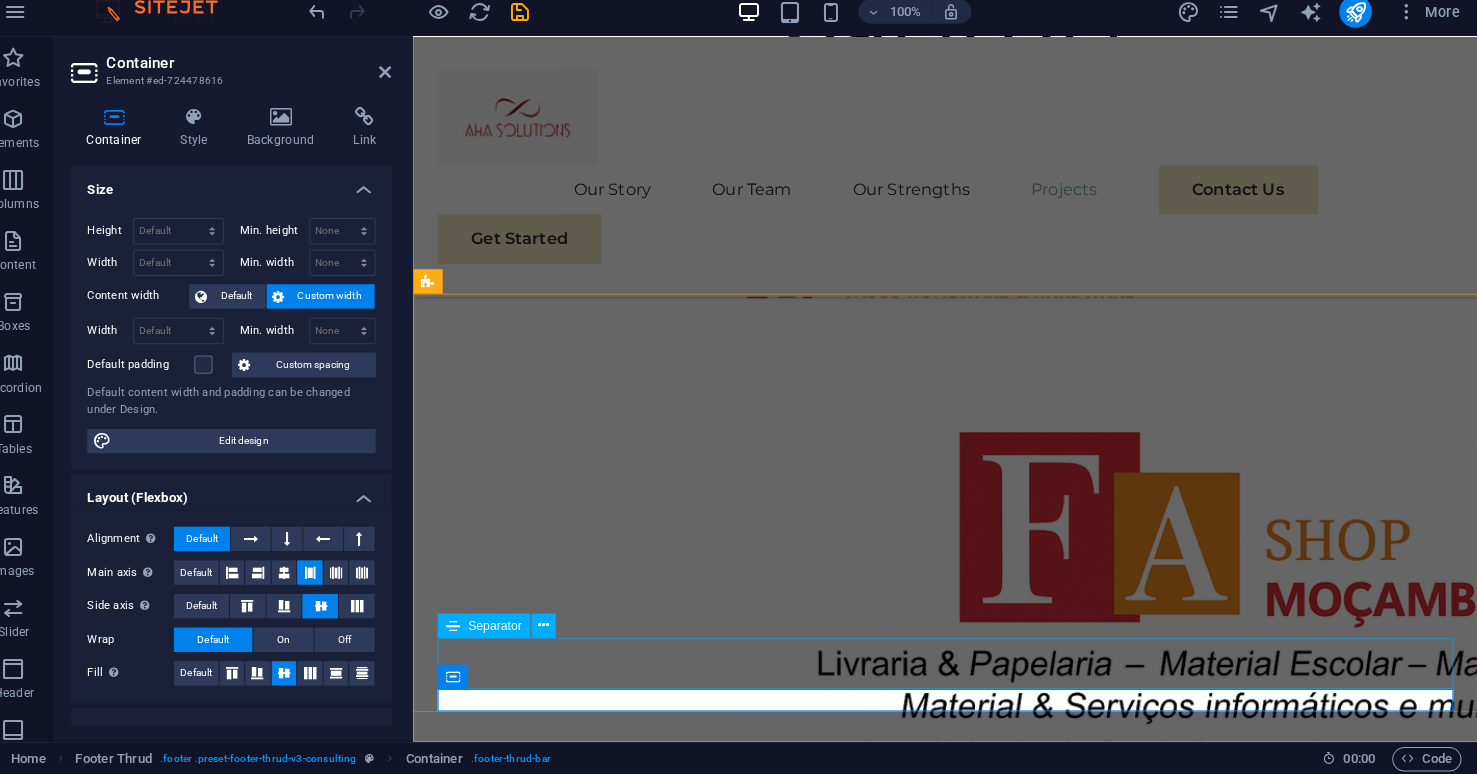scroll, scrollTop: 8034, scrollLeft: 0, axis: vertical 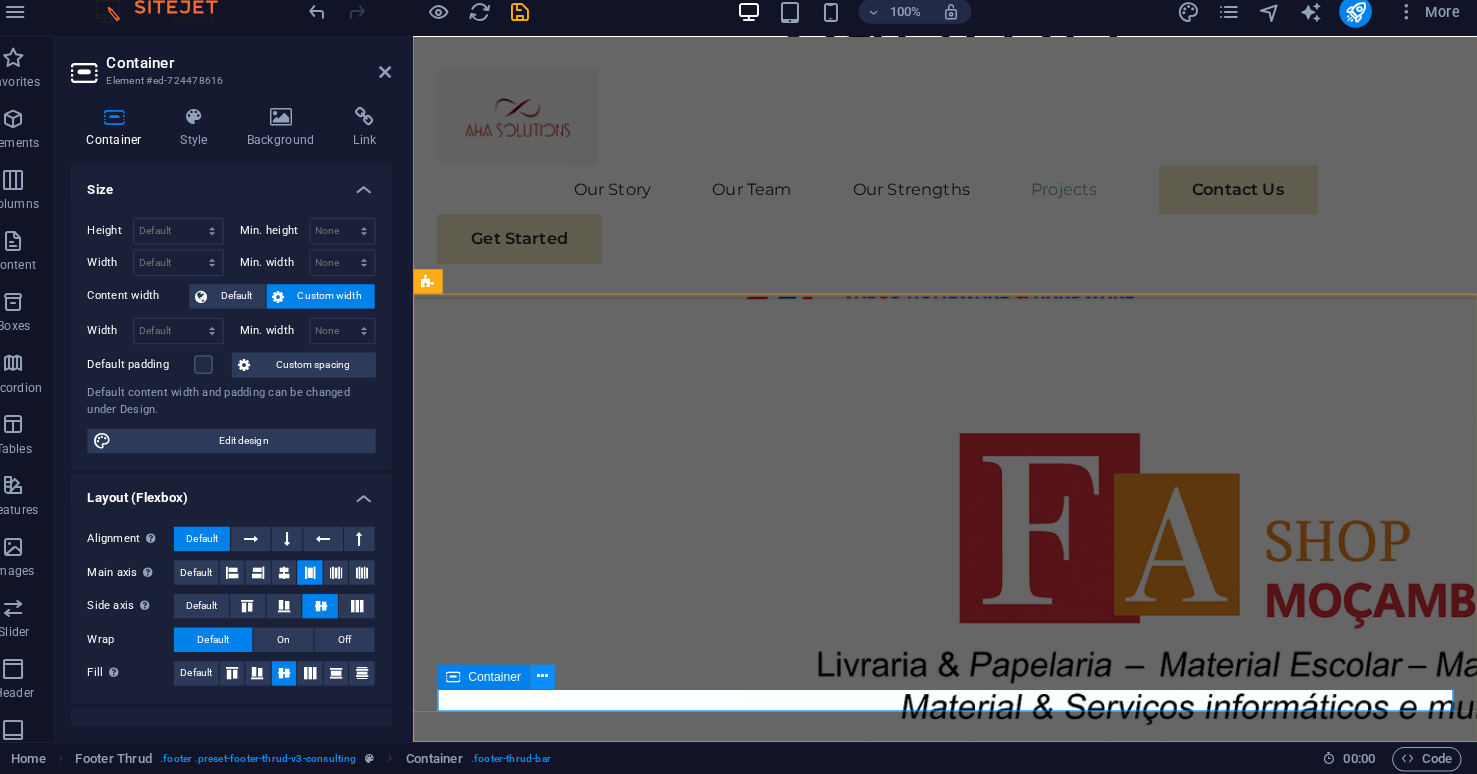 click at bounding box center (559, 677) 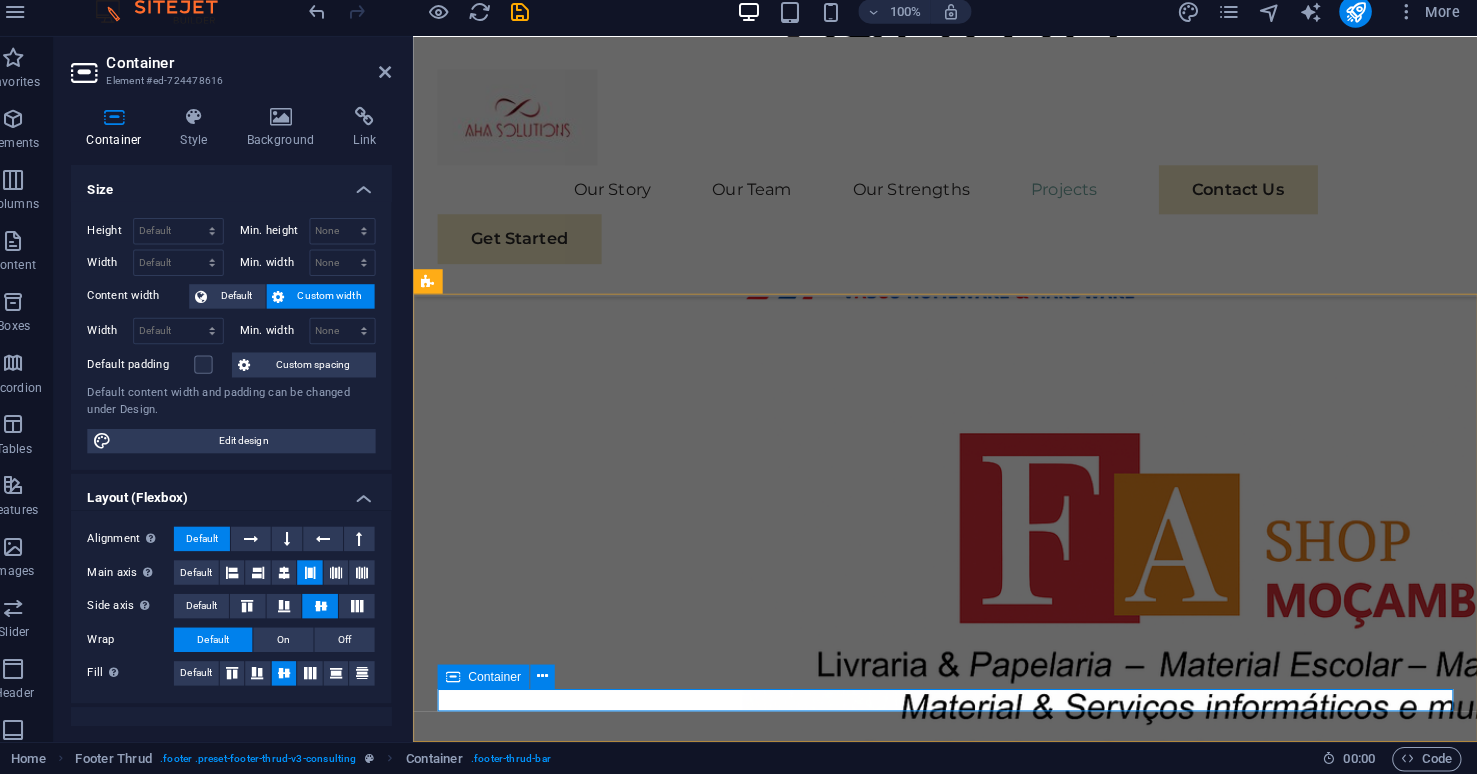 click on "Privacy Policy Terms of Service   AHA Solutions, Lda" at bounding box center [935, 6708] 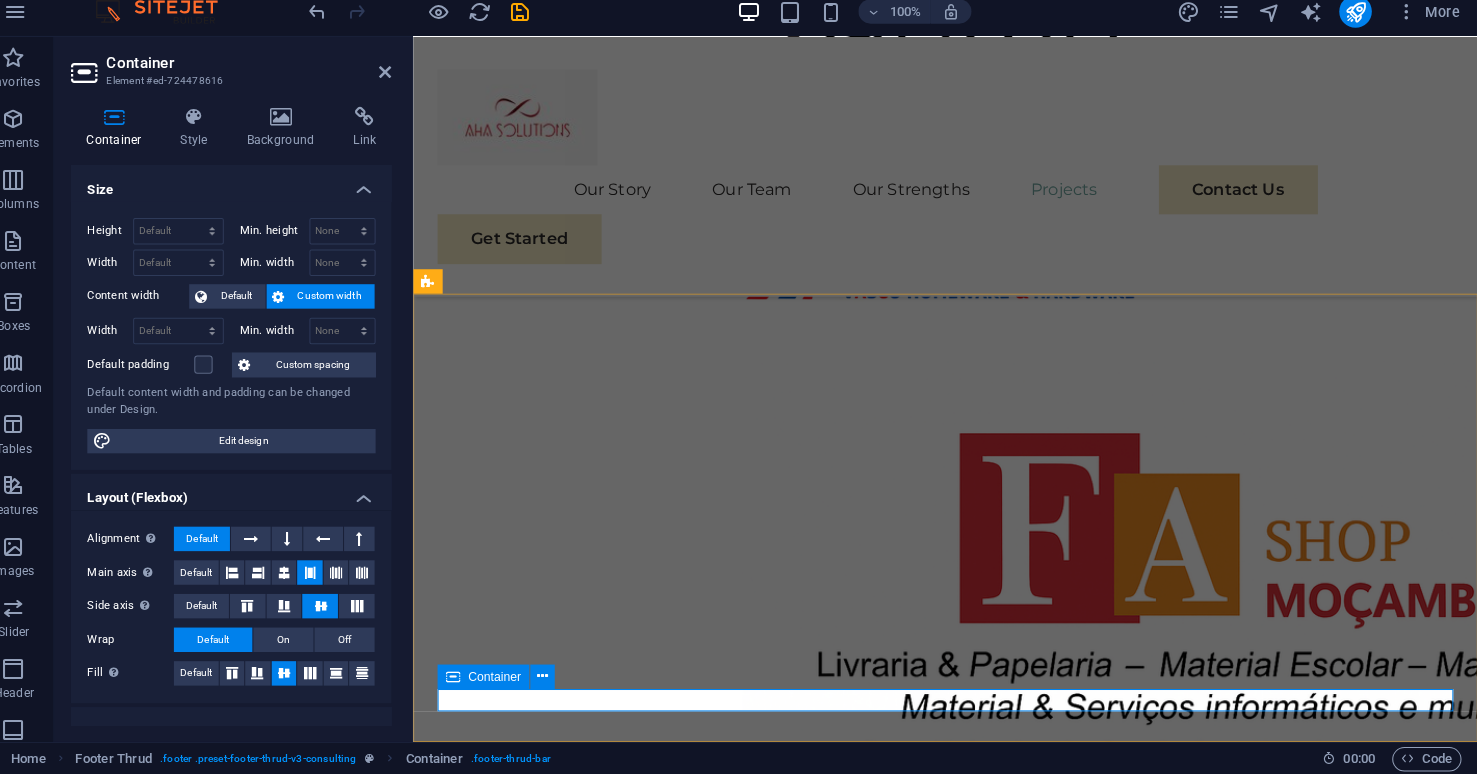 click on "Privacy Policy Terms of Service   AHA Solutions, Lda" at bounding box center (935, 6708) 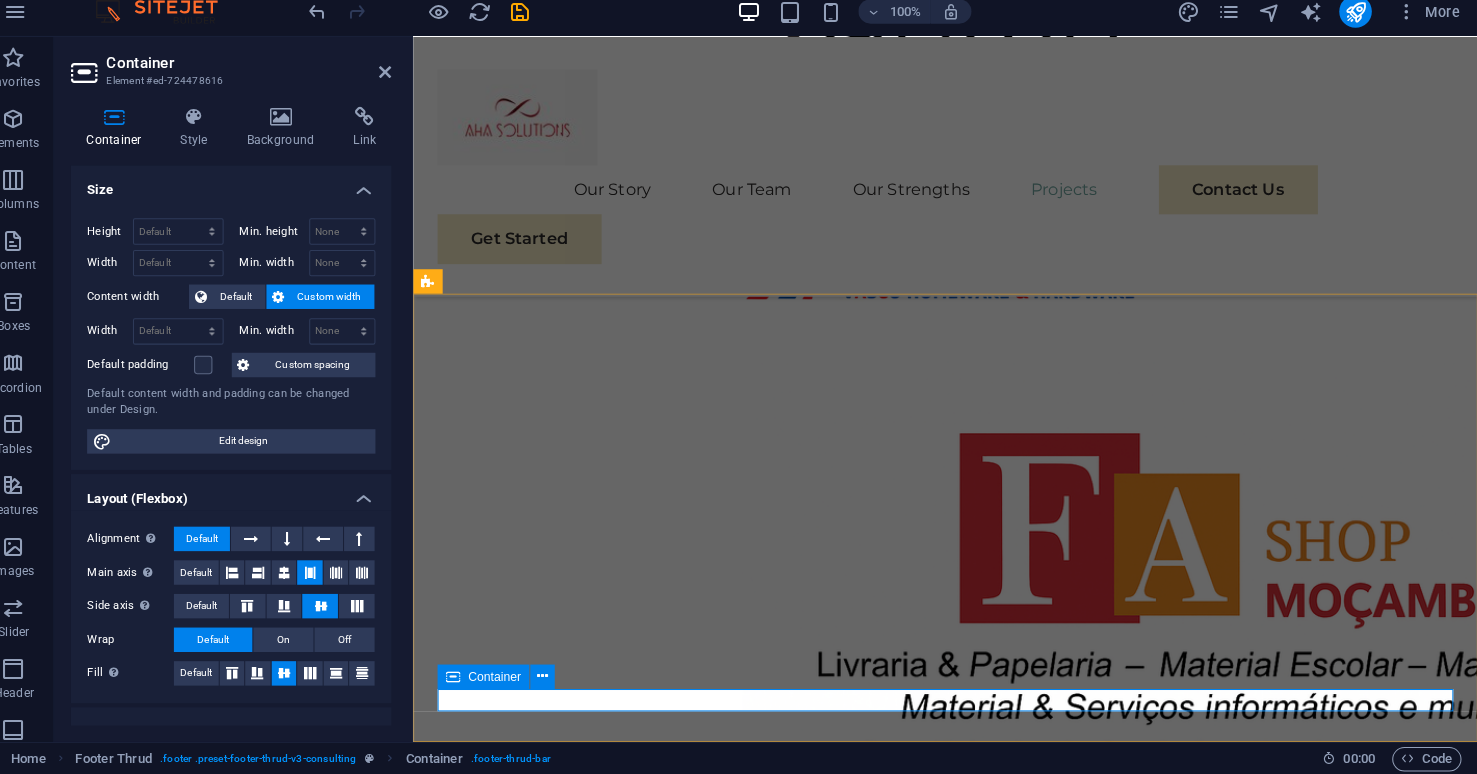 click on "Privacy Policy Terms of Service   AHA Solutions, Lda" at bounding box center (935, 6708) 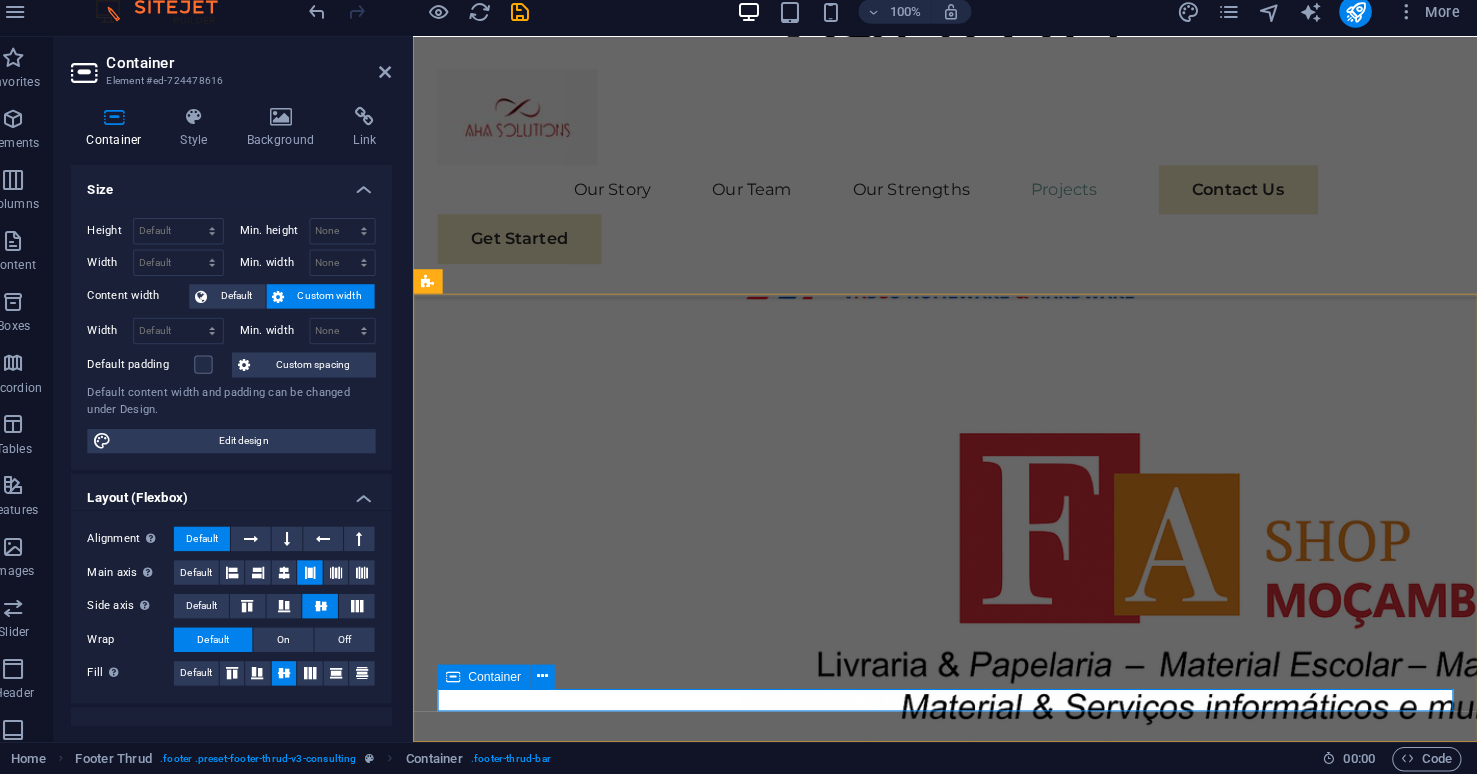 click on "Privacy Policy Terms of Service   AHA Solutions, Lda" at bounding box center (935, 6708) 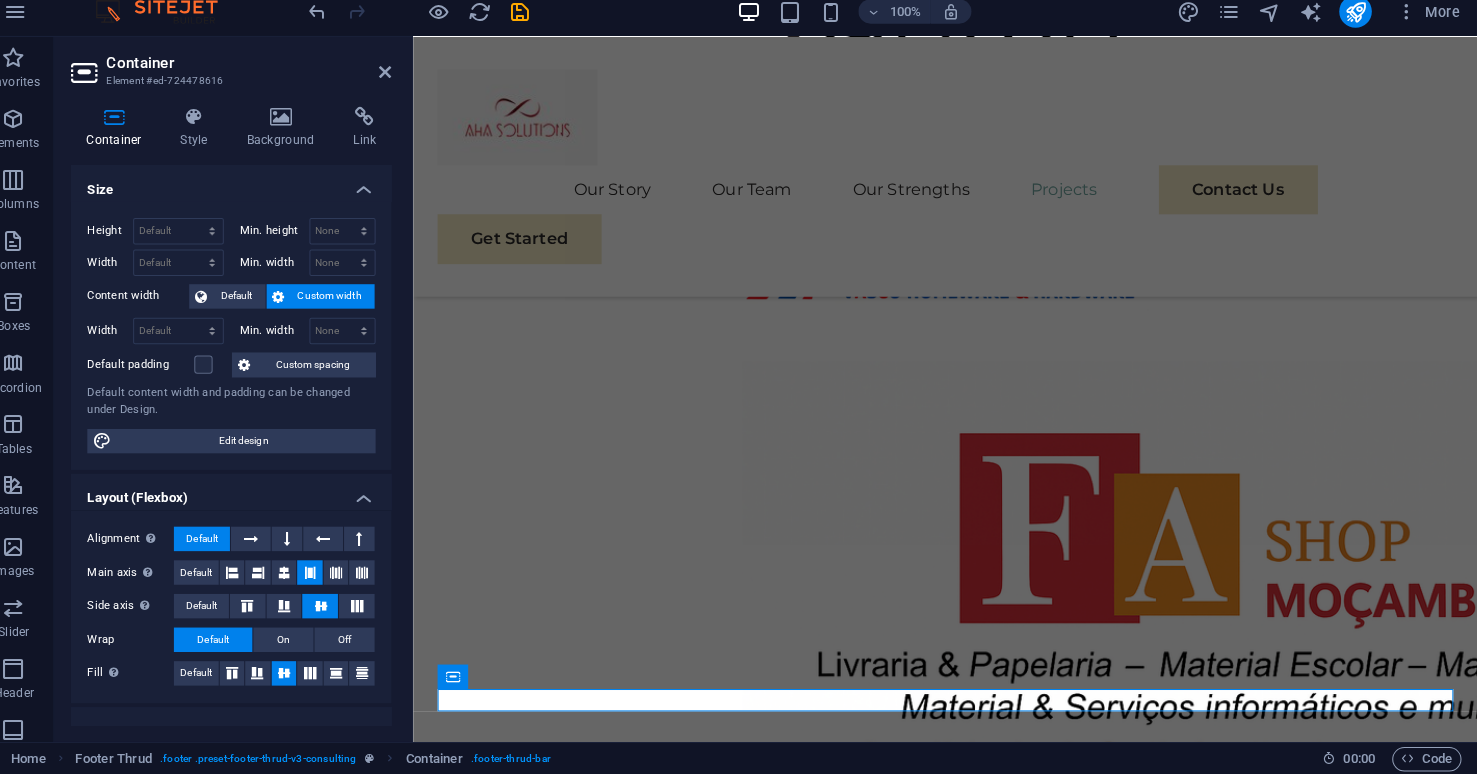 scroll, scrollTop: 0, scrollLeft: 0, axis: both 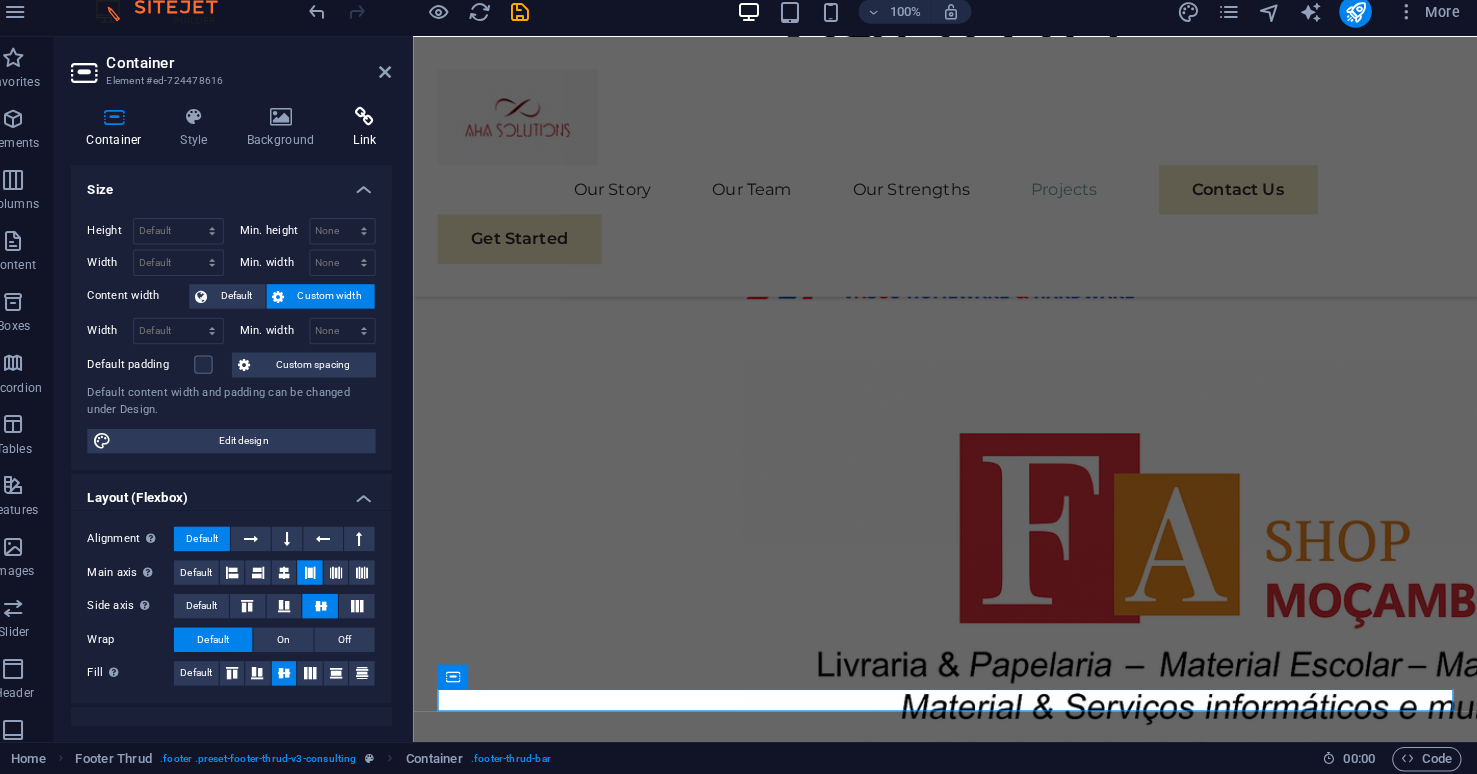 click at bounding box center (384, 128) 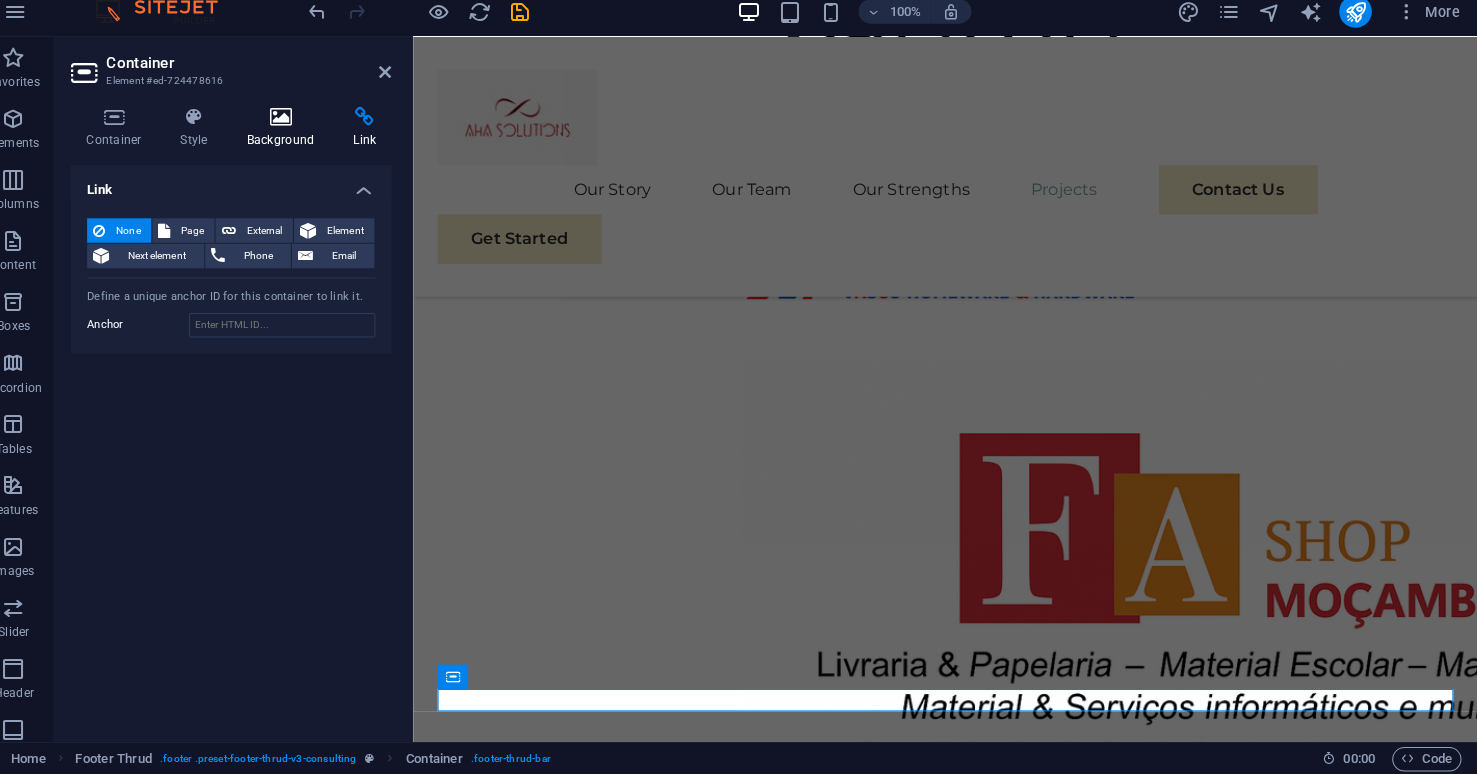 click at bounding box center (302, 128) 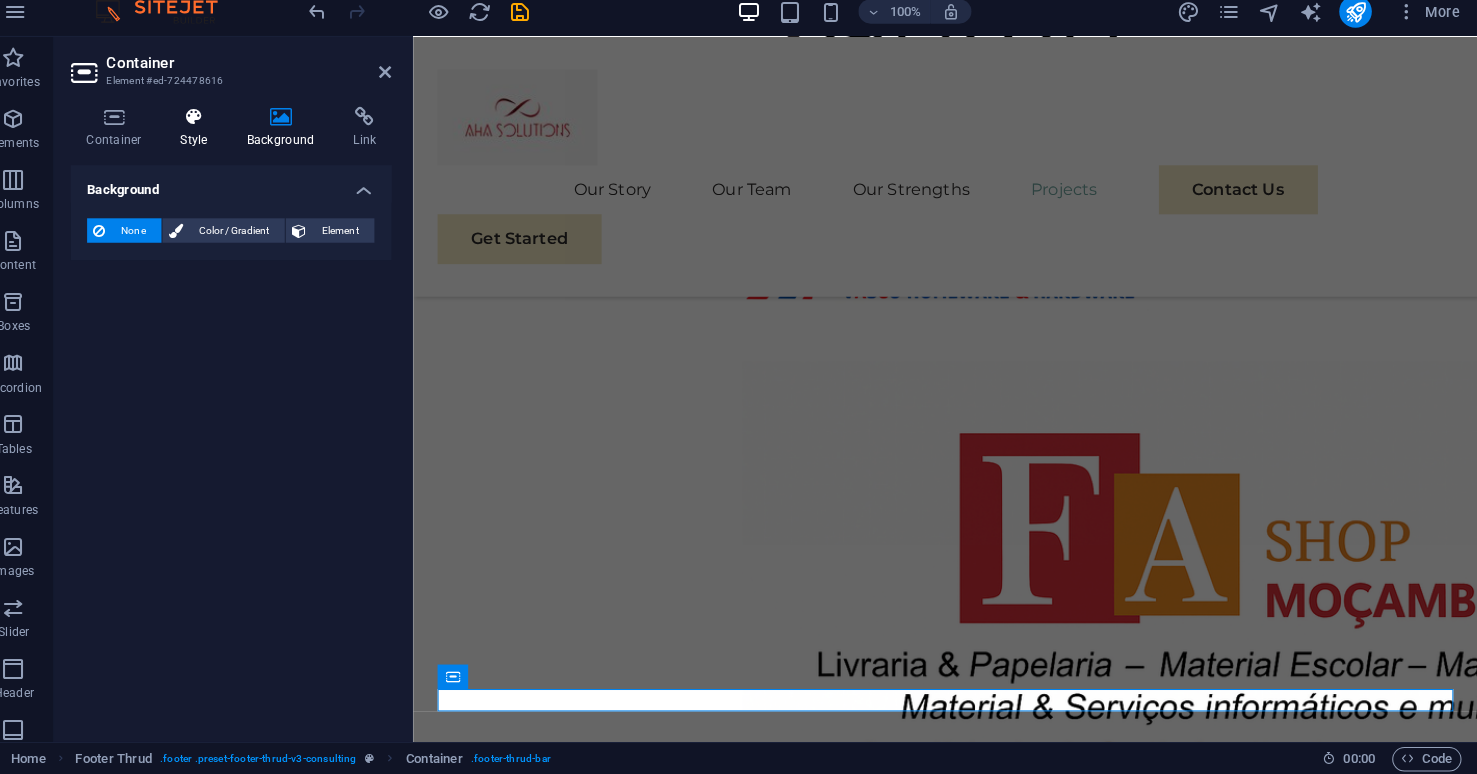 click at bounding box center [217, 128] 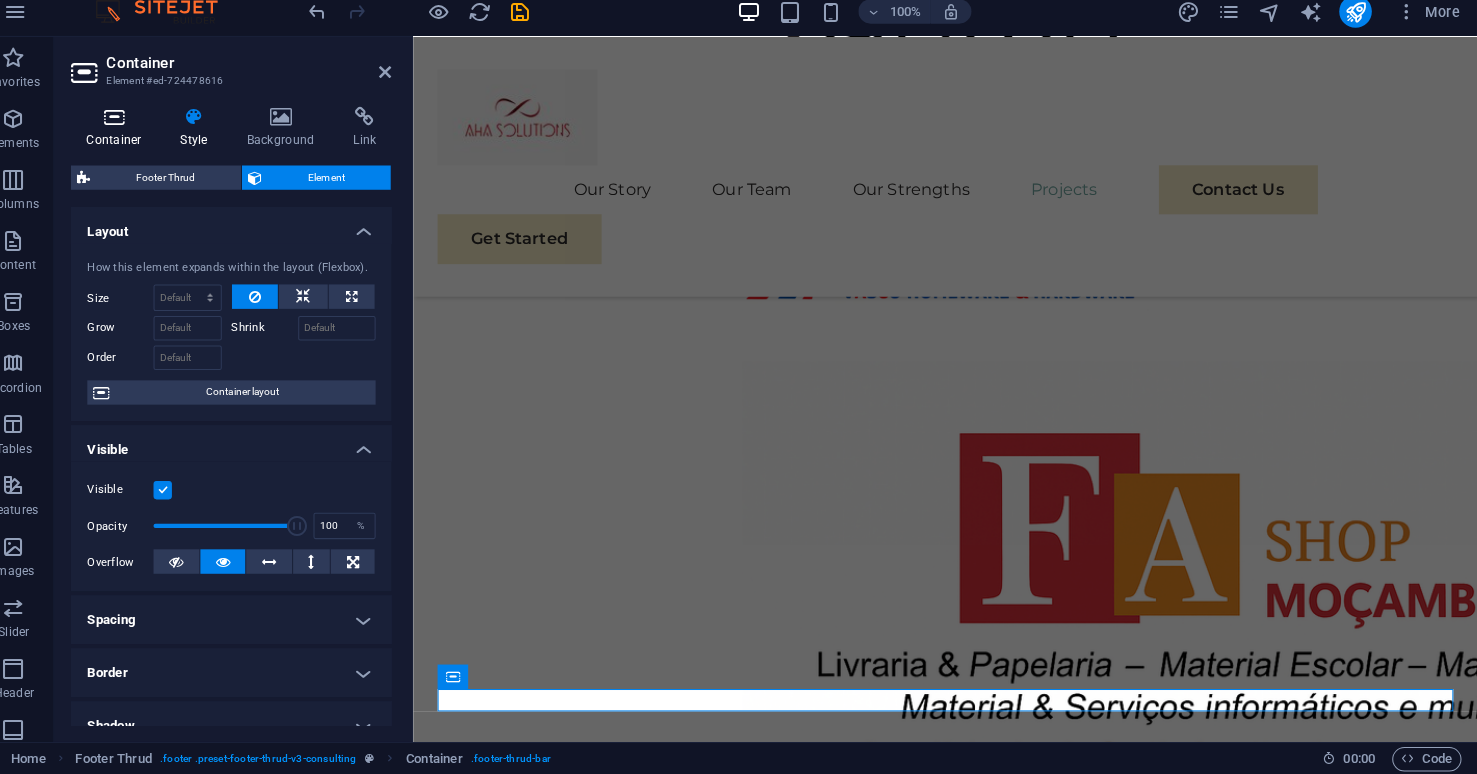 click at bounding box center [138, 128] 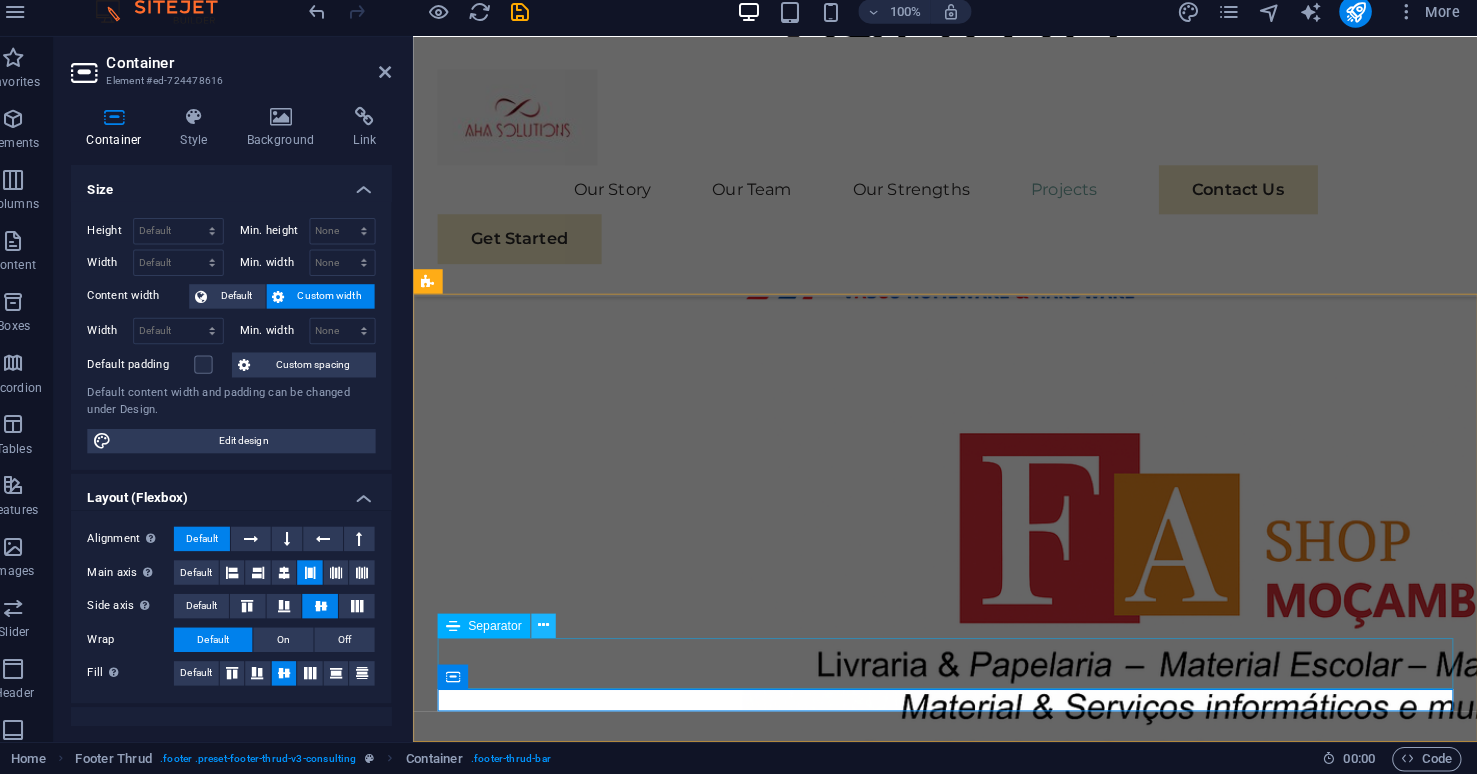 click at bounding box center [559, 627] 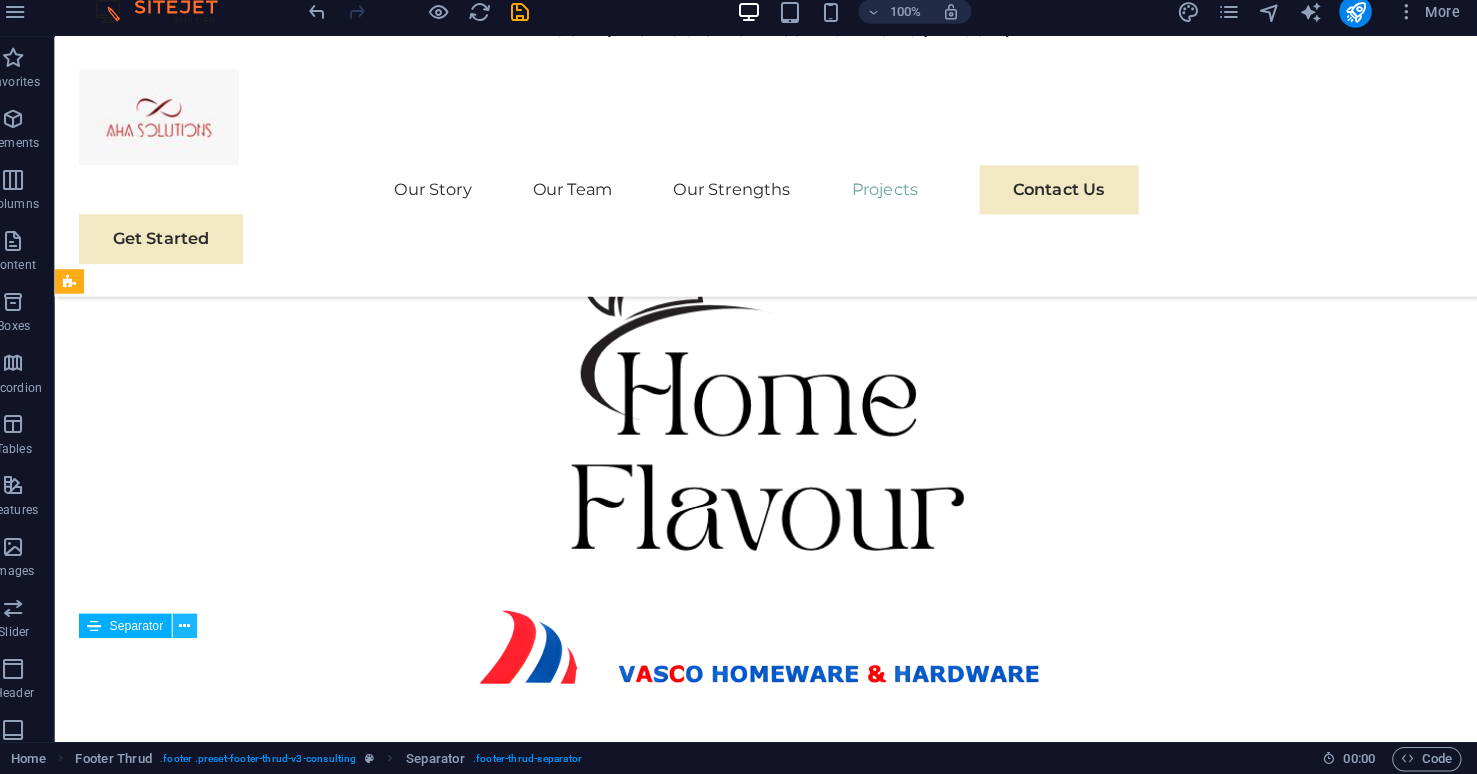 scroll, scrollTop: 7912, scrollLeft: 0, axis: vertical 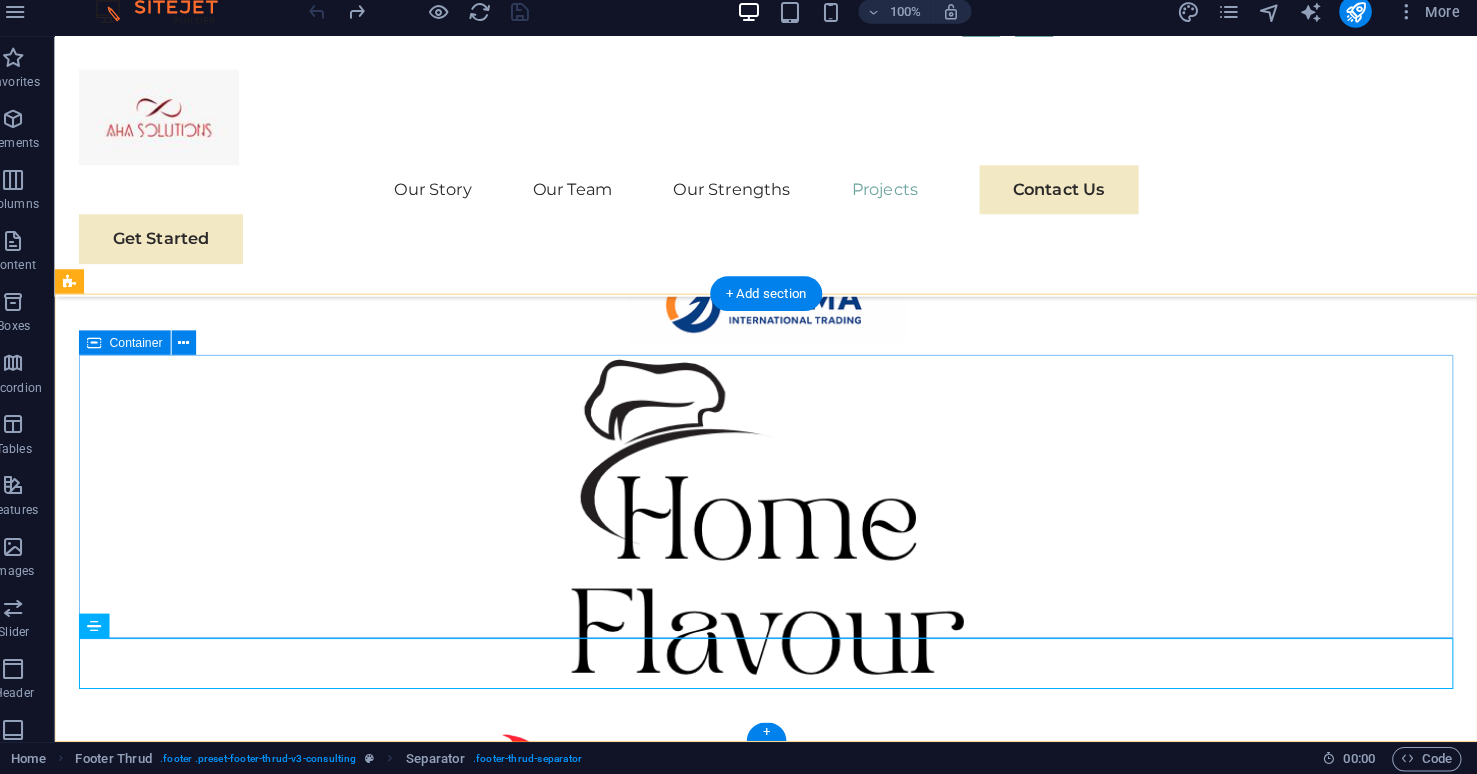 click on "At AHA Solutions, we believe in the power of collaboration, innovation, and integrity to drive positive change. Together, we can turn challenges into opportunities and build a more prosperous and sustainable future. Our Story Our Team Our Strengths Projects Contact Us Stay connected with us: Stay connected with us: [EMAIL_ADDRESS][DOMAIN_NAME] [EMAIL_ADDRESS][DOMAIN_NAME]" at bounding box center [752, 7052] 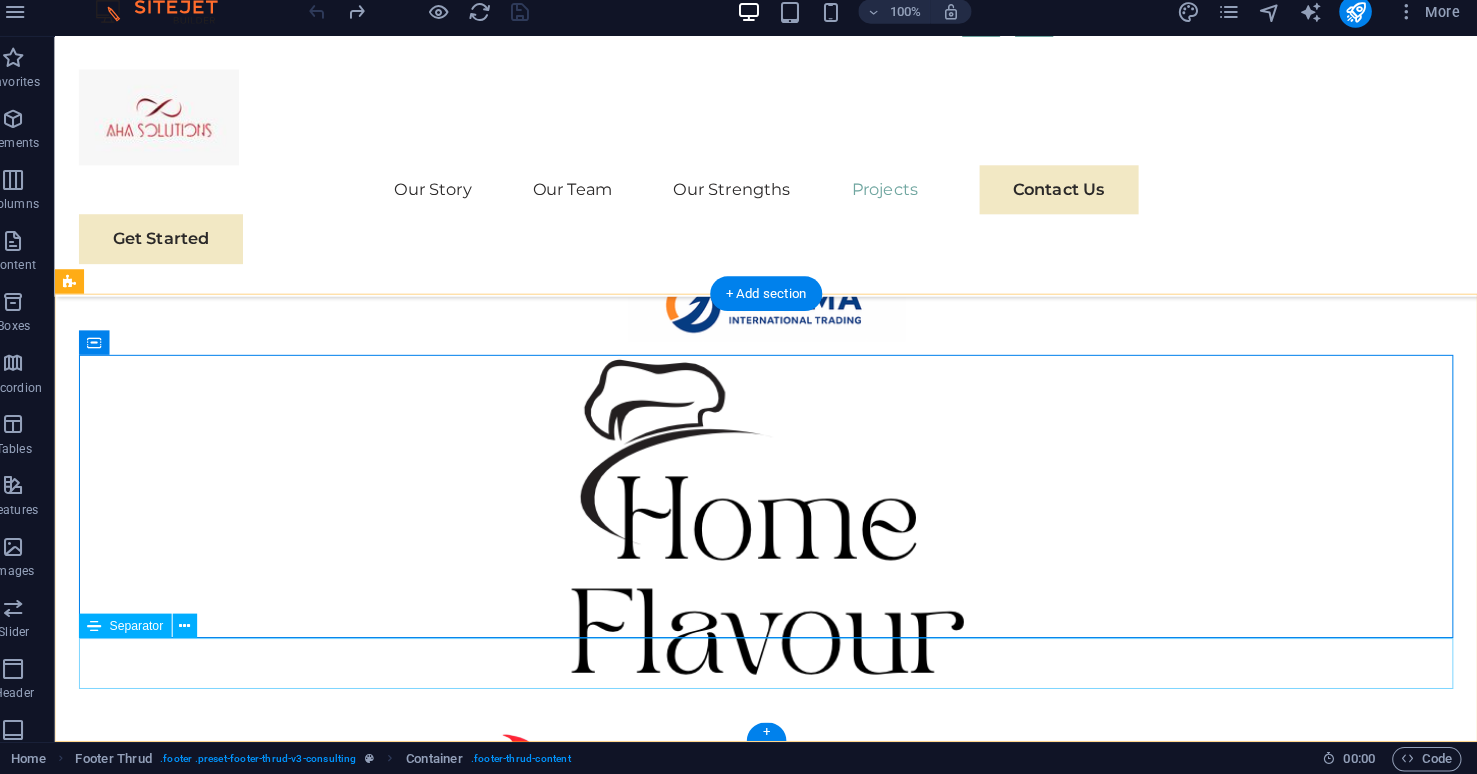 click at bounding box center (752, 7358) 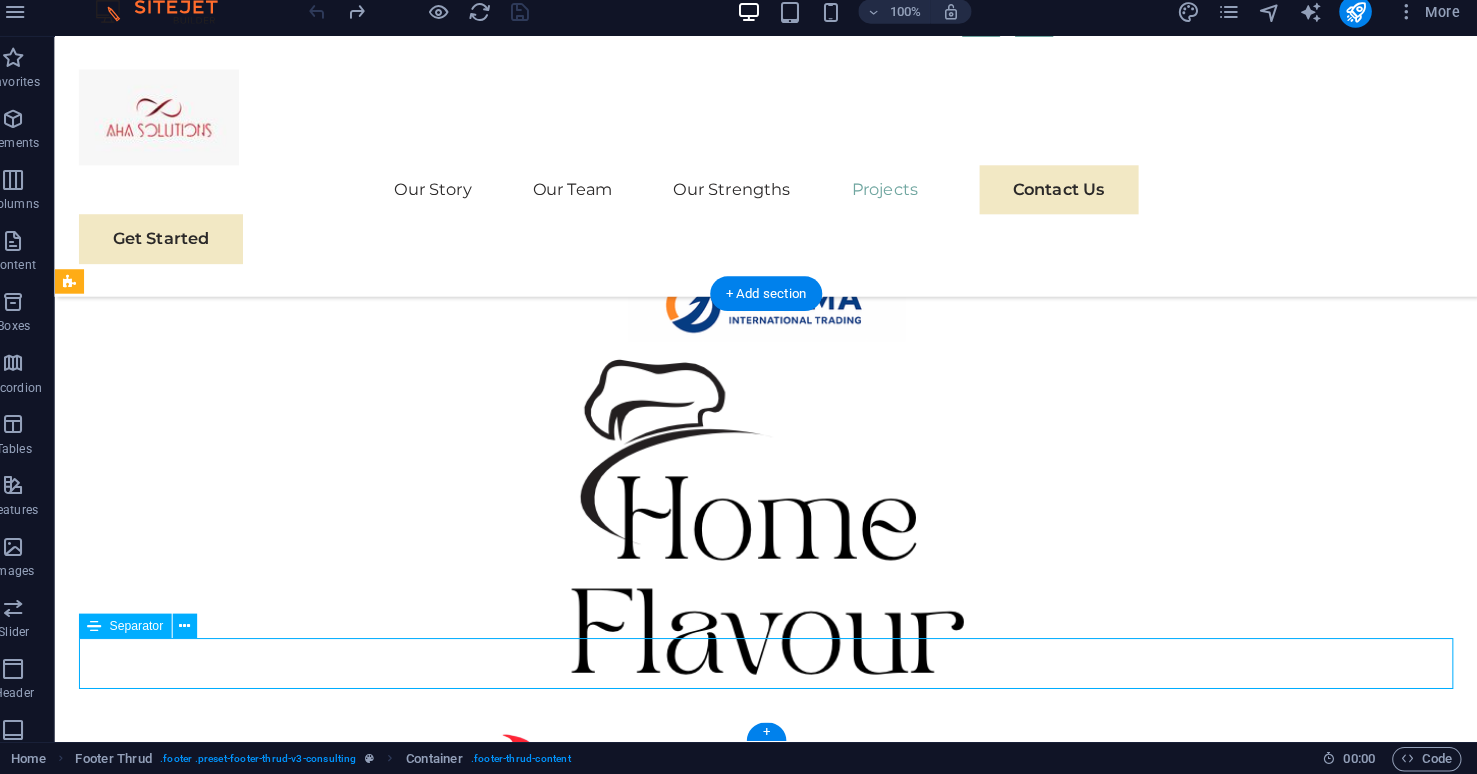 click at bounding box center (752, 7358) 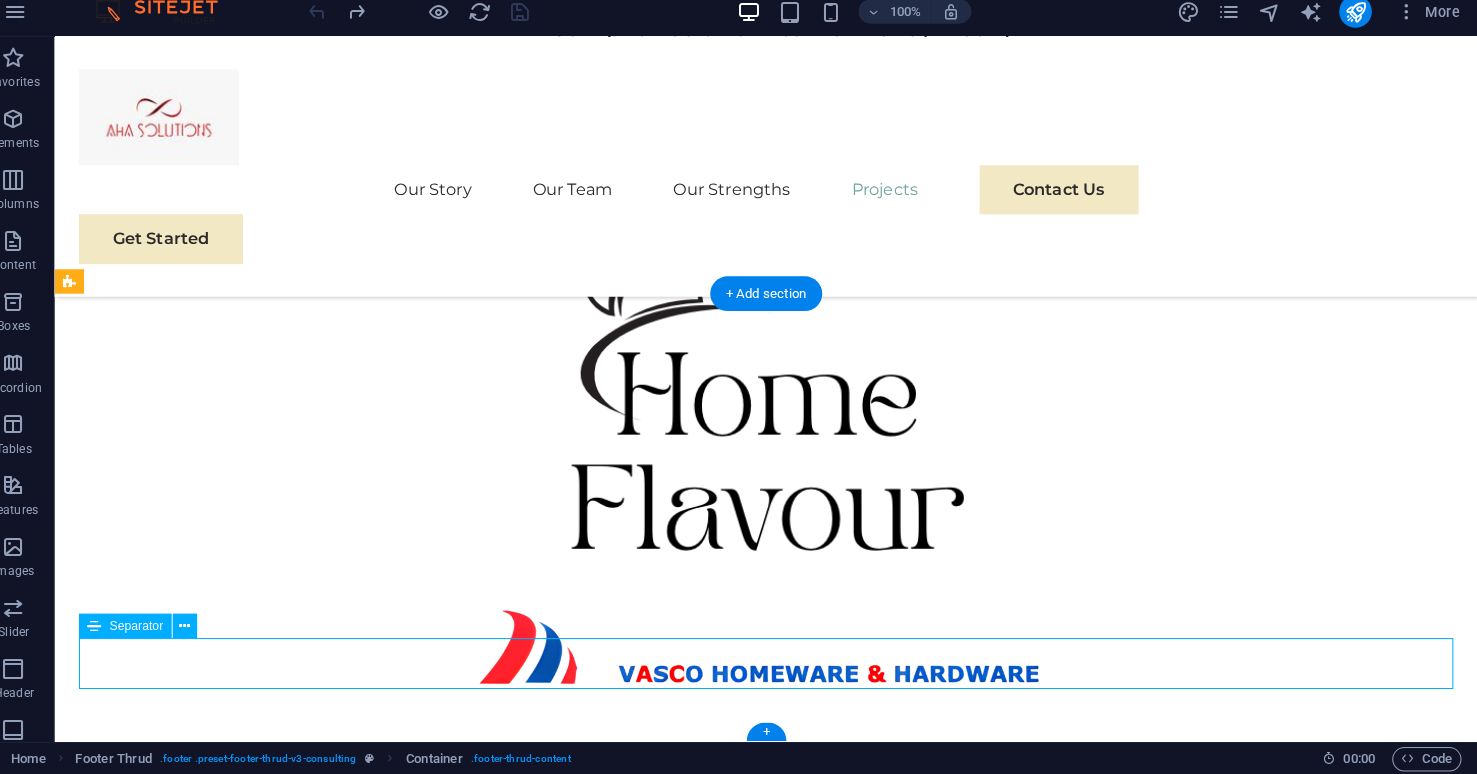 select on "%" 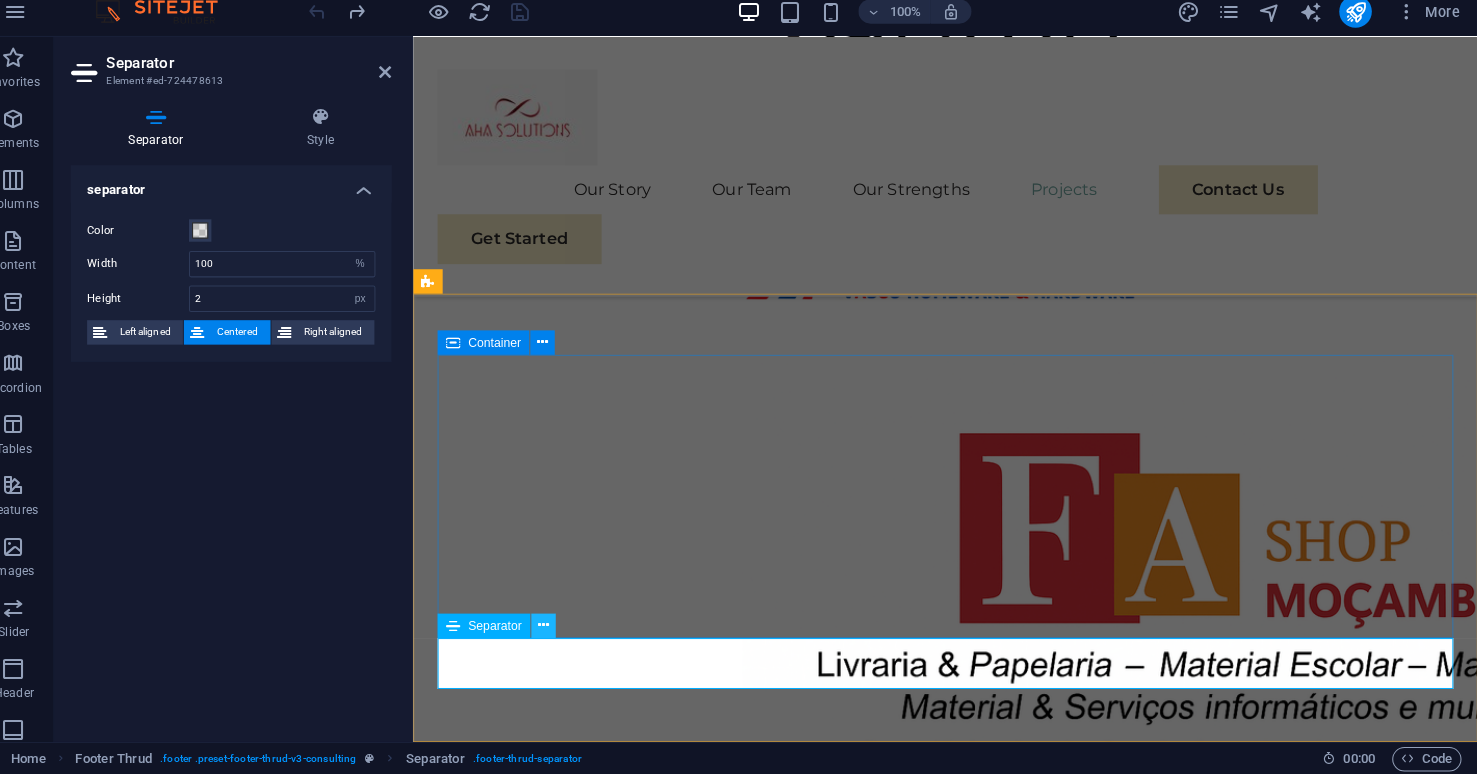 click at bounding box center [559, 627] 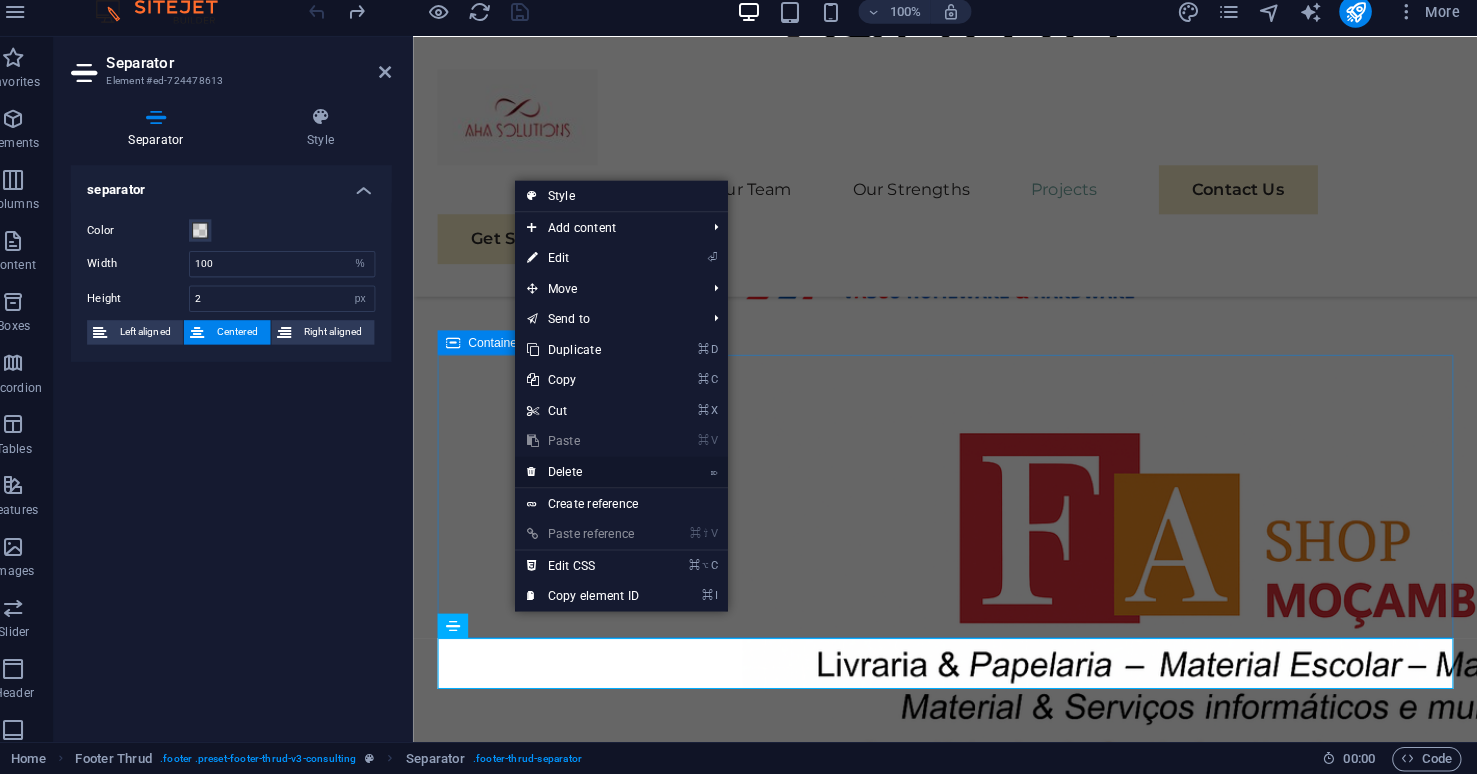 click on "⌦  Delete" at bounding box center [599, 477] 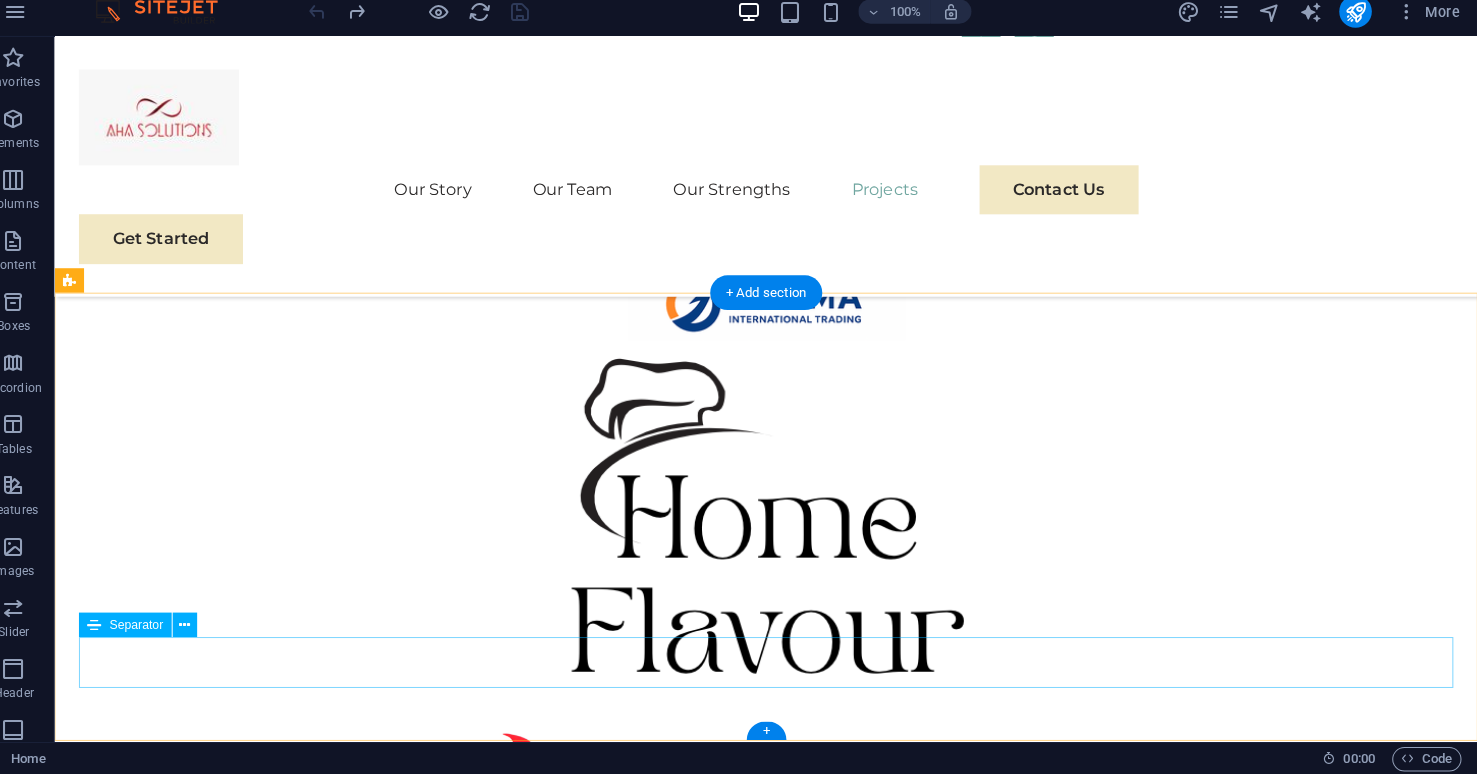 scroll, scrollTop: 7912, scrollLeft: 0, axis: vertical 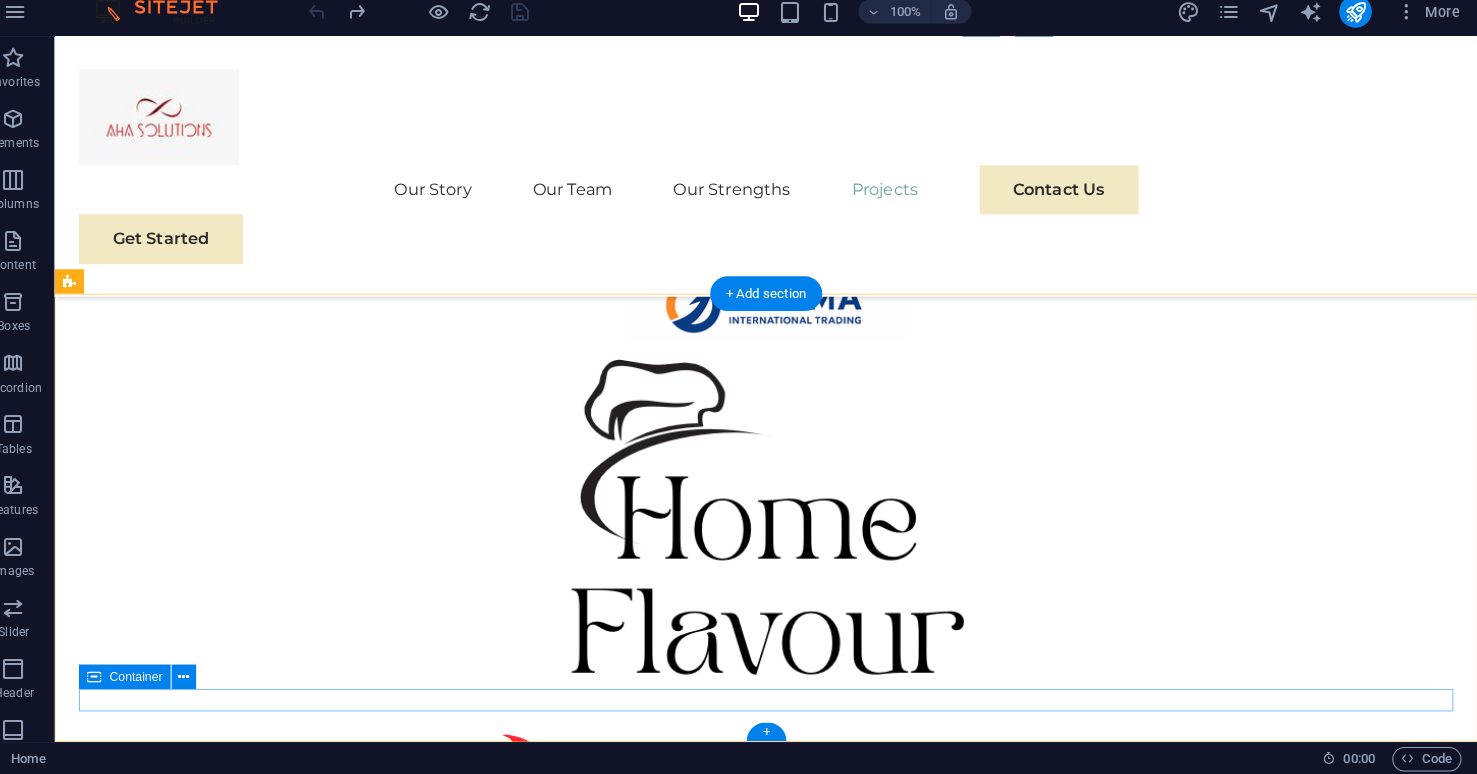 click on "Privacy Policy Terms of Service   AHA Solutions, Lda" at bounding box center (752, 7416) 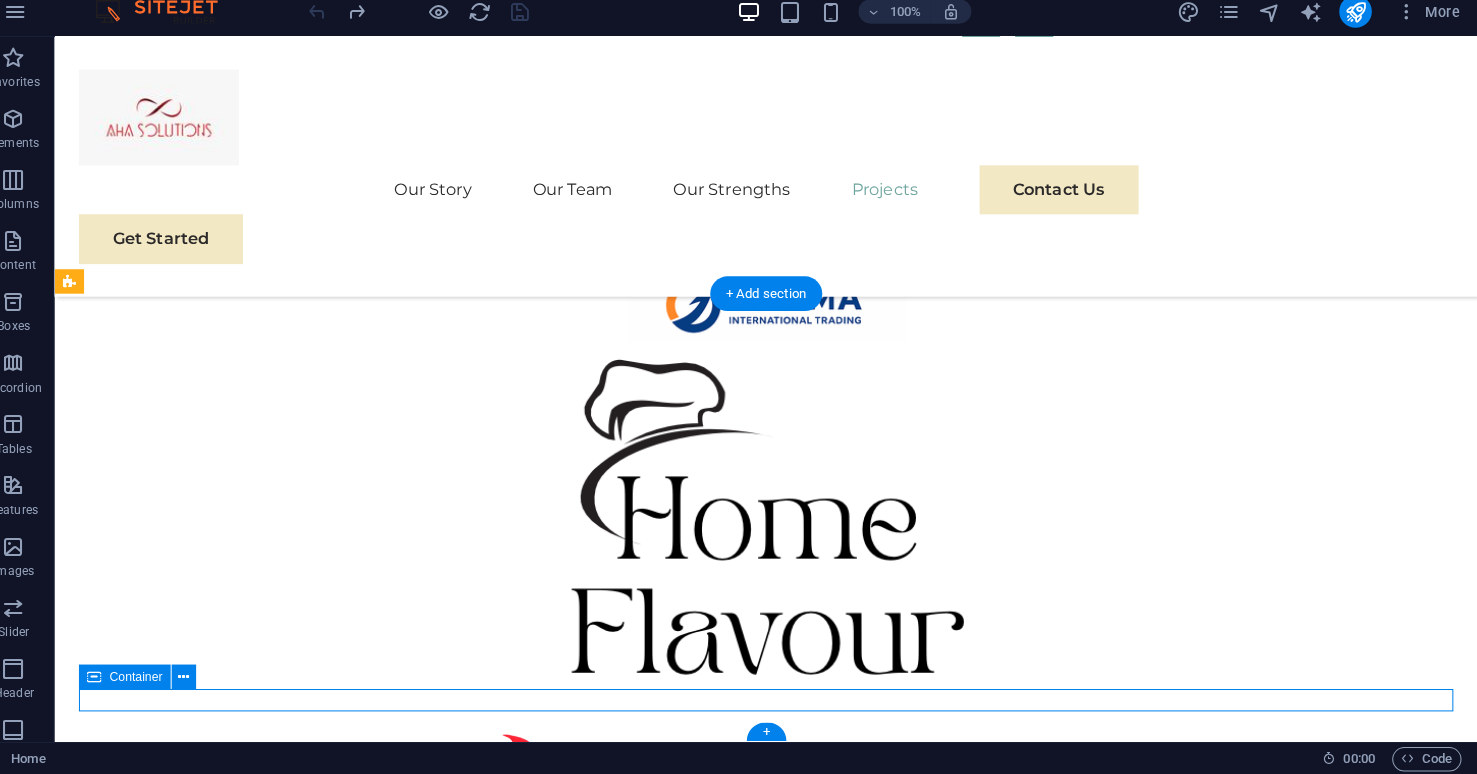 click on "Privacy Policy Terms of Service   AHA Solutions, Lda" at bounding box center (752, 7416) 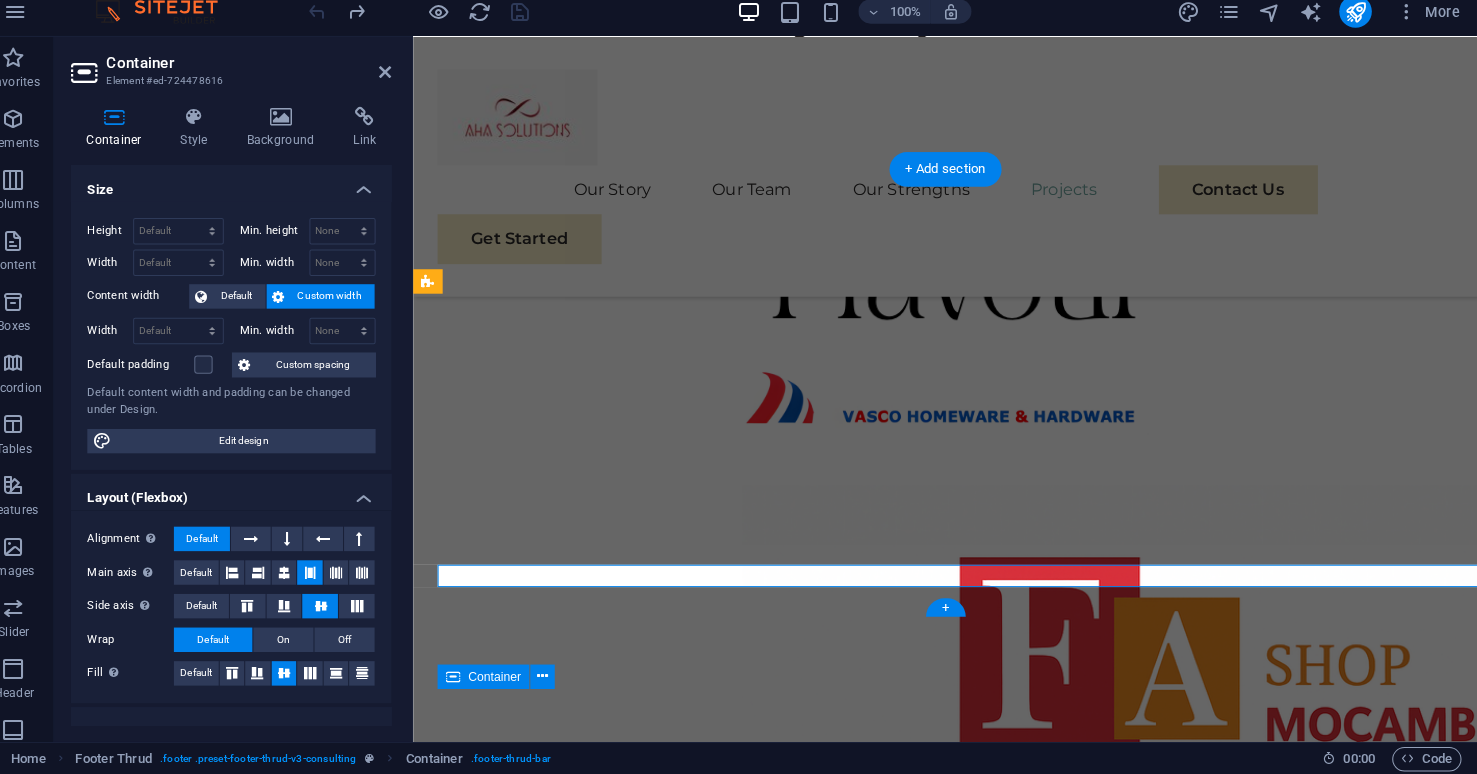 scroll, scrollTop: 8034, scrollLeft: 0, axis: vertical 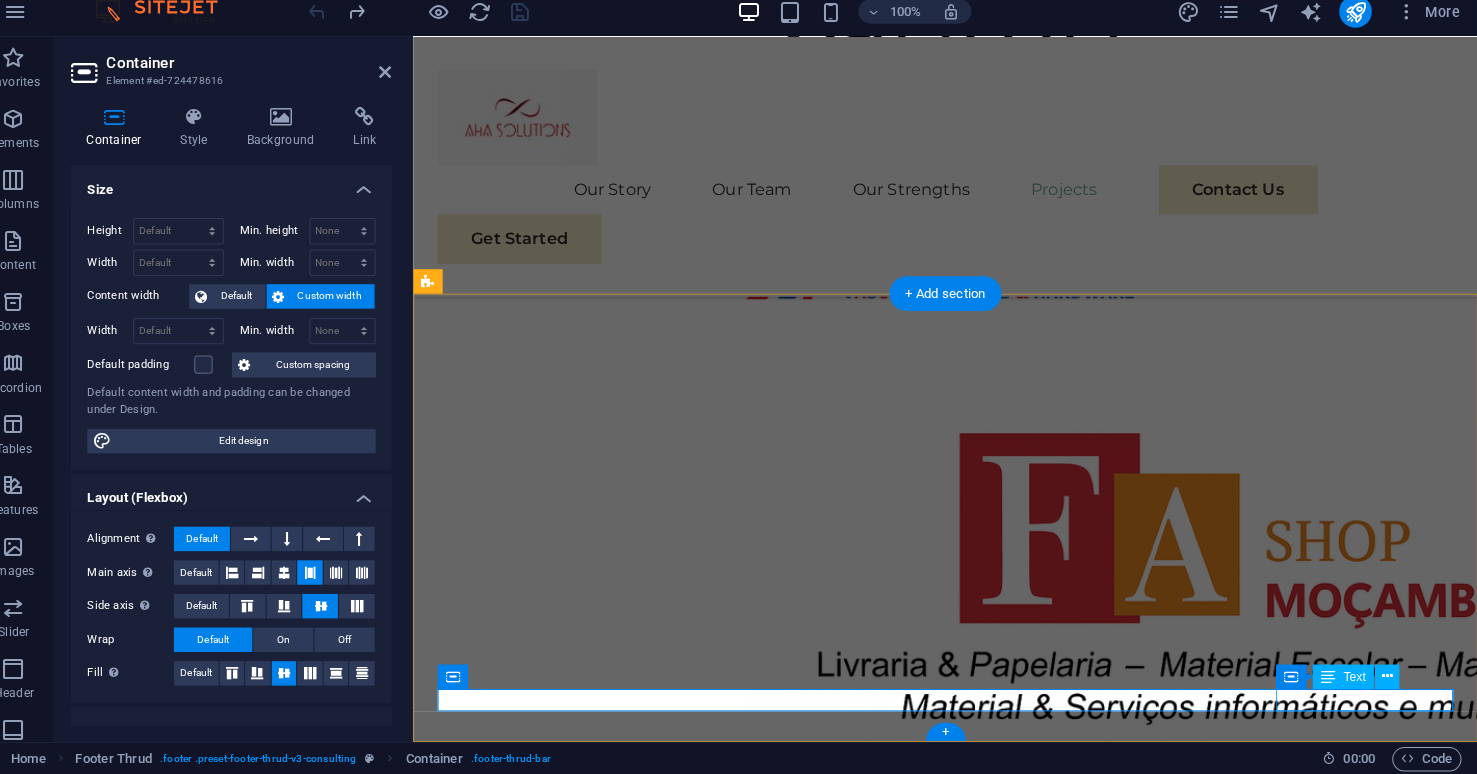 click on "AHA Solutions, Lda" at bounding box center (935, 6731) 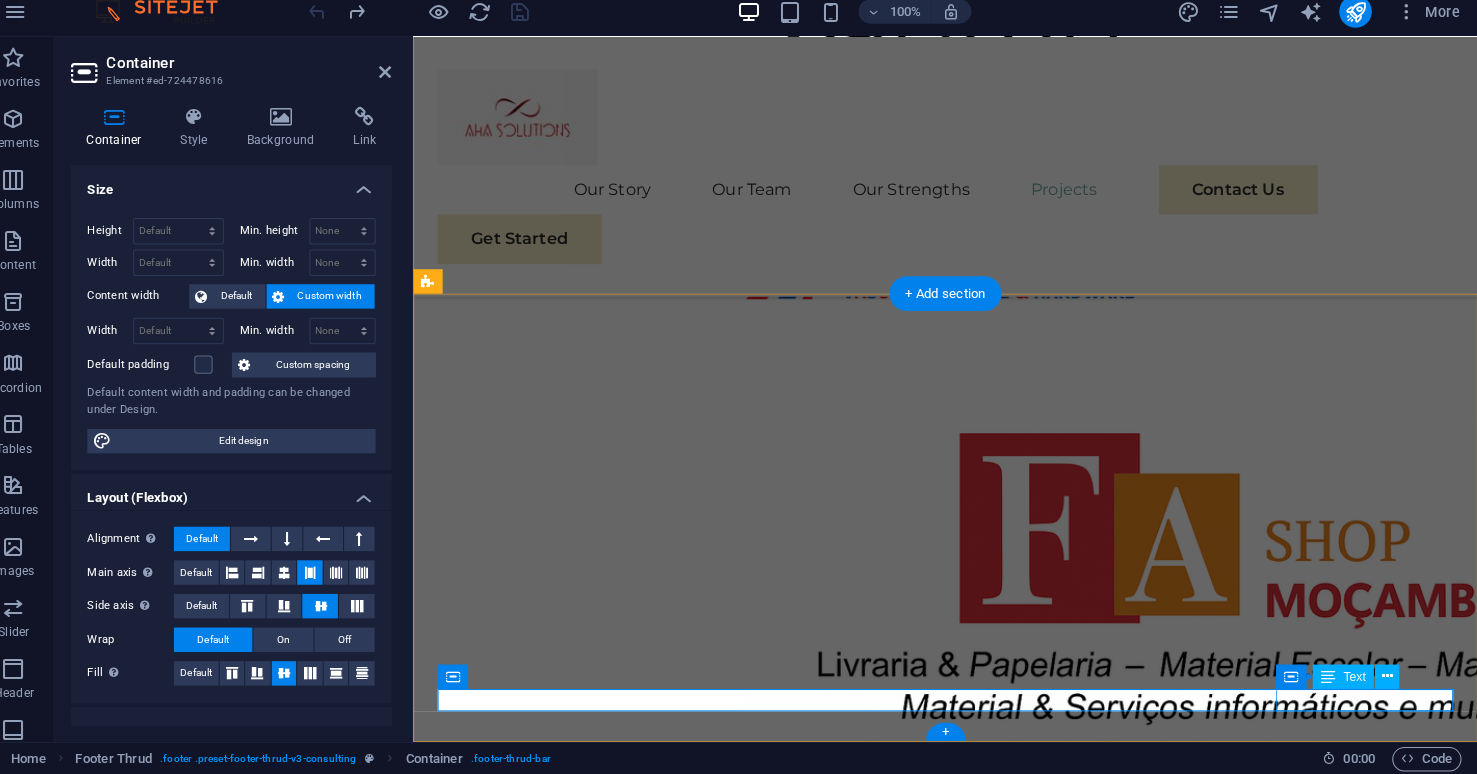 click on "AHA Solutions, Lda" at bounding box center [935, 6731] 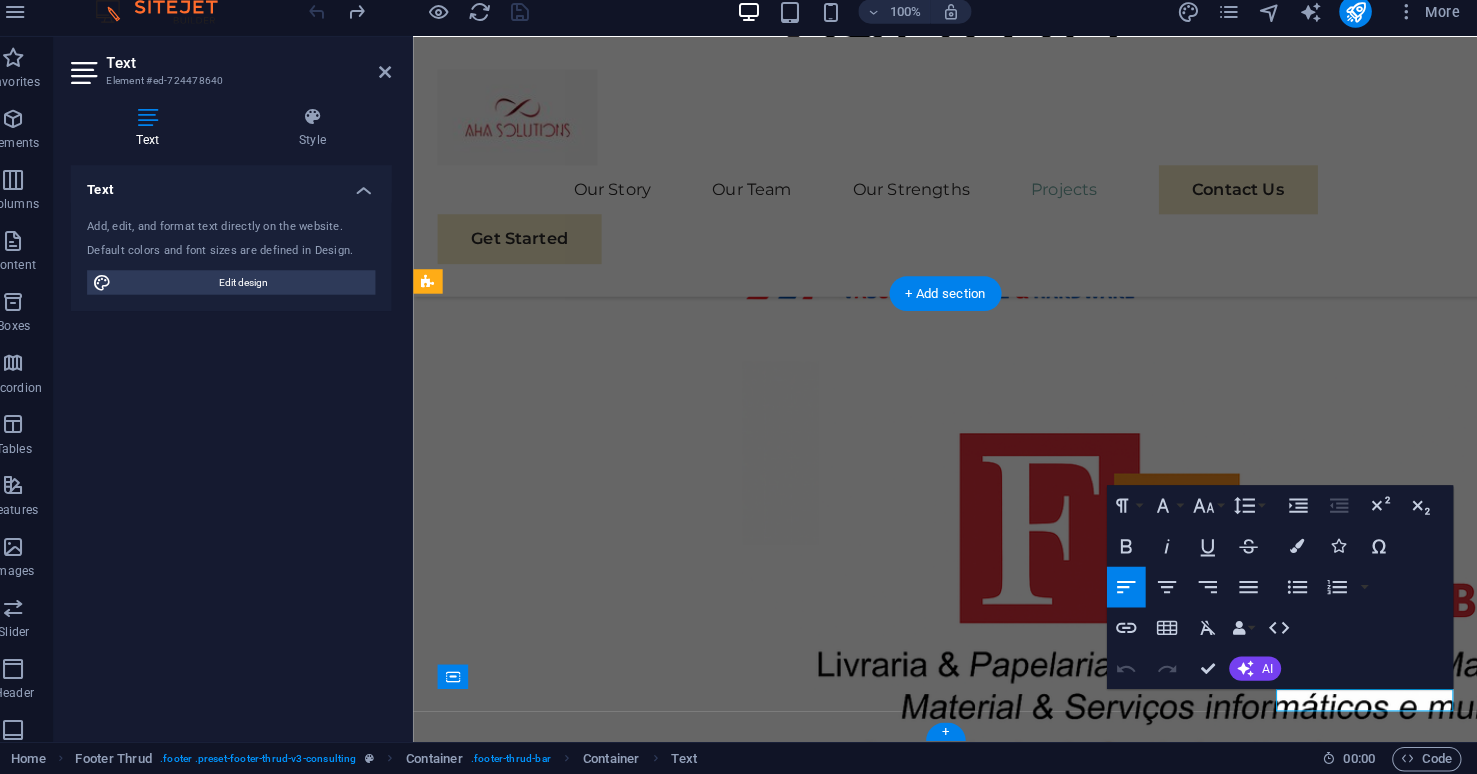 type 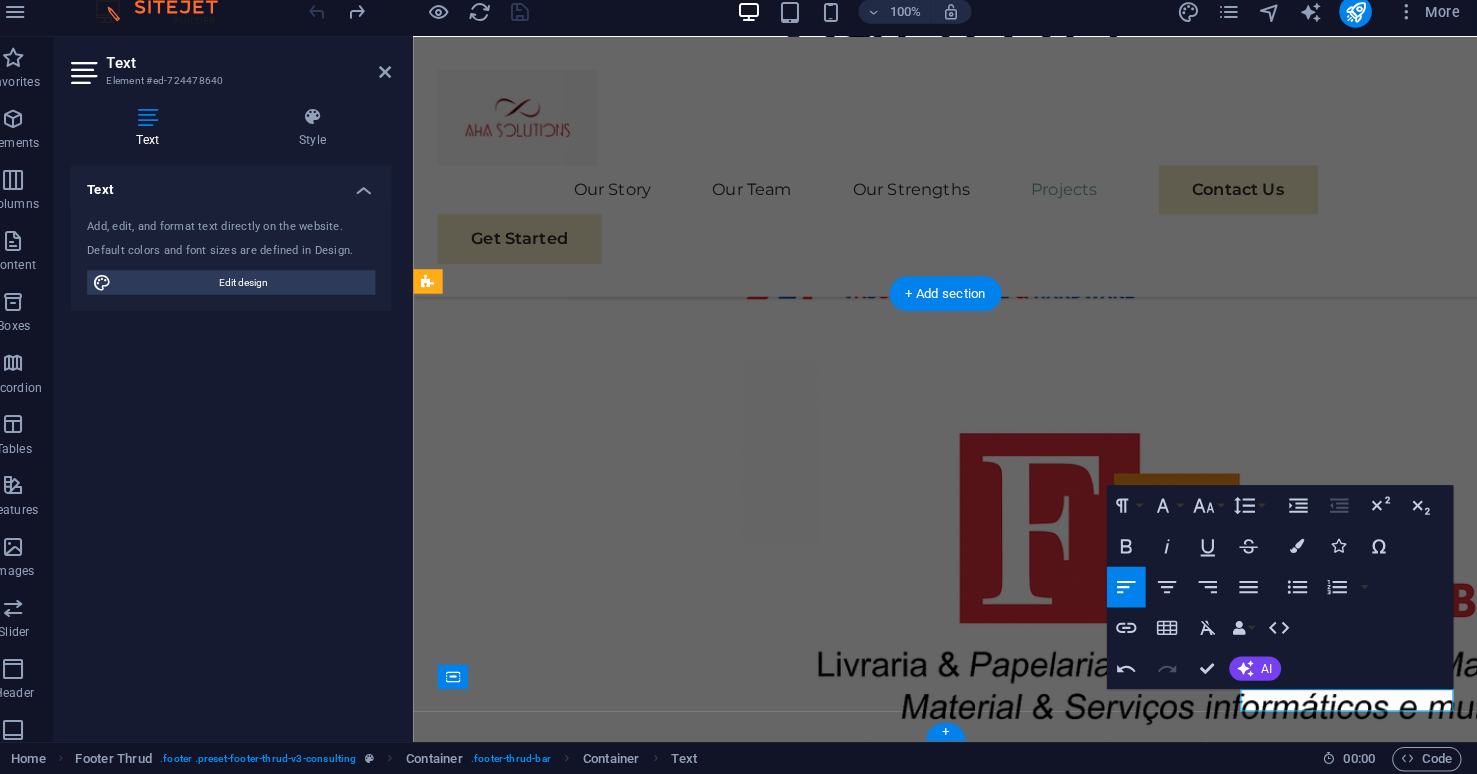click on "2025" at bounding box center (456, 6730) 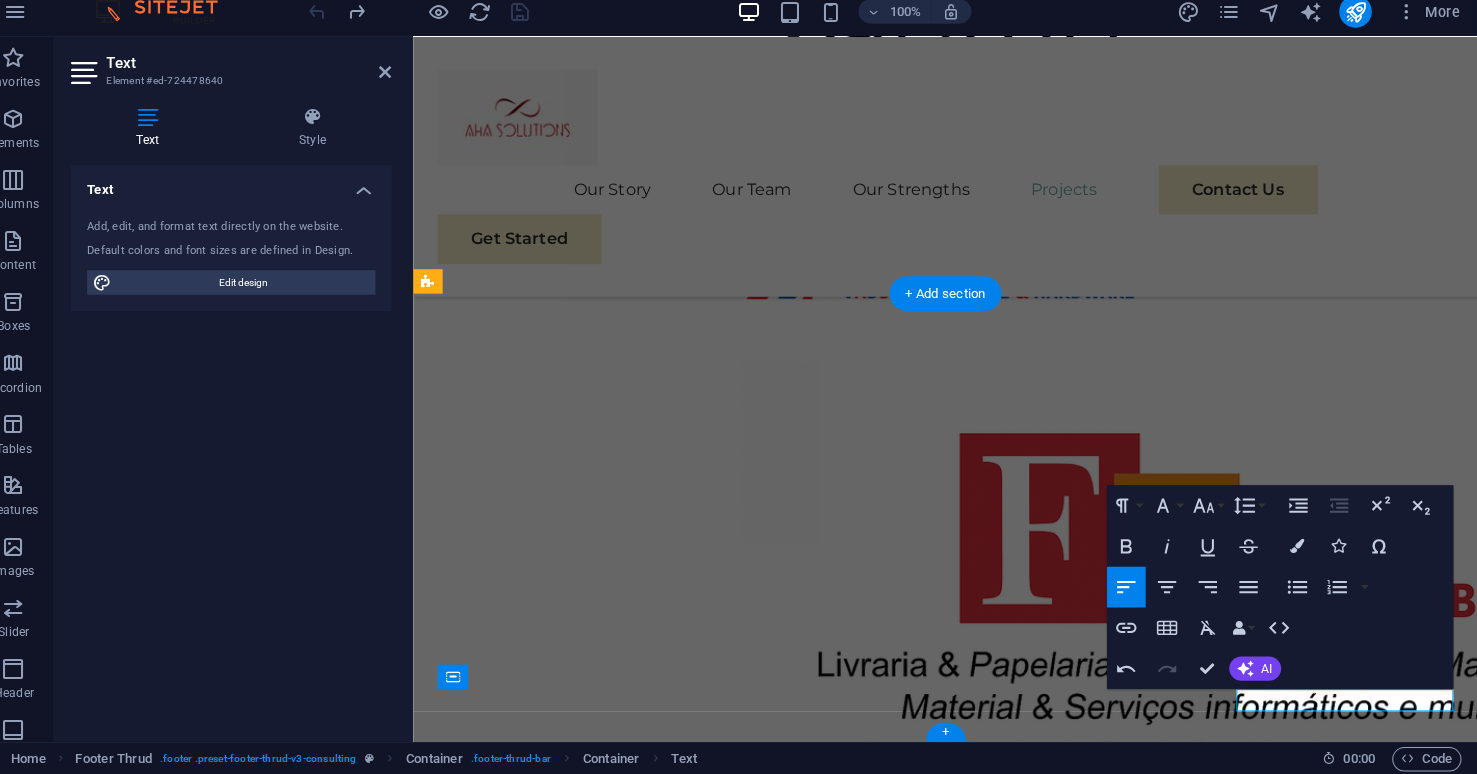 click on "AHA Solutions, Lda" at bounding box center (554, 6730) 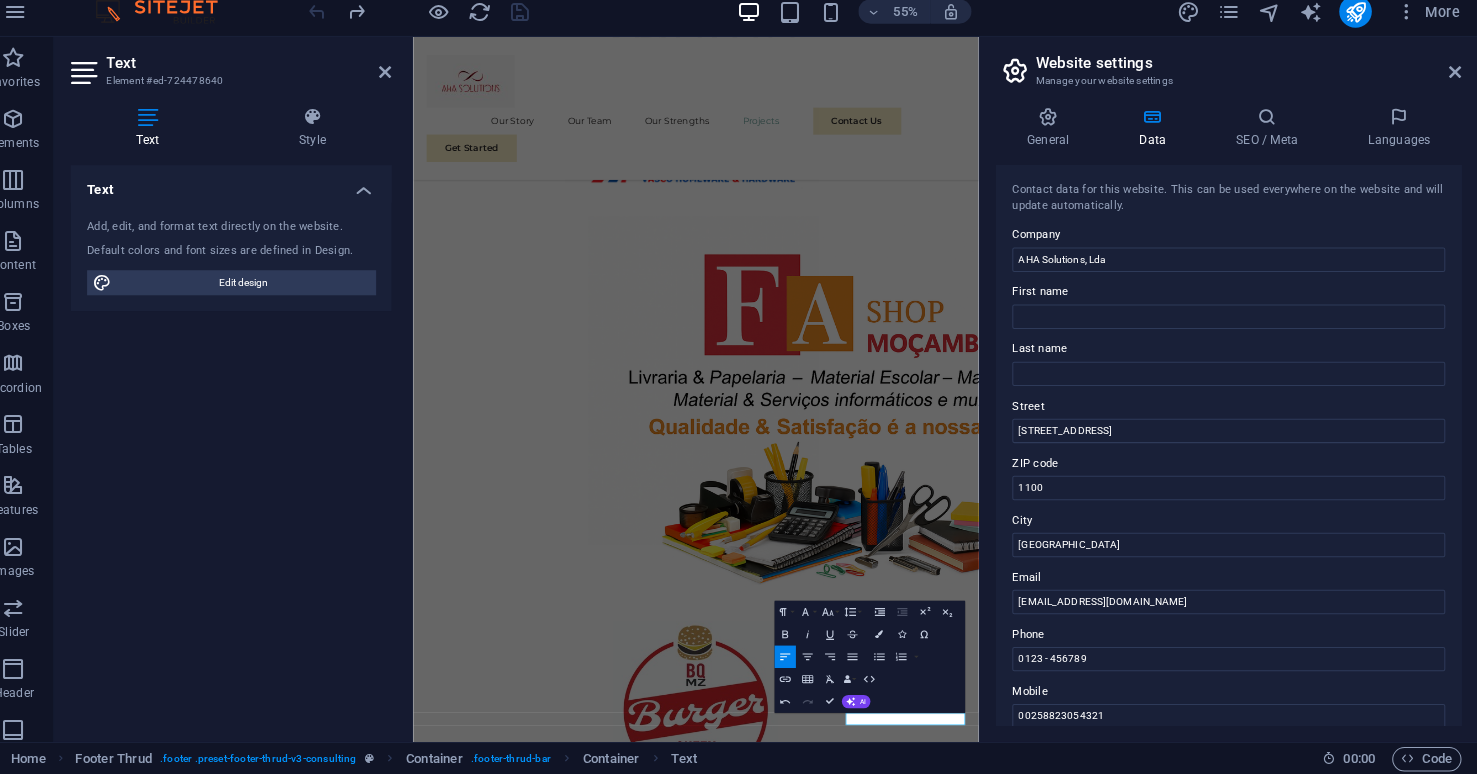 scroll, scrollTop: 7472, scrollLeft: 0, axis: vertical 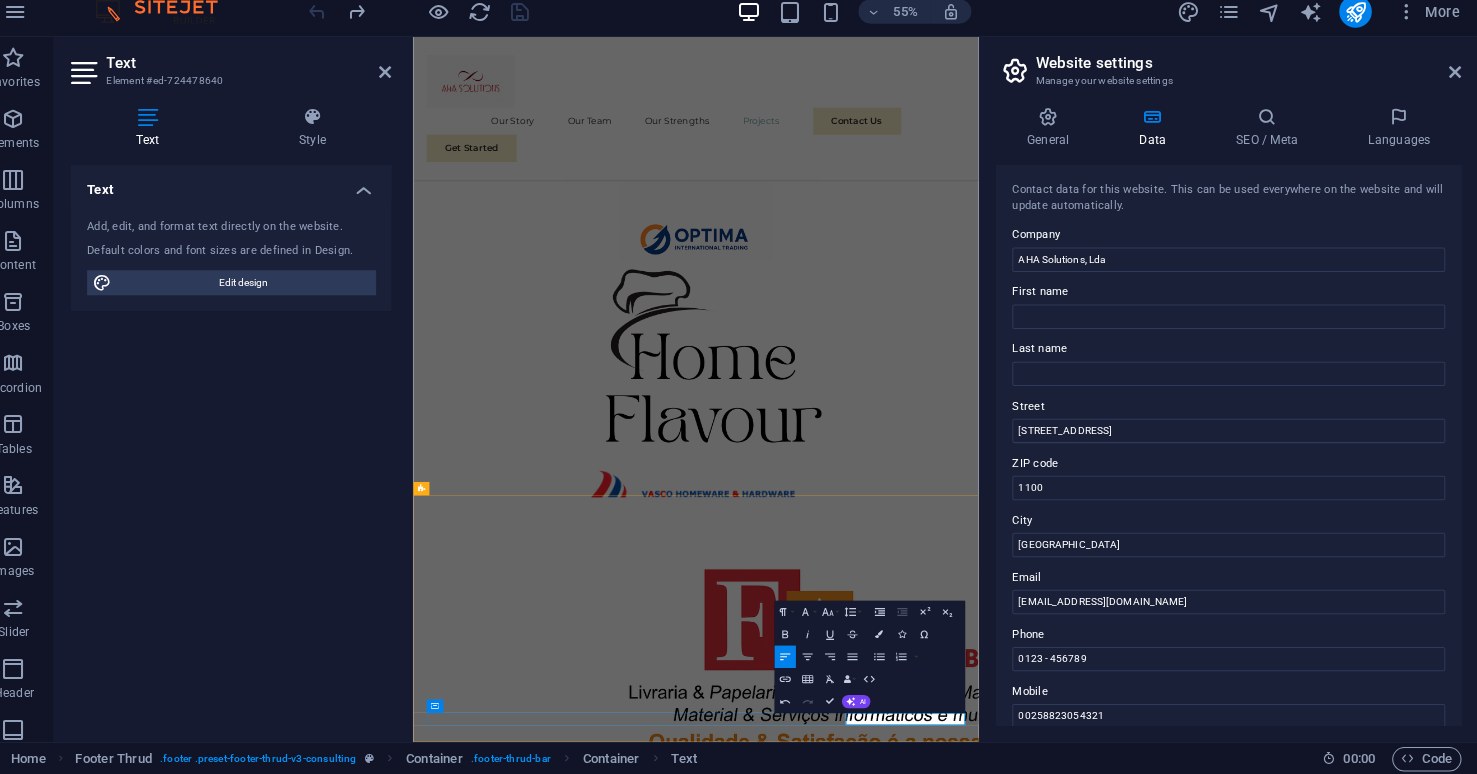click on "AHA Solutions, Lda" at bounding box center [554, 7263] 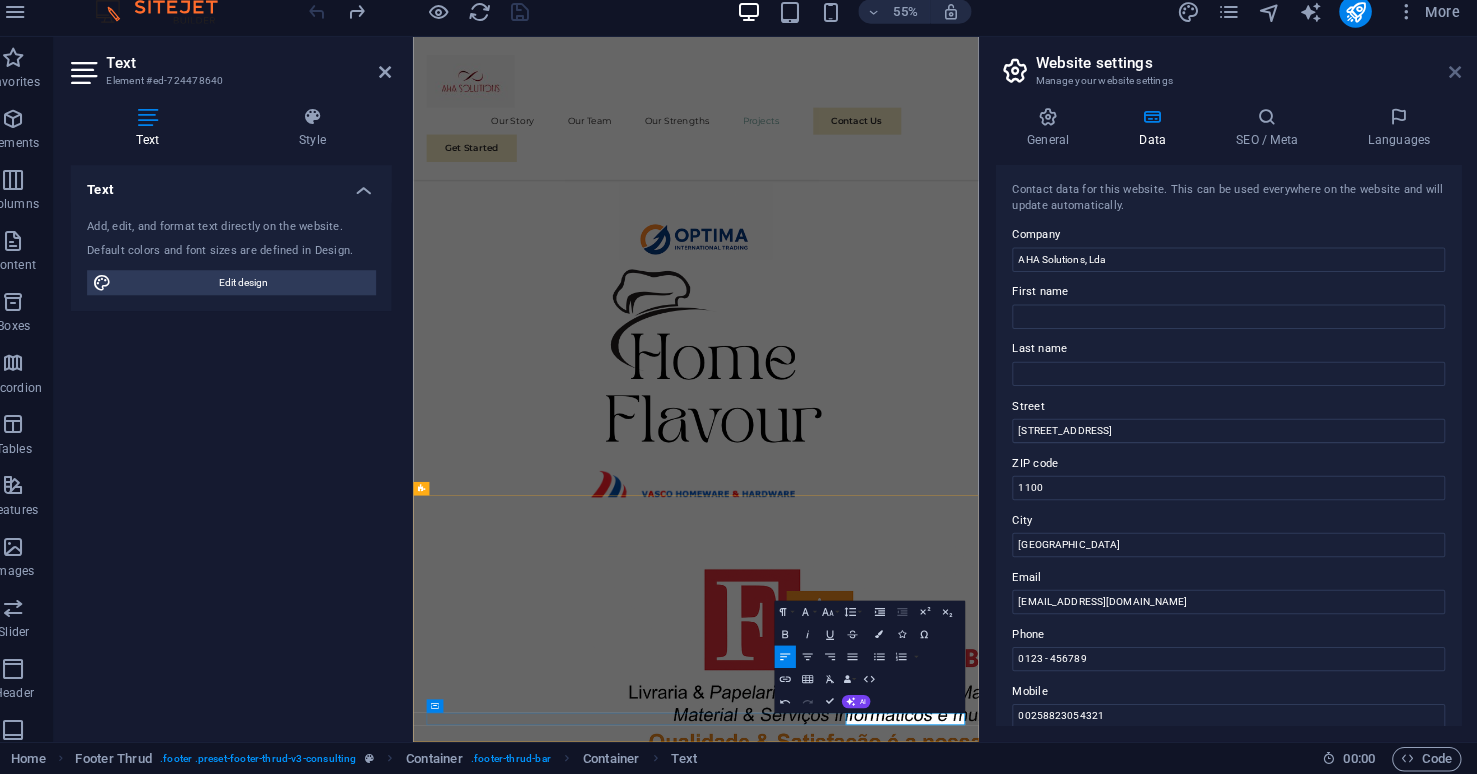 click at bounding box center (1455, 84) 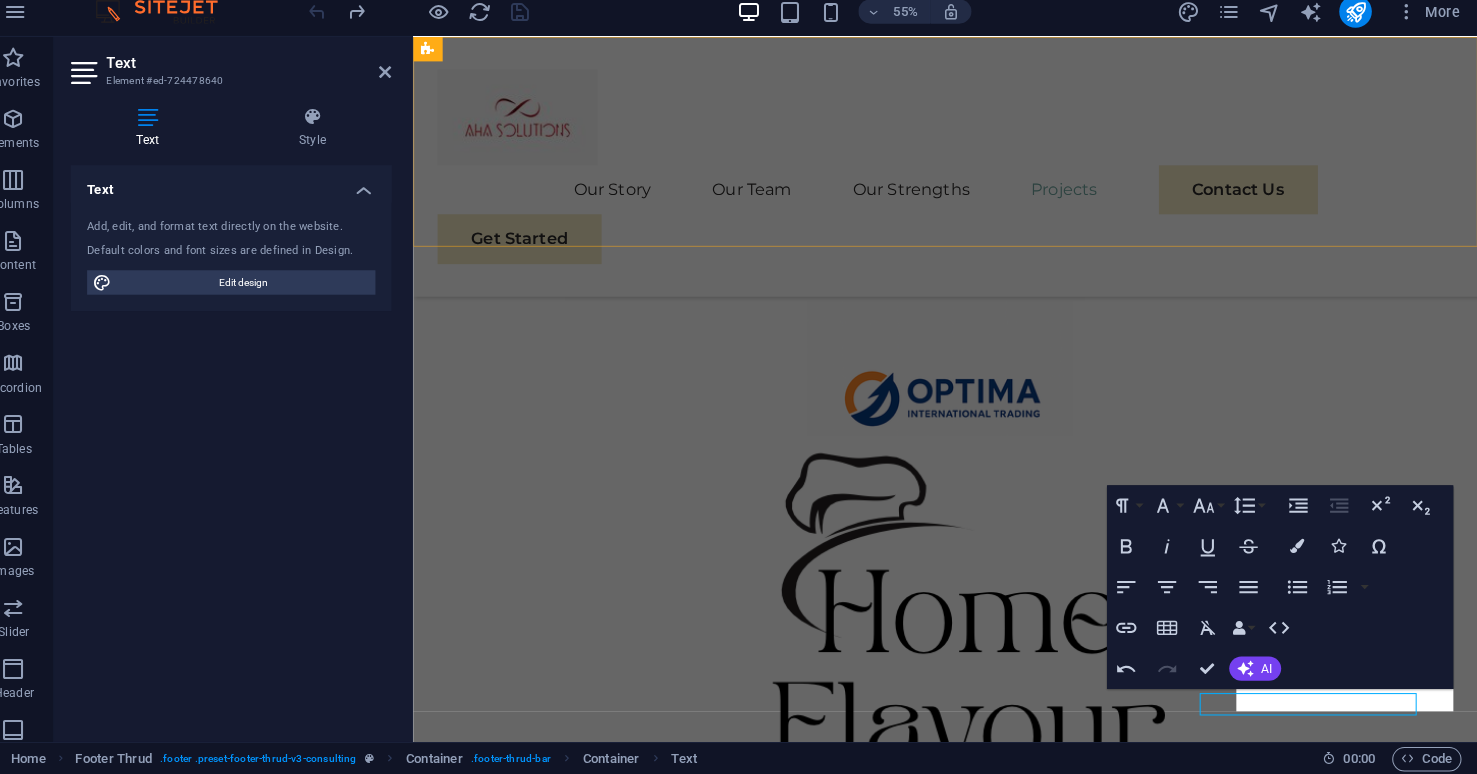 scroll, scrollTop: 8034, scrollLeft: 0, axis: vertical 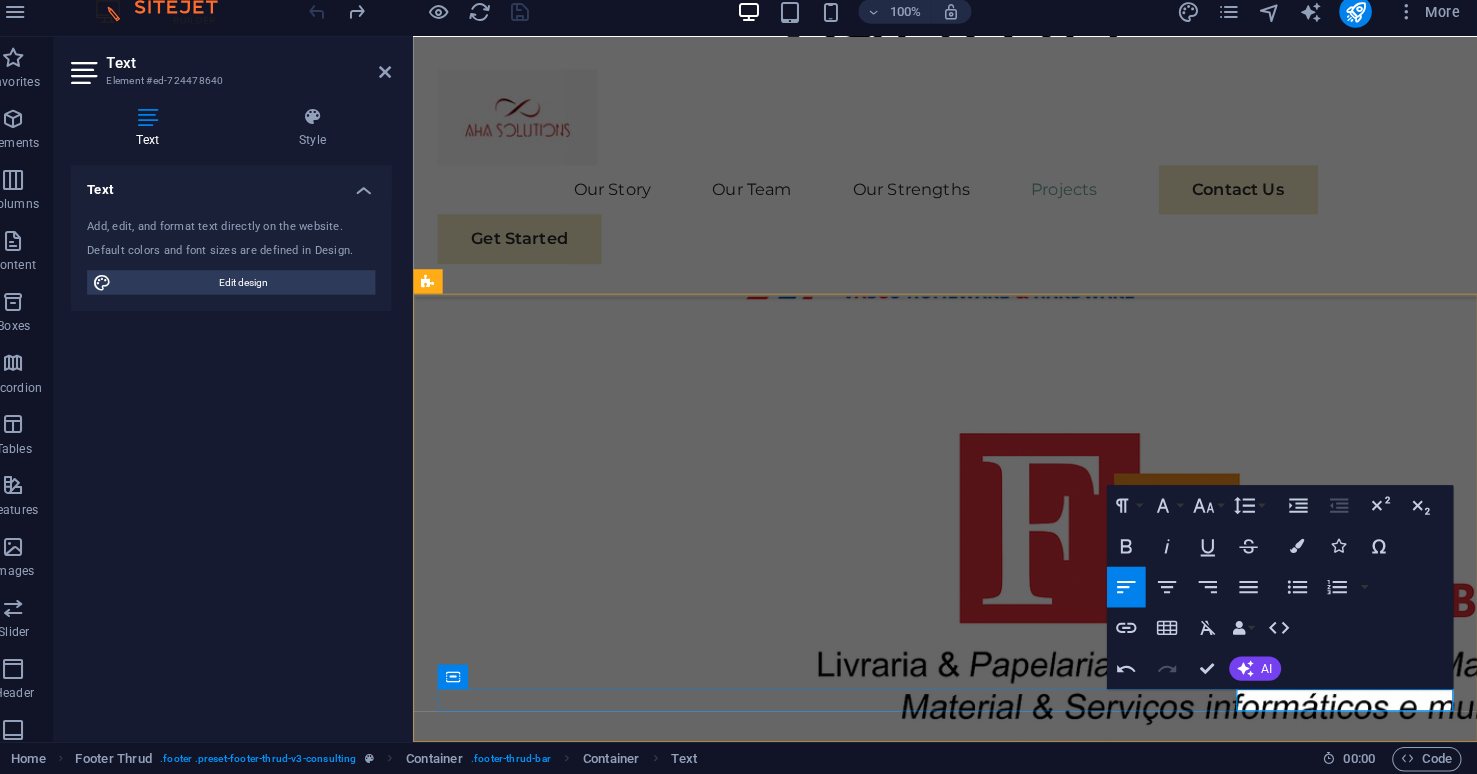 click on "2025   AHA Solutions, Lda" at bounding box center [935, 6731] 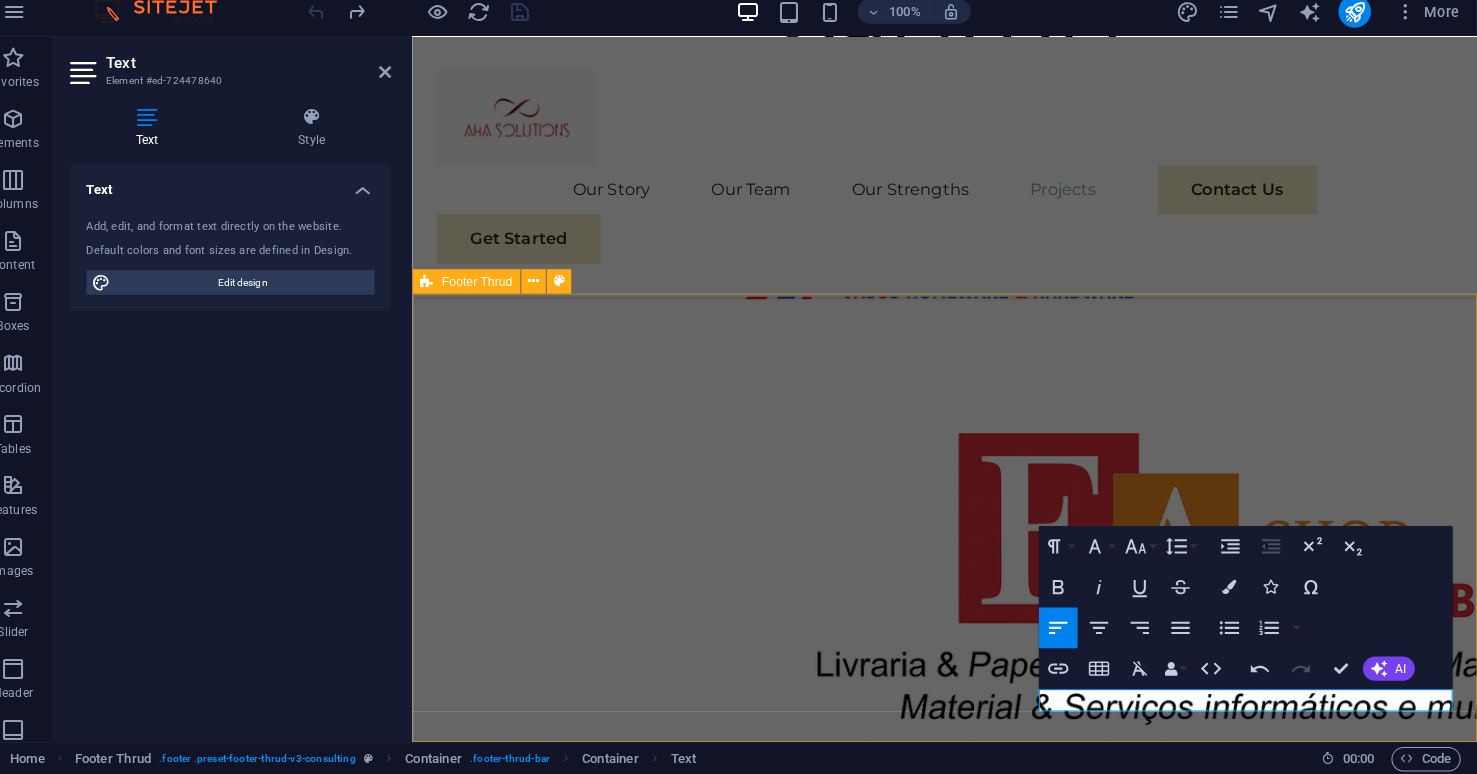 scroll, scrollTop: 0, scrollLeft: 0, axis: both 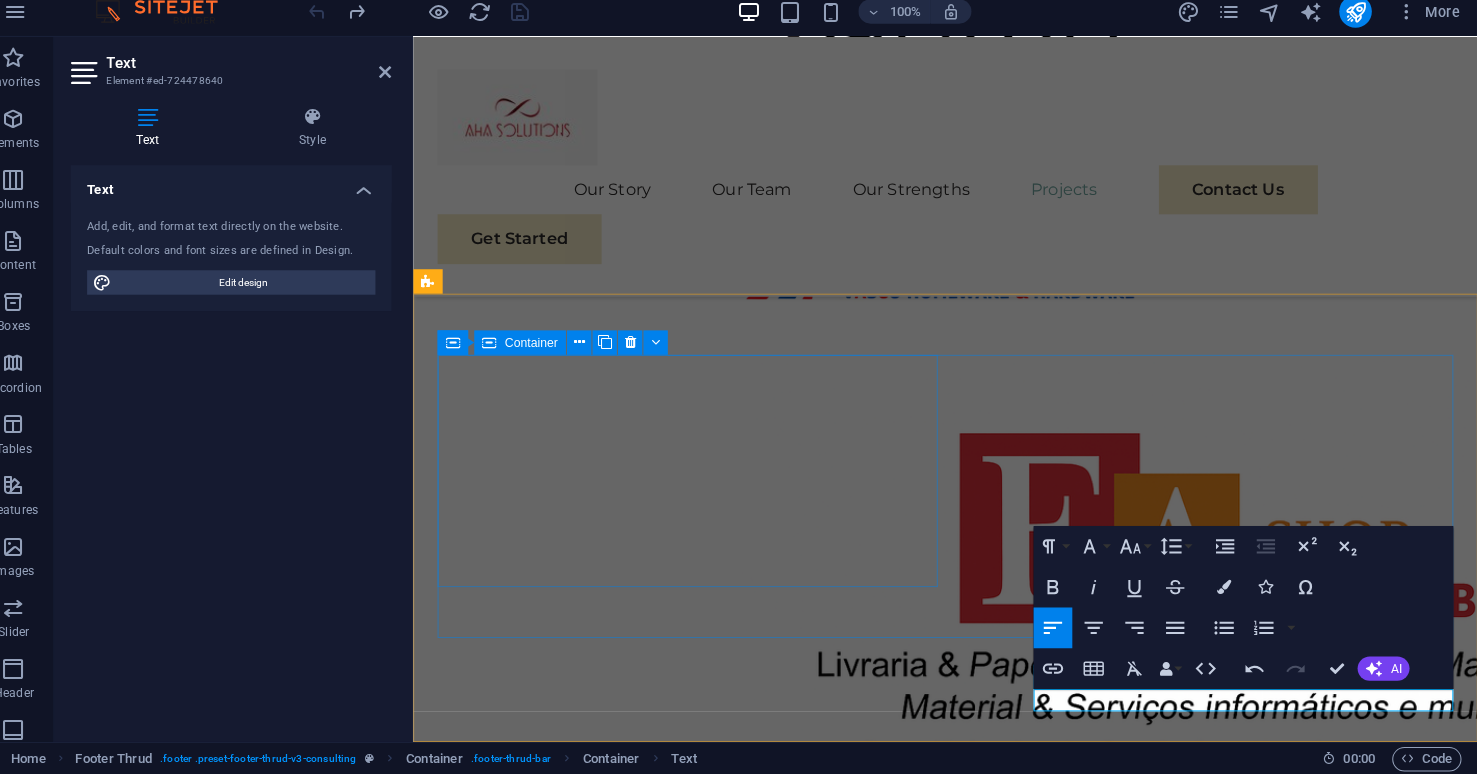 click on "At AHA Solutions, we believe in the power of collaboration, innovation, and integrity to drive positive change. Together, we can turn challenges into opportunities and build a more prosperous and sustainable future." at bounding box center [682, 6124] 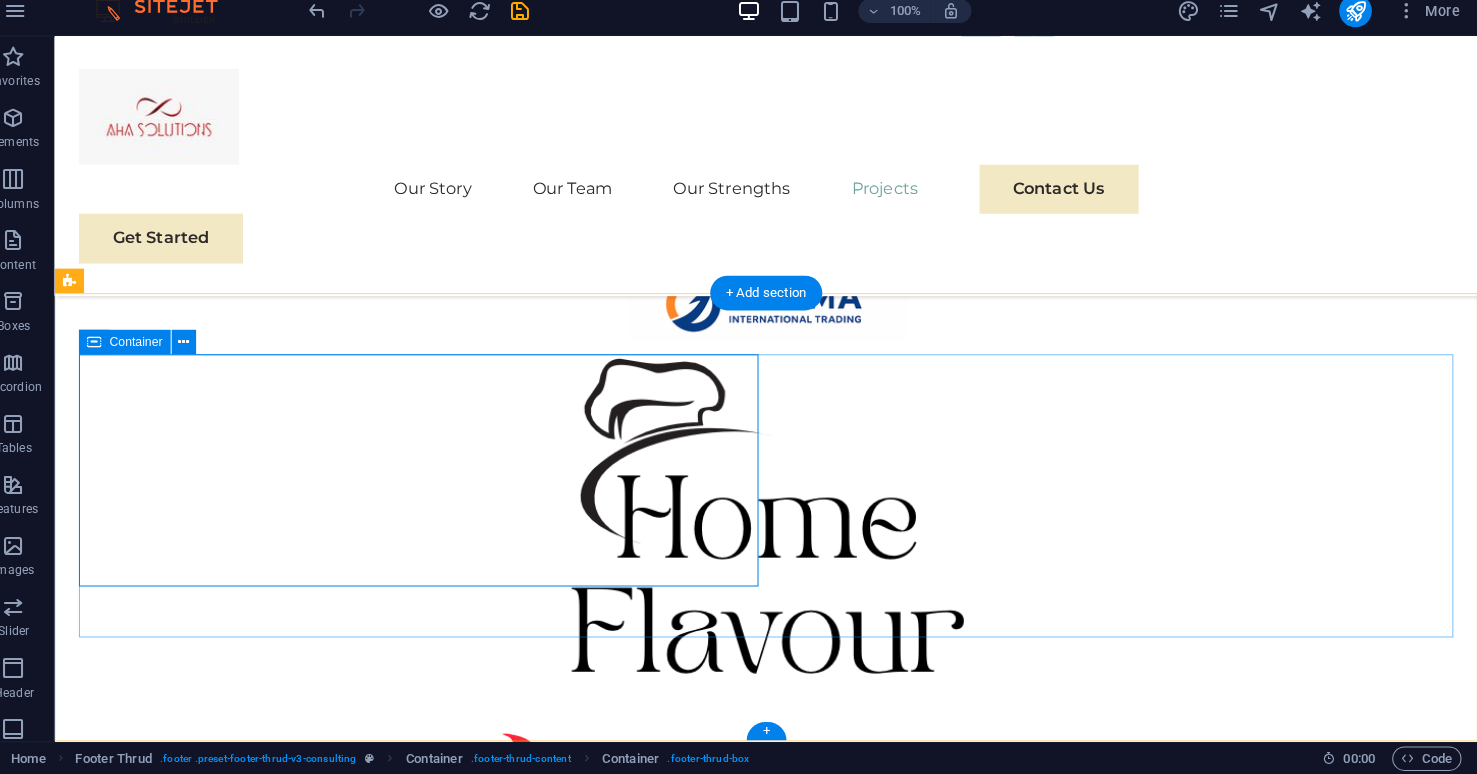 scroll, scrollTop: 0, scrollLeft: 0, axis: both 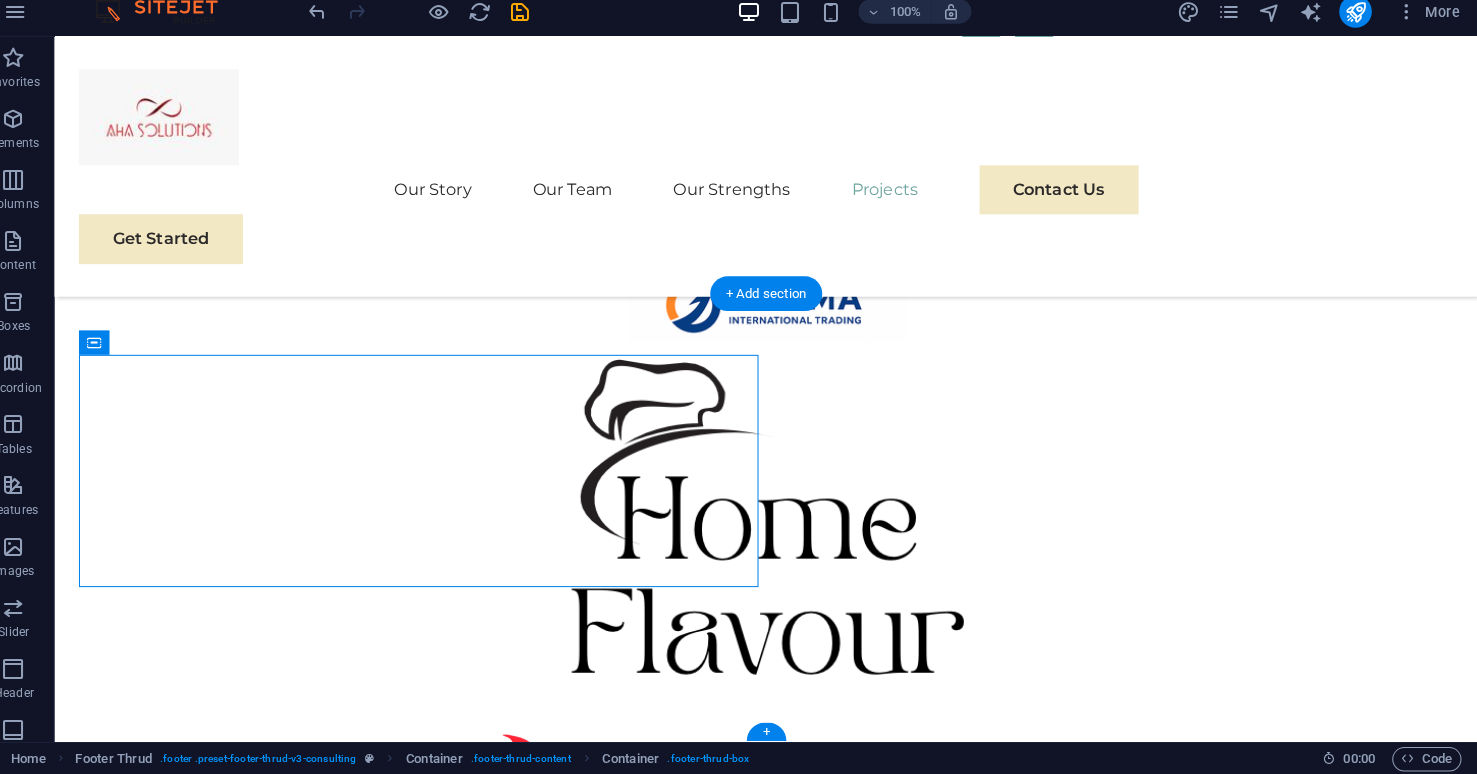 click on "2025  Designe by Dr. Amojee ( AHA Solutions, Lda  )" at bounding box center [752, 7439] 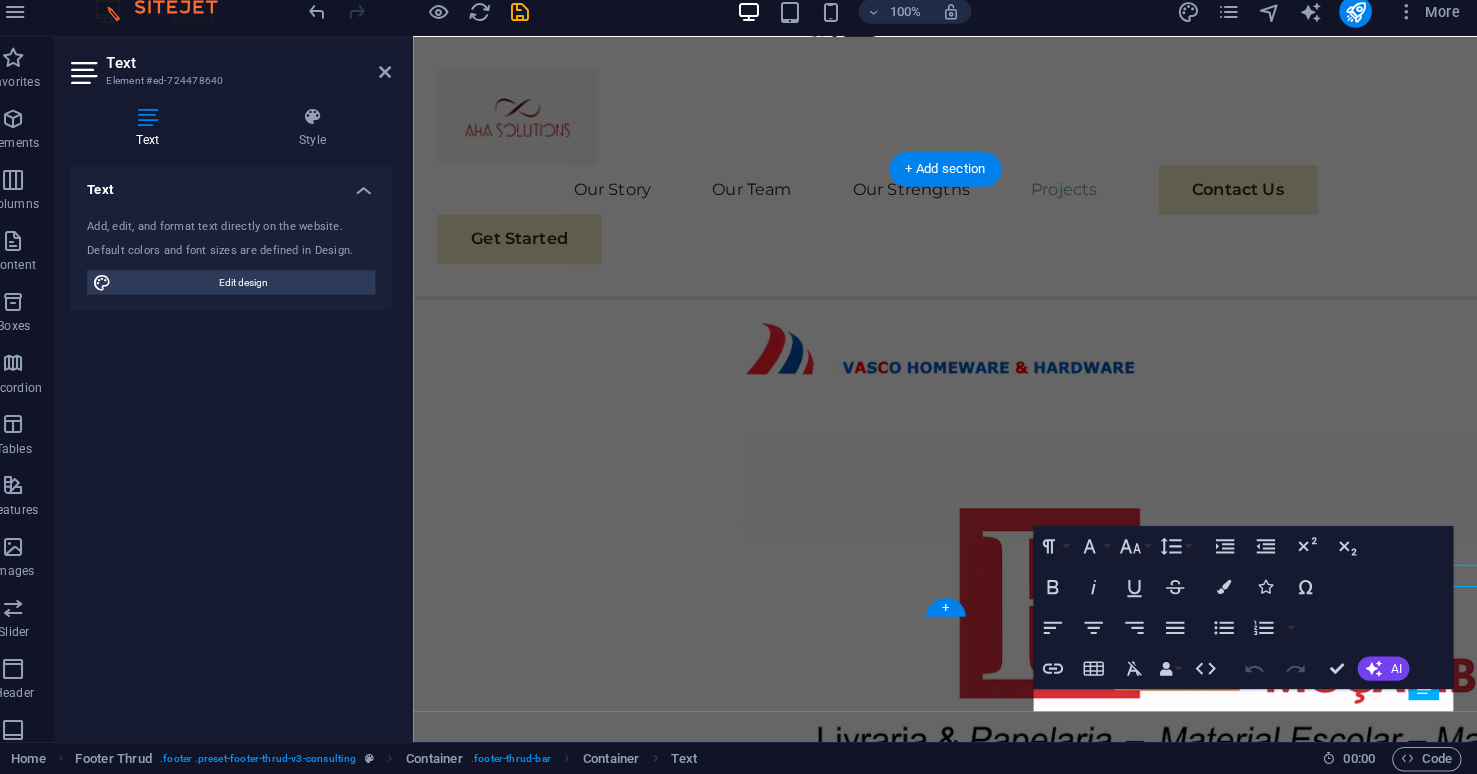scroll, scrollTop: 8034, scrollLeft: 0, axis: vertical 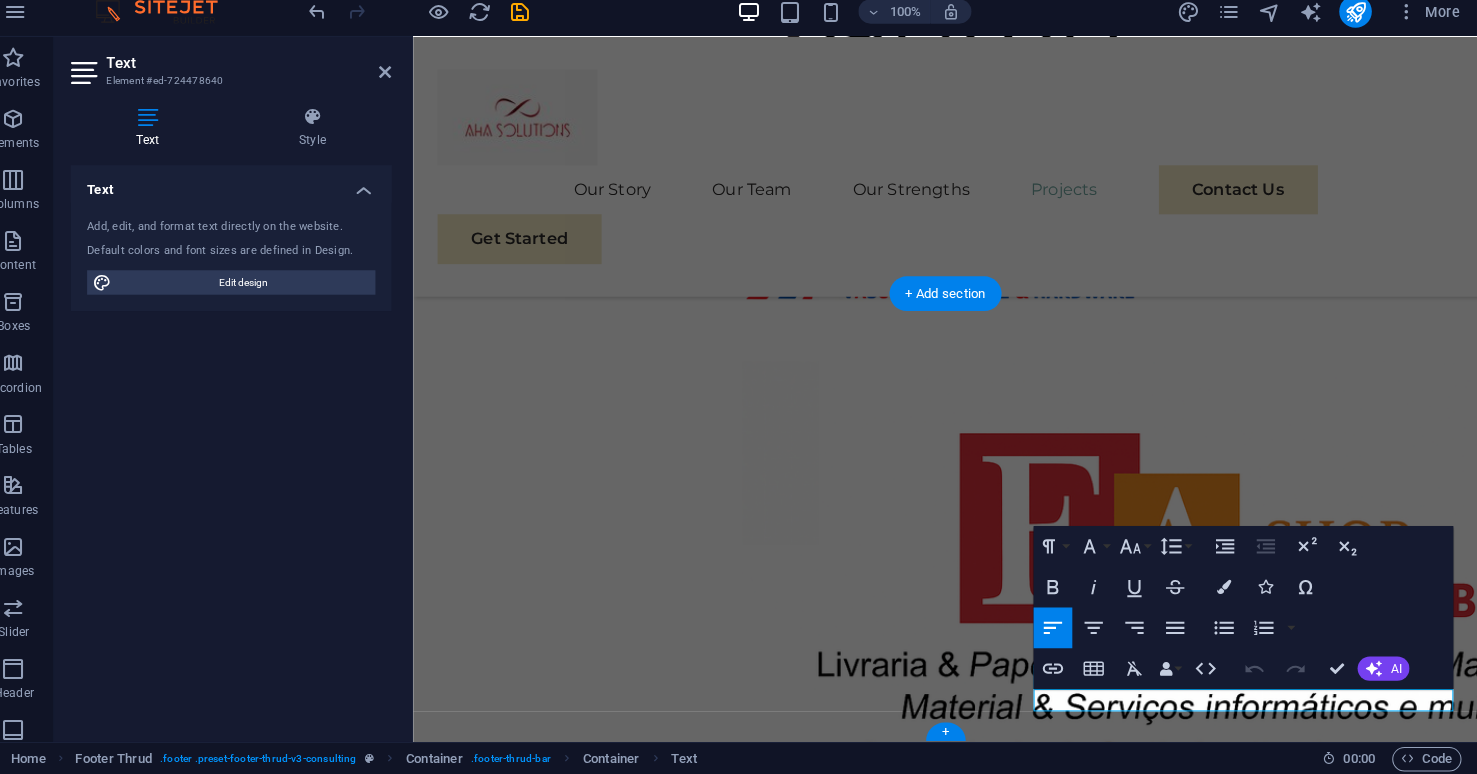 click on "2025  Designe by Dr. Amojee ( AHA Solutions, Lda  )" at bounding box center (935, 6731) 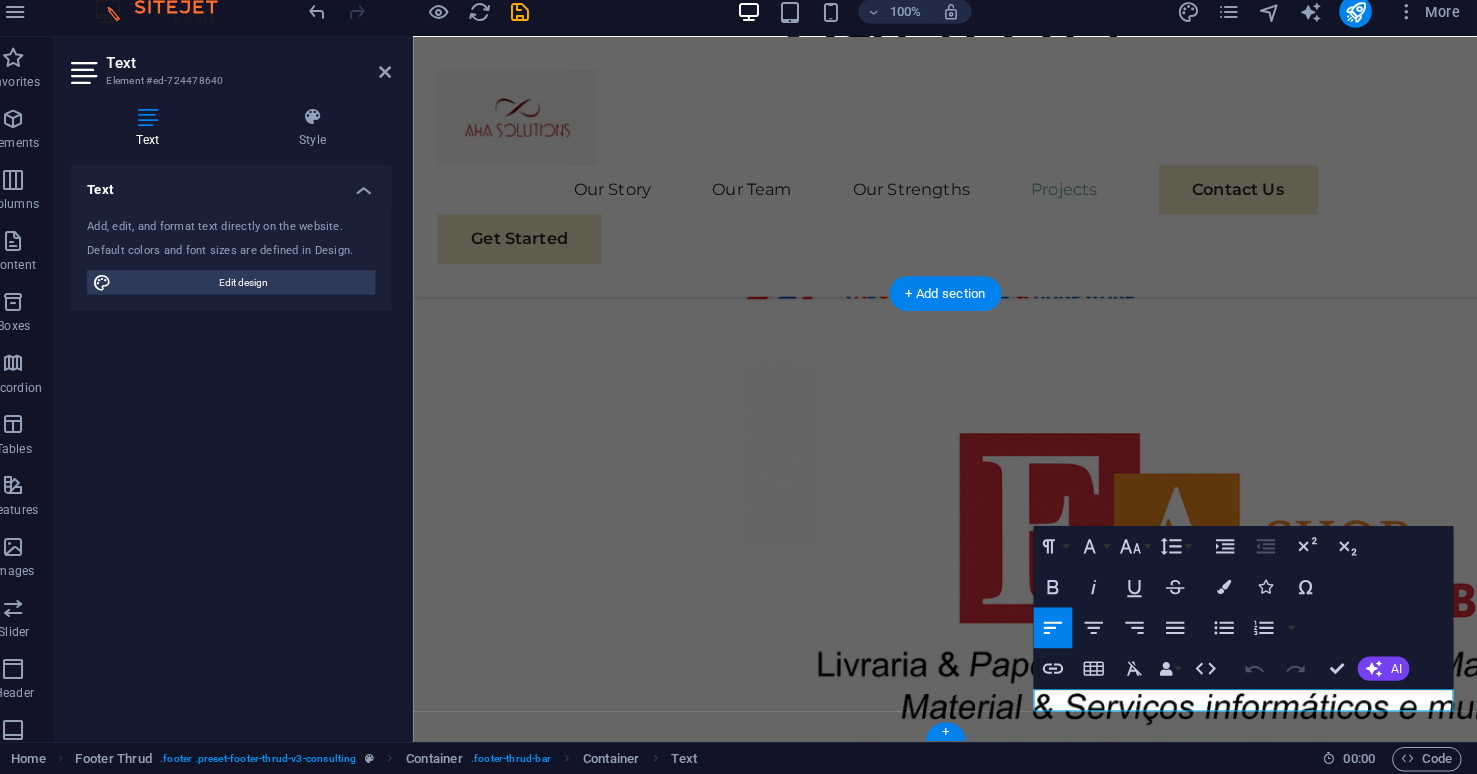 type 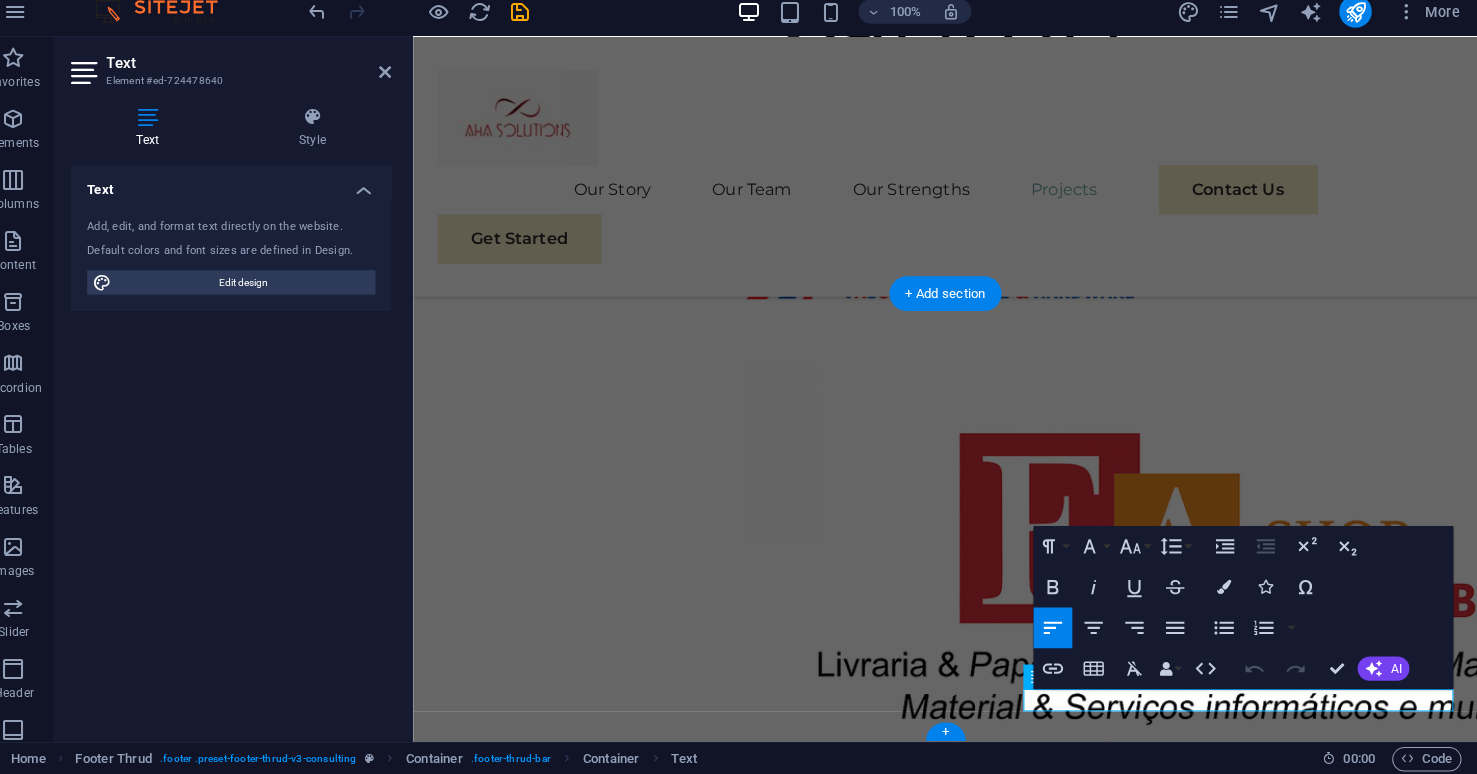 scroll, scrollTop: 7912, scrollLeft: 0, axis: vertical 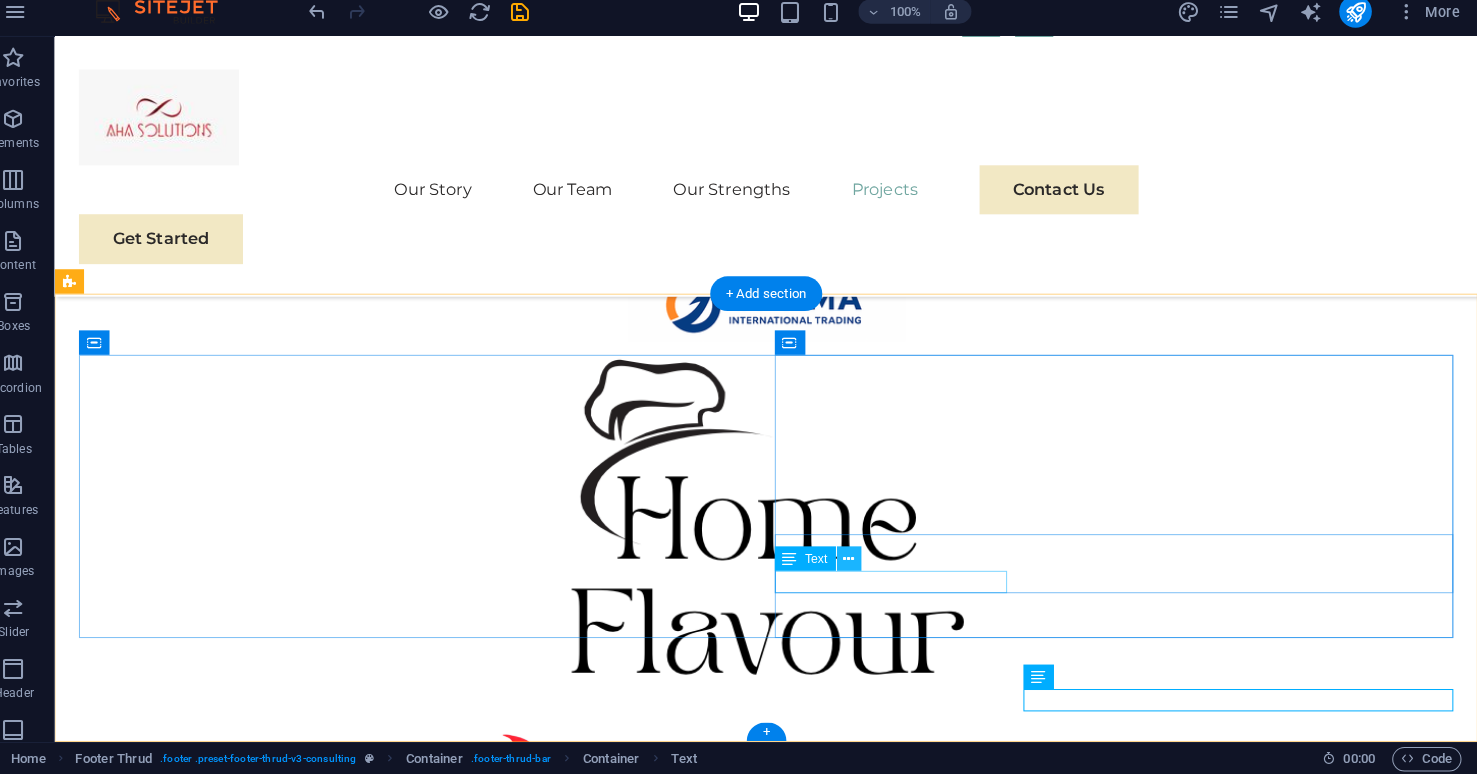 click at bounding box center (859, 562) 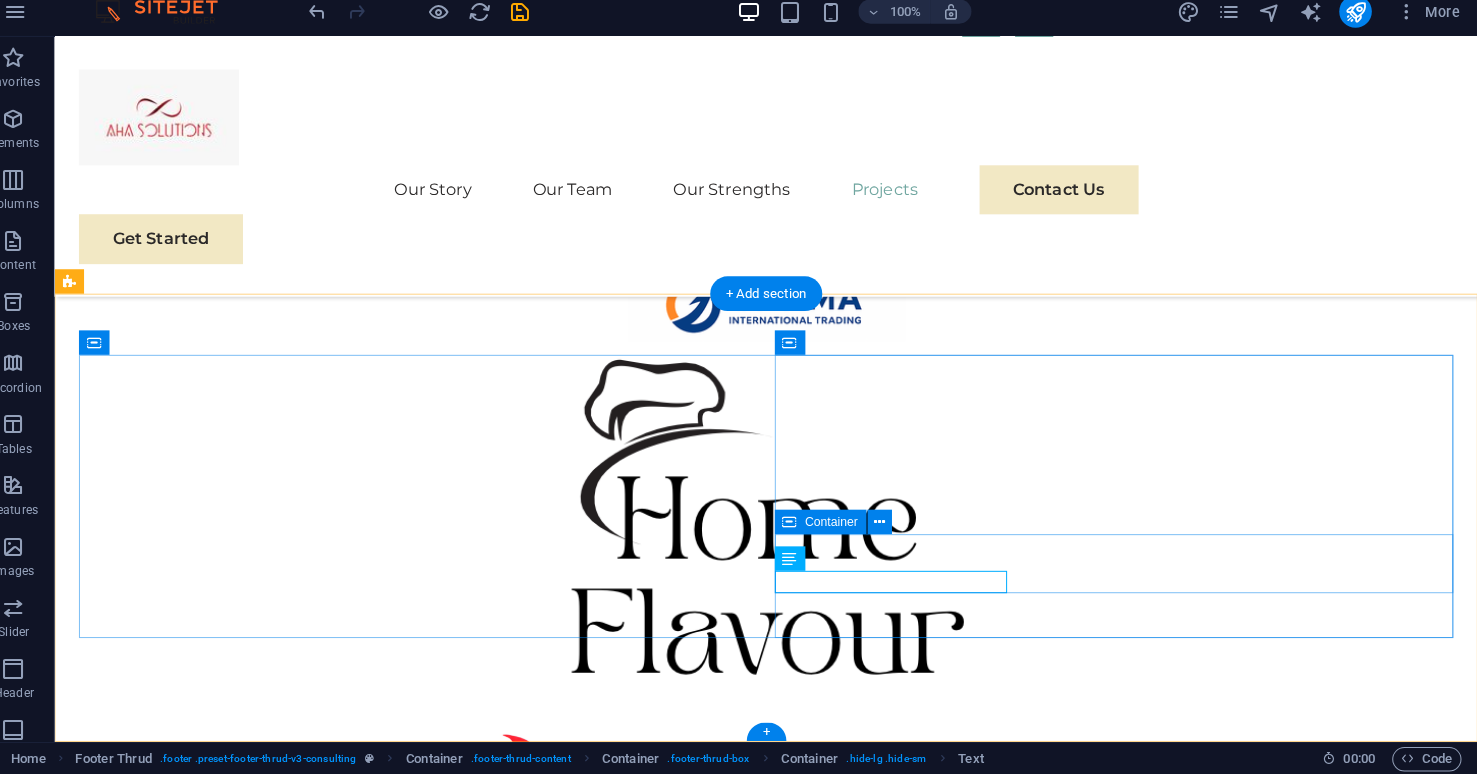 click on "Container" at bounding box center [843, 526] 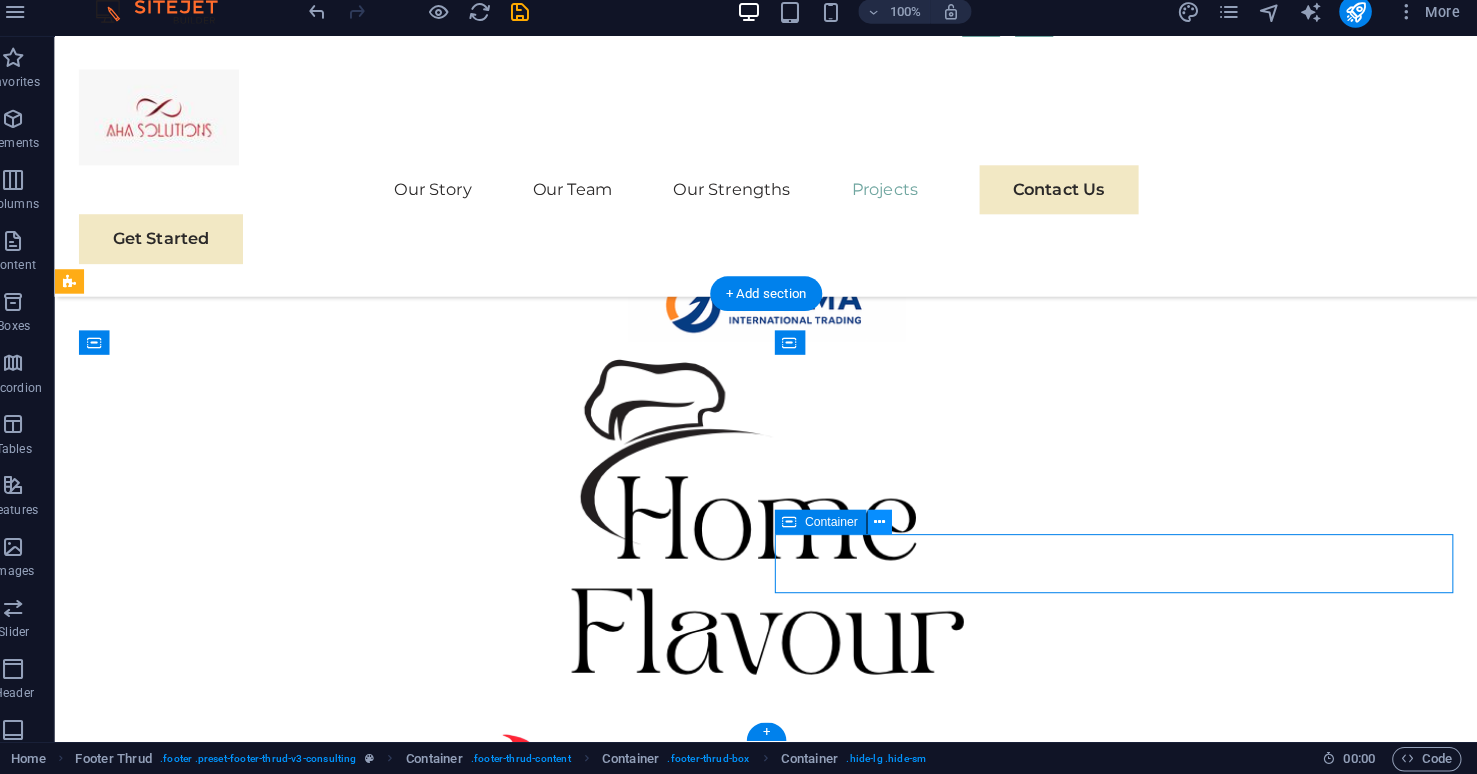 click at bounding box center [890, 526] 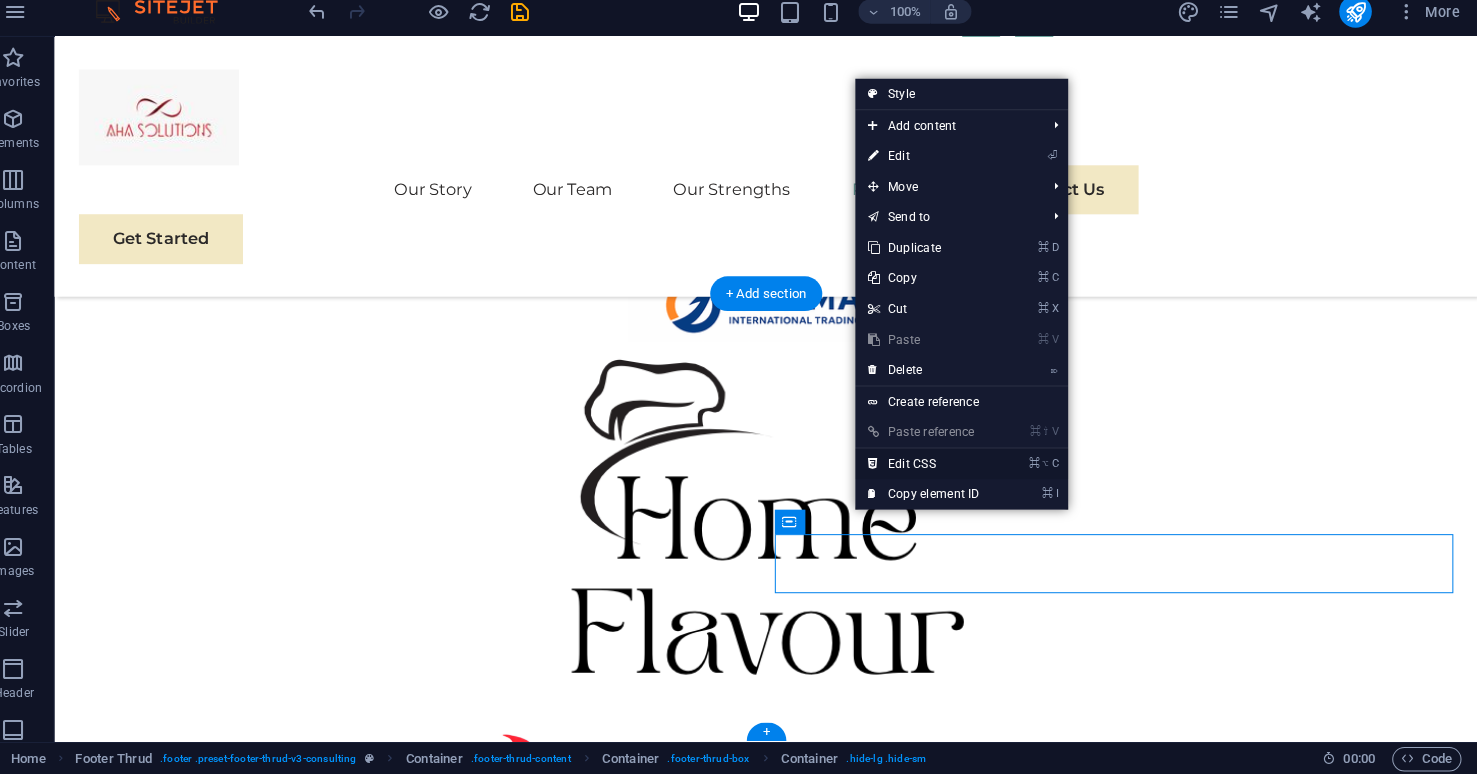 click on "⌘ ⌥ C  Edit CSS" at bounding box center (933, 469) 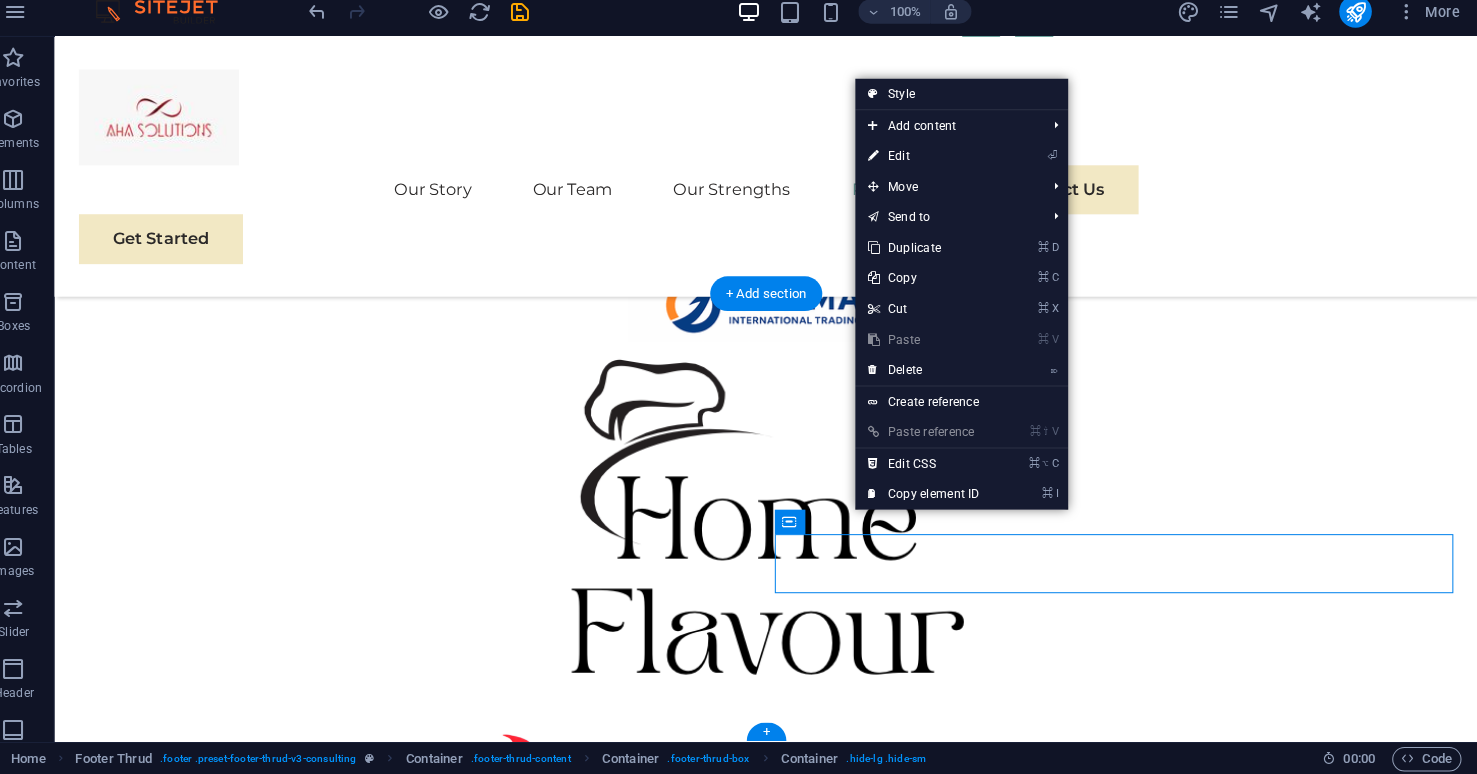 scroll, scrollTop: 7966, scrollLeft: 0, axis: vertical 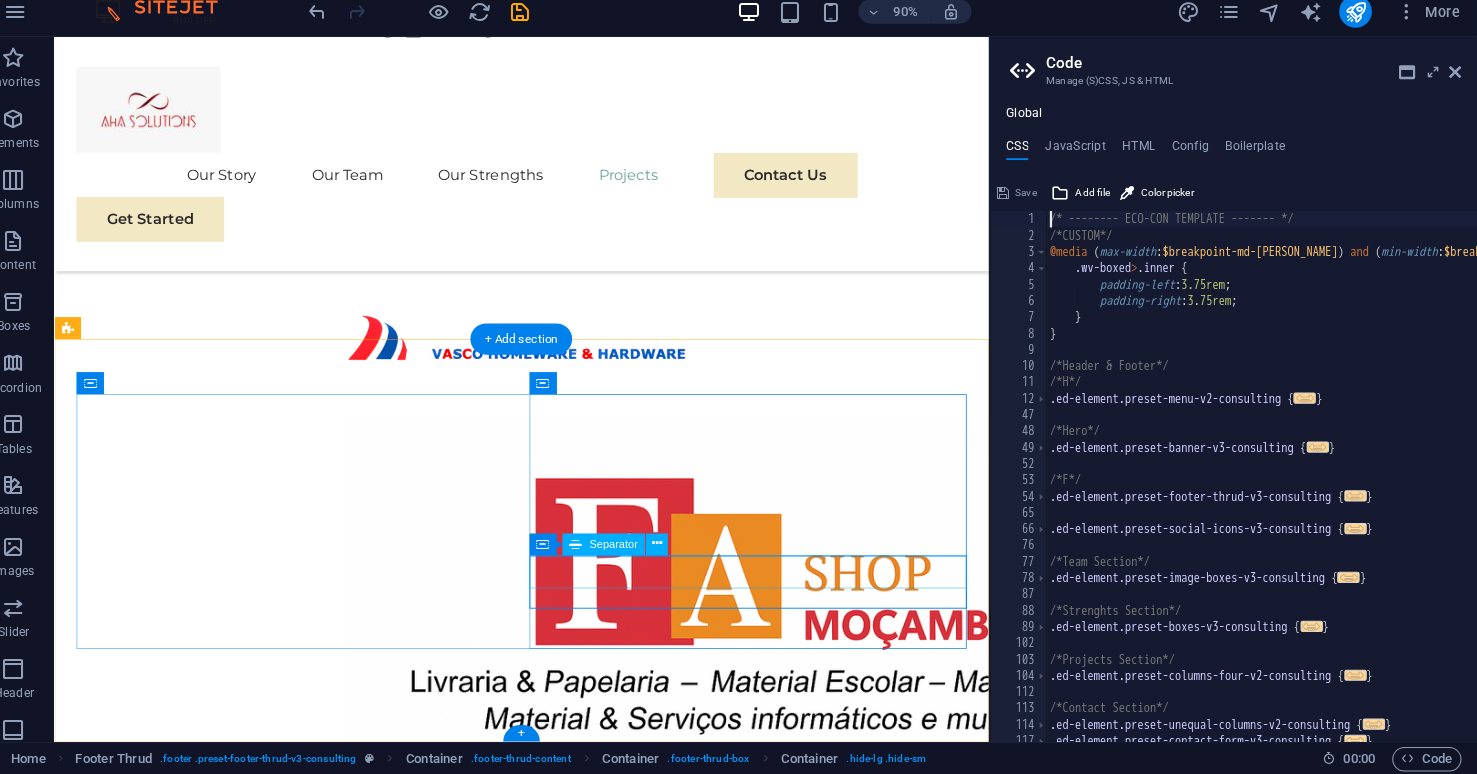 click at bounding box center [317, 6613] 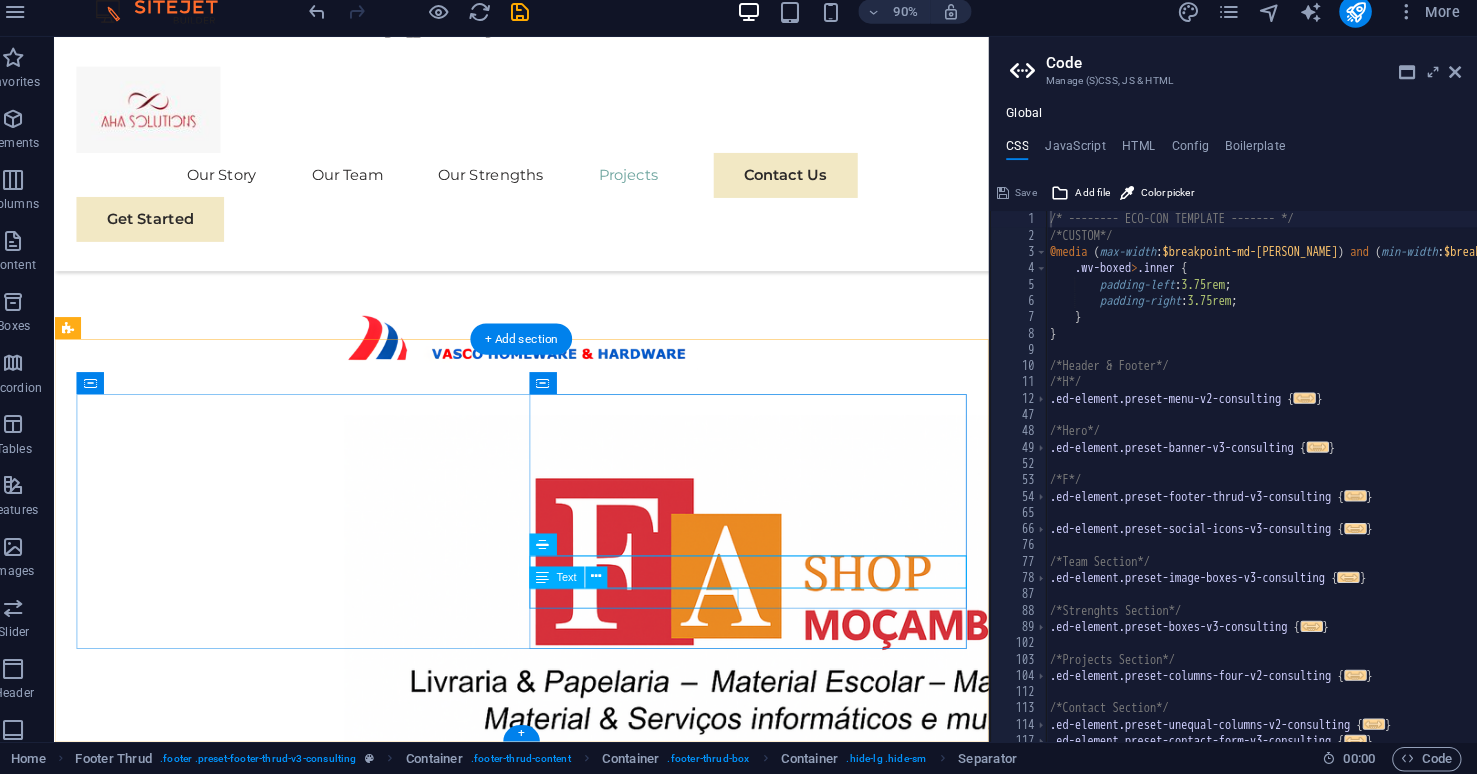 click on "[EMAIL_ADDRESS][DOMAIN_NAME]" at bounding box center (317, 6642) 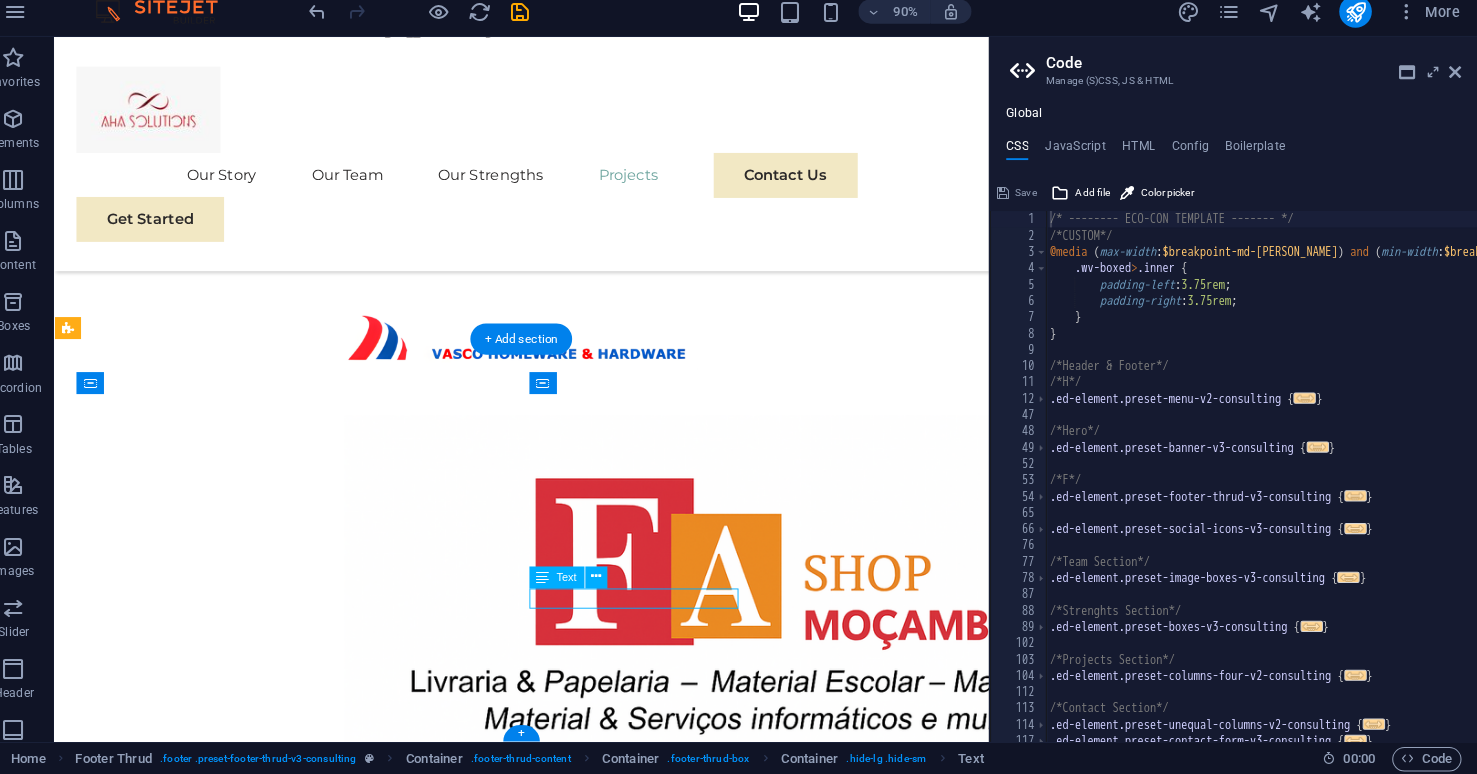 click on "[EMAIL_ADDRESS][DOMAIN_NAME]" at bounding box center (317, 6642) 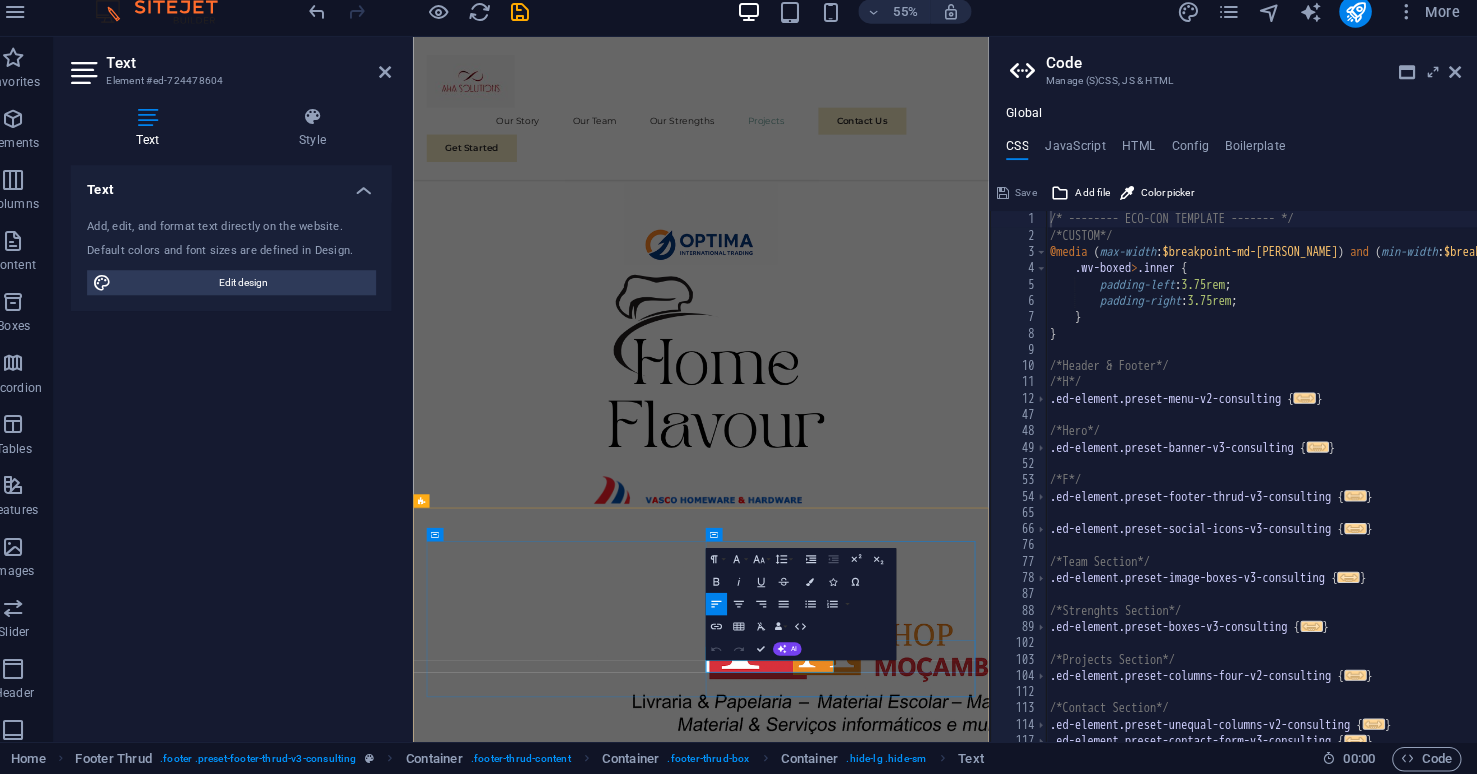 click on "[EMAIL_ADDRESS][DOMAIN_NAME]" at bounding box center [581, 7129] 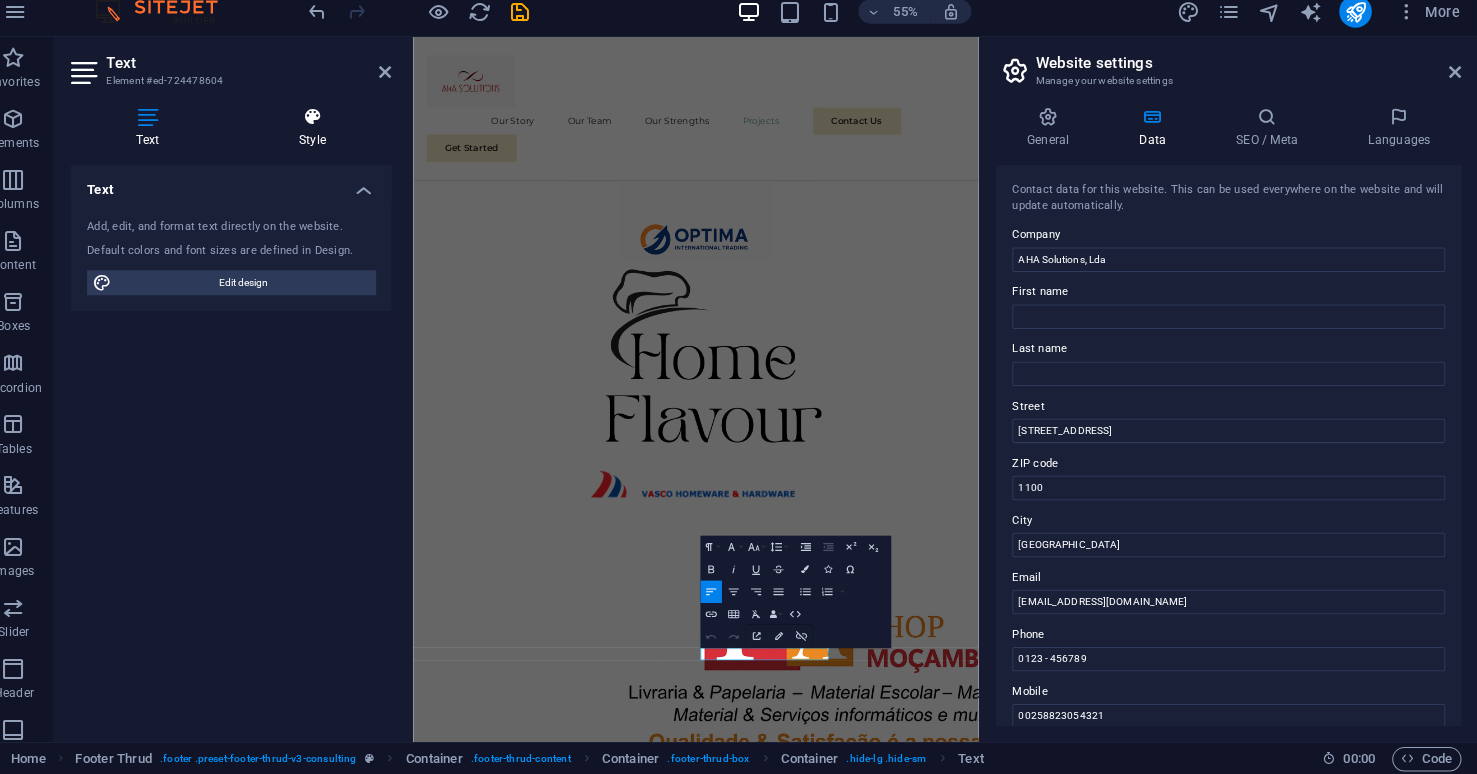 click at bounding box center [333, 128] 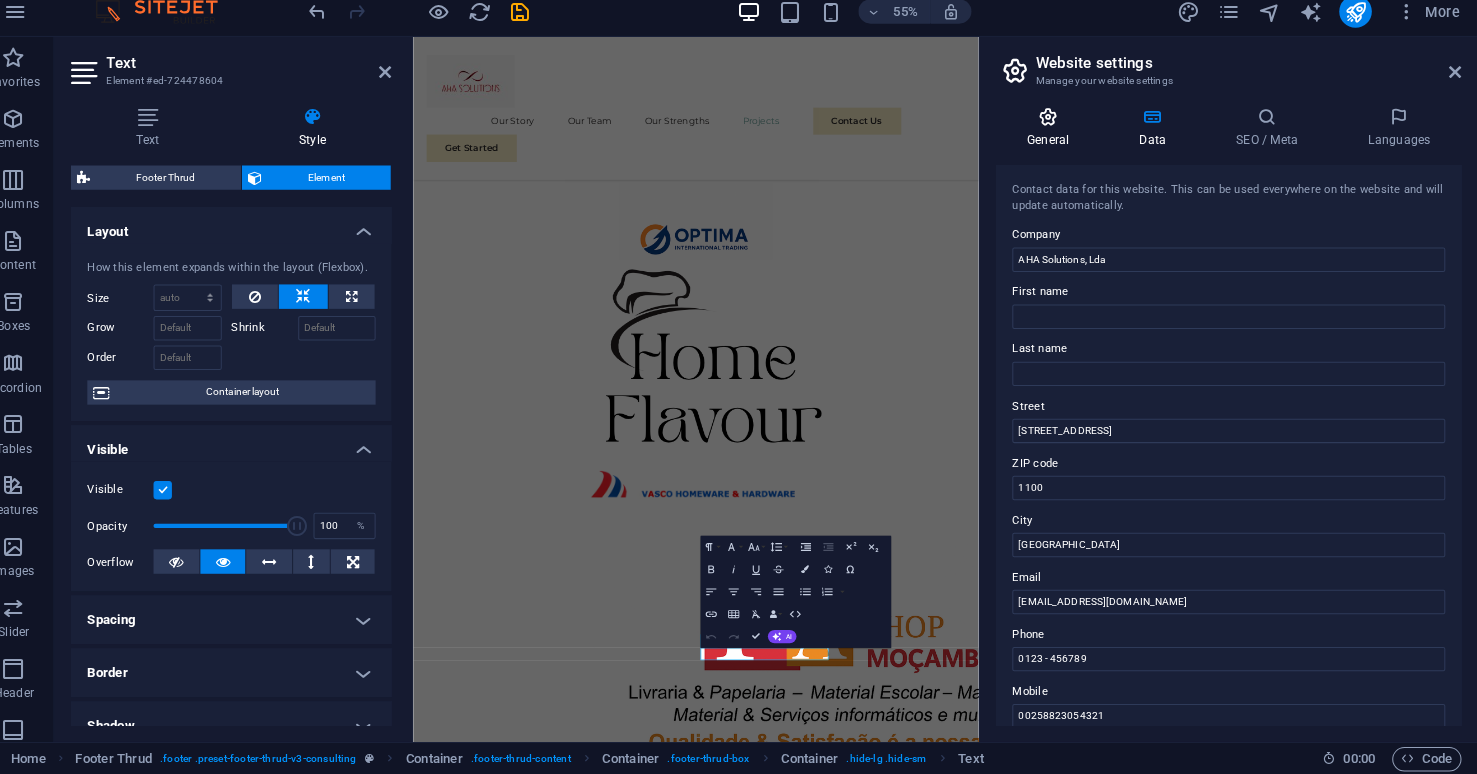 click on "General" at bounding box center (1059, 139) 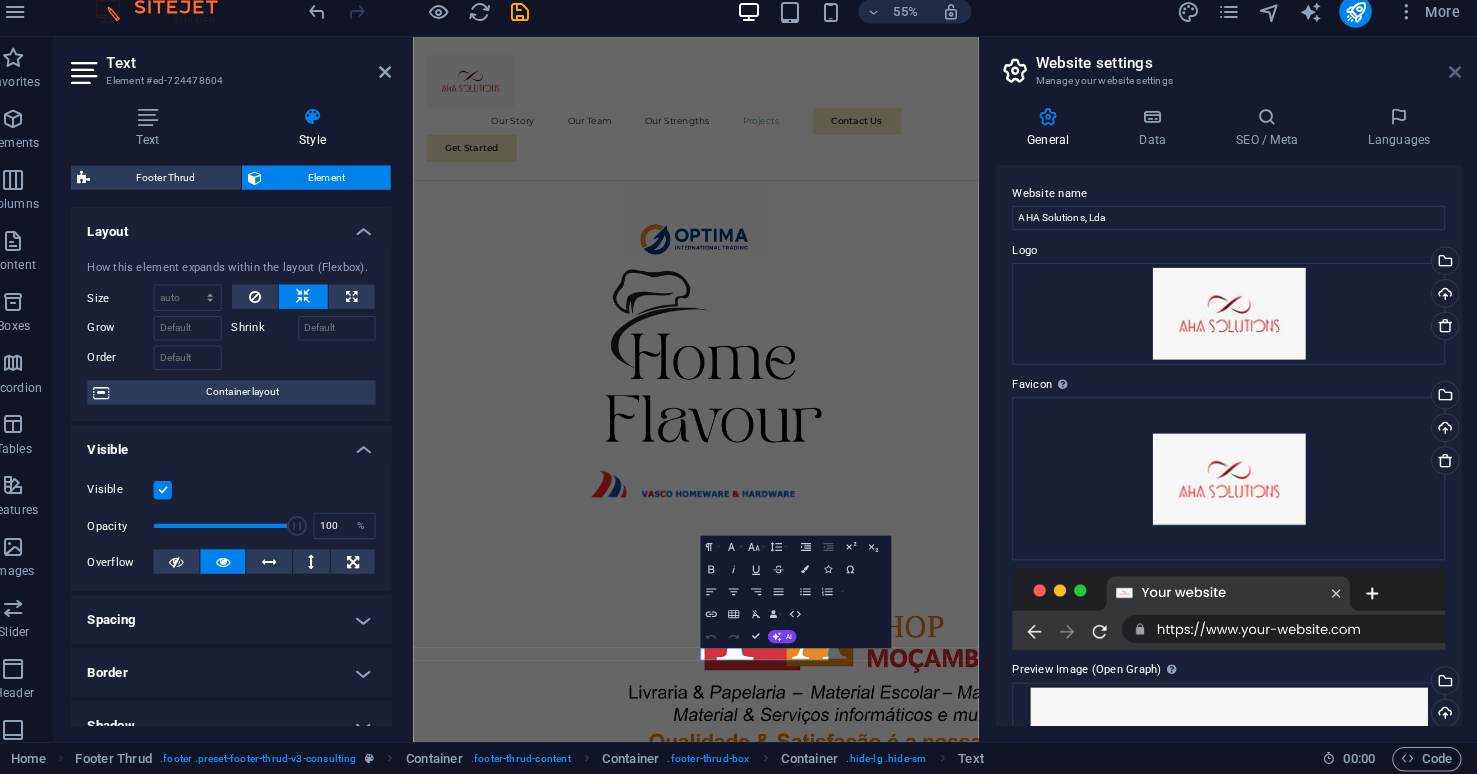 click at bounding box center (1455, 84) 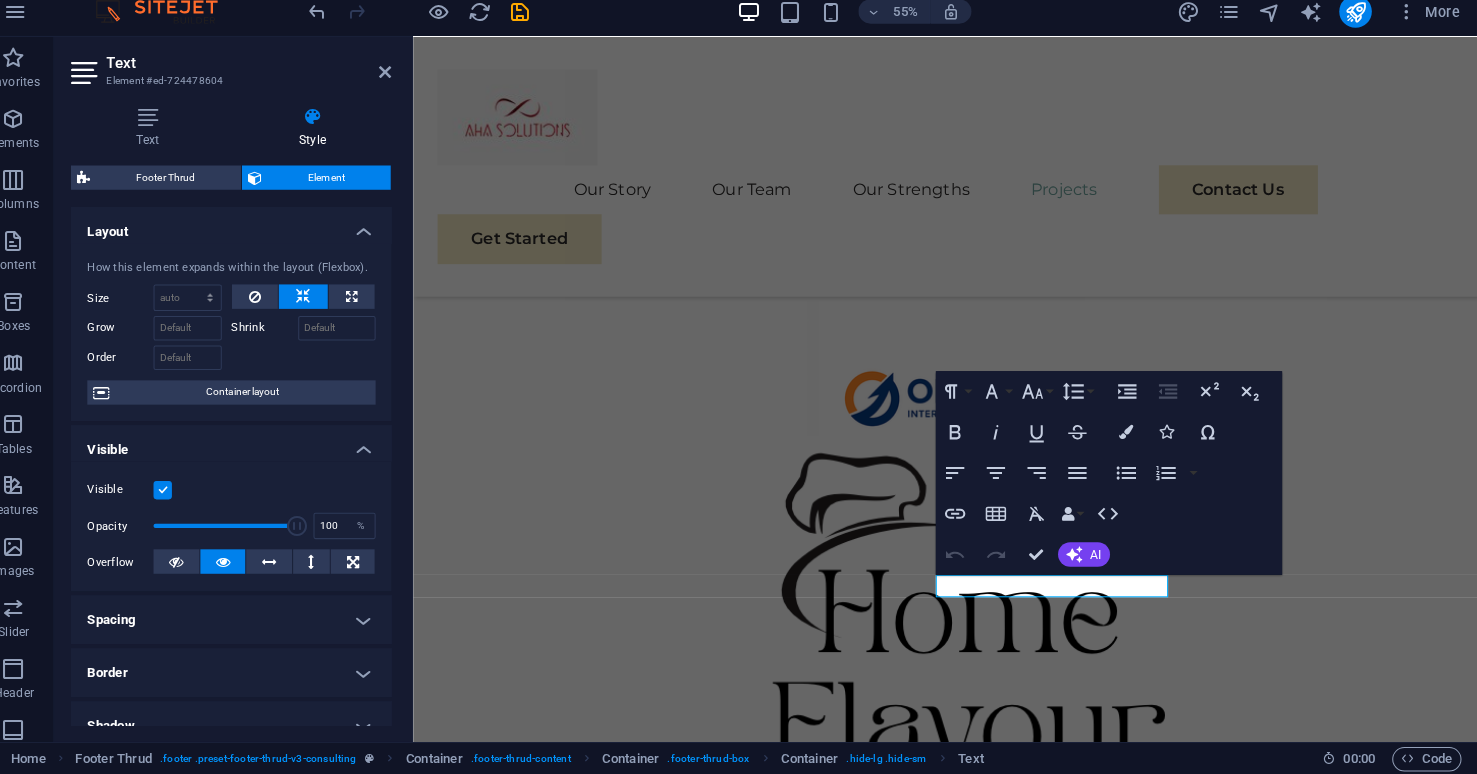 scroll, scrollTop: 8034, scrollLeft: 0, axis: vertical 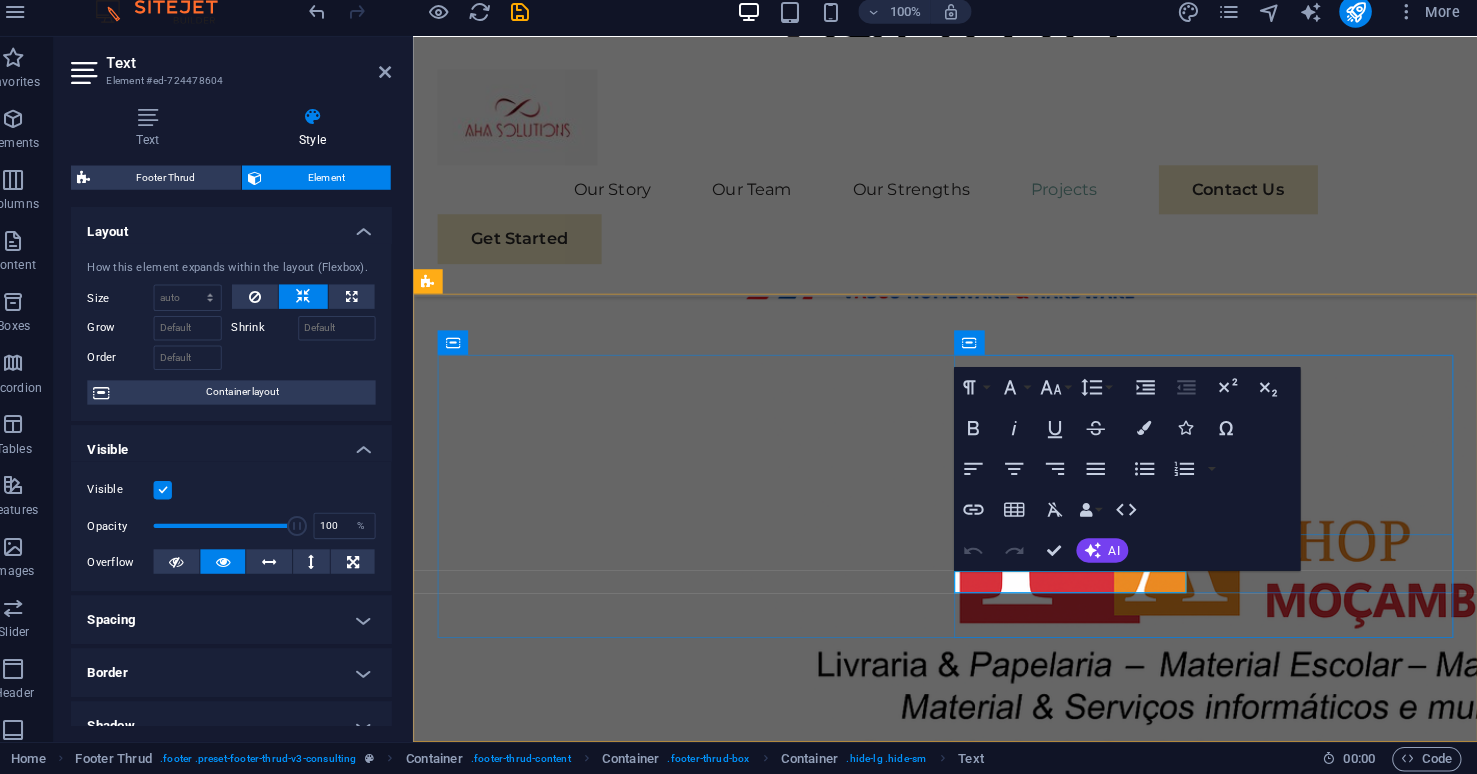 click on "[EMAIL_ADDRESS][DOMAIN_NAME]" at bounding box center [581, 6569] 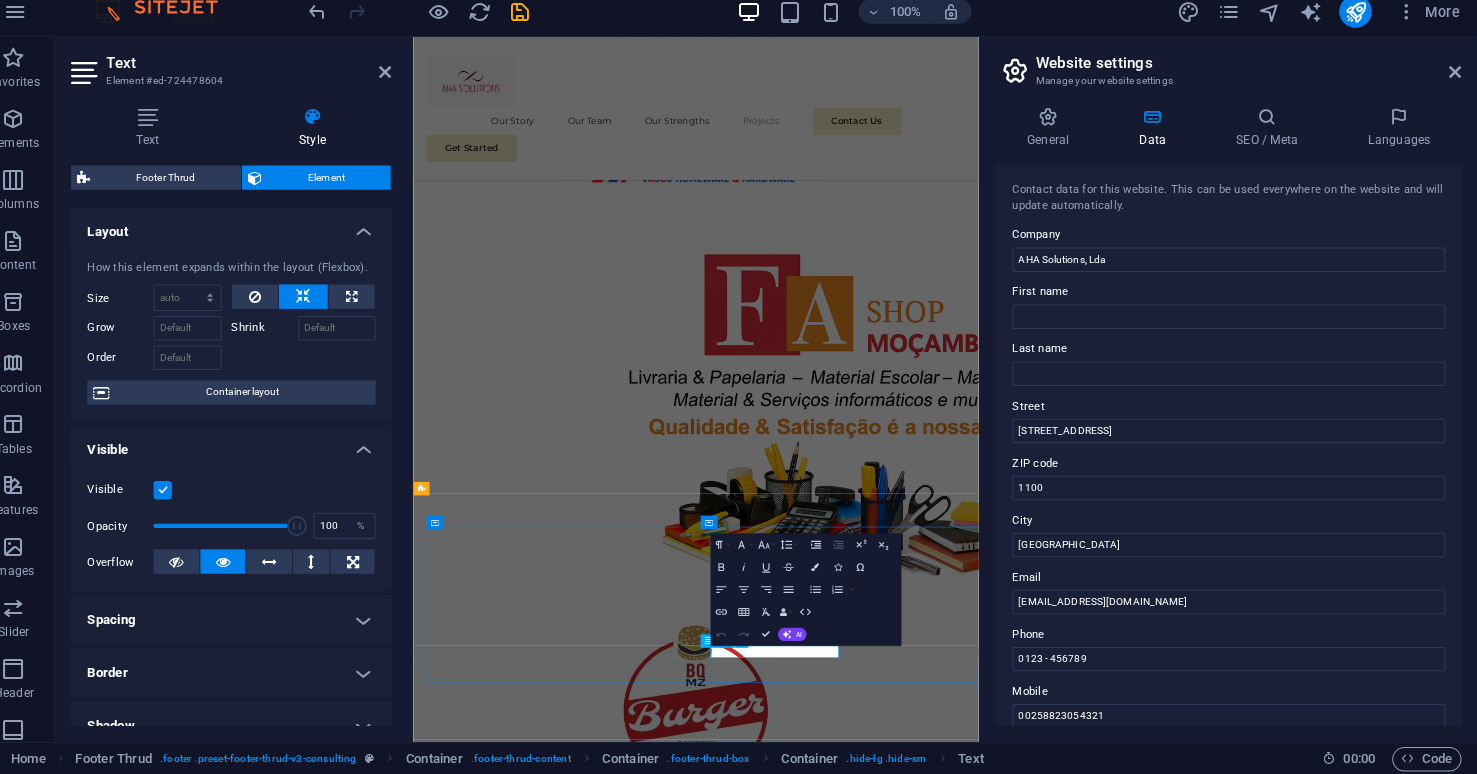 scroll, scrollTop: 7472, scrollLeft: 0, axis: vertical 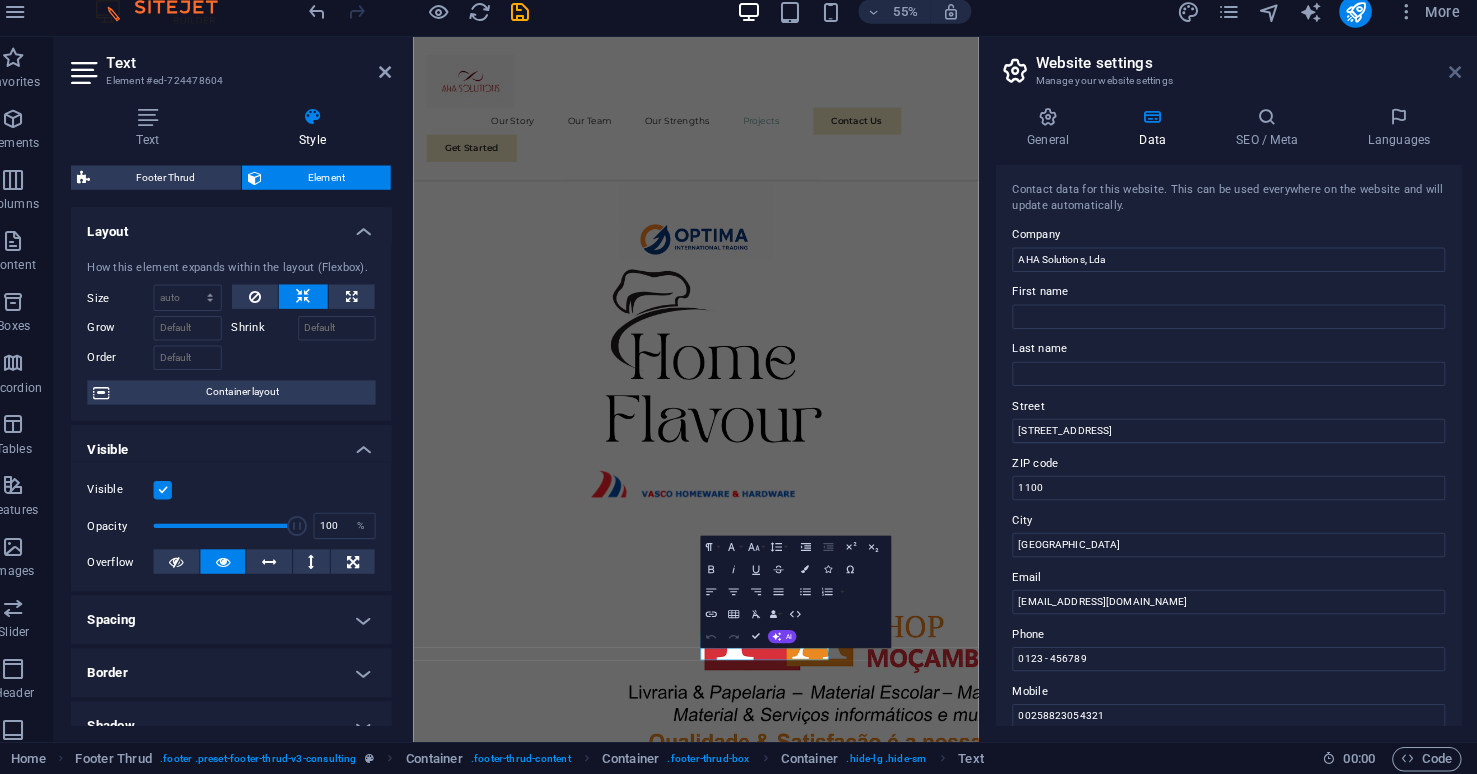 click at bounding box center [1455, 84] 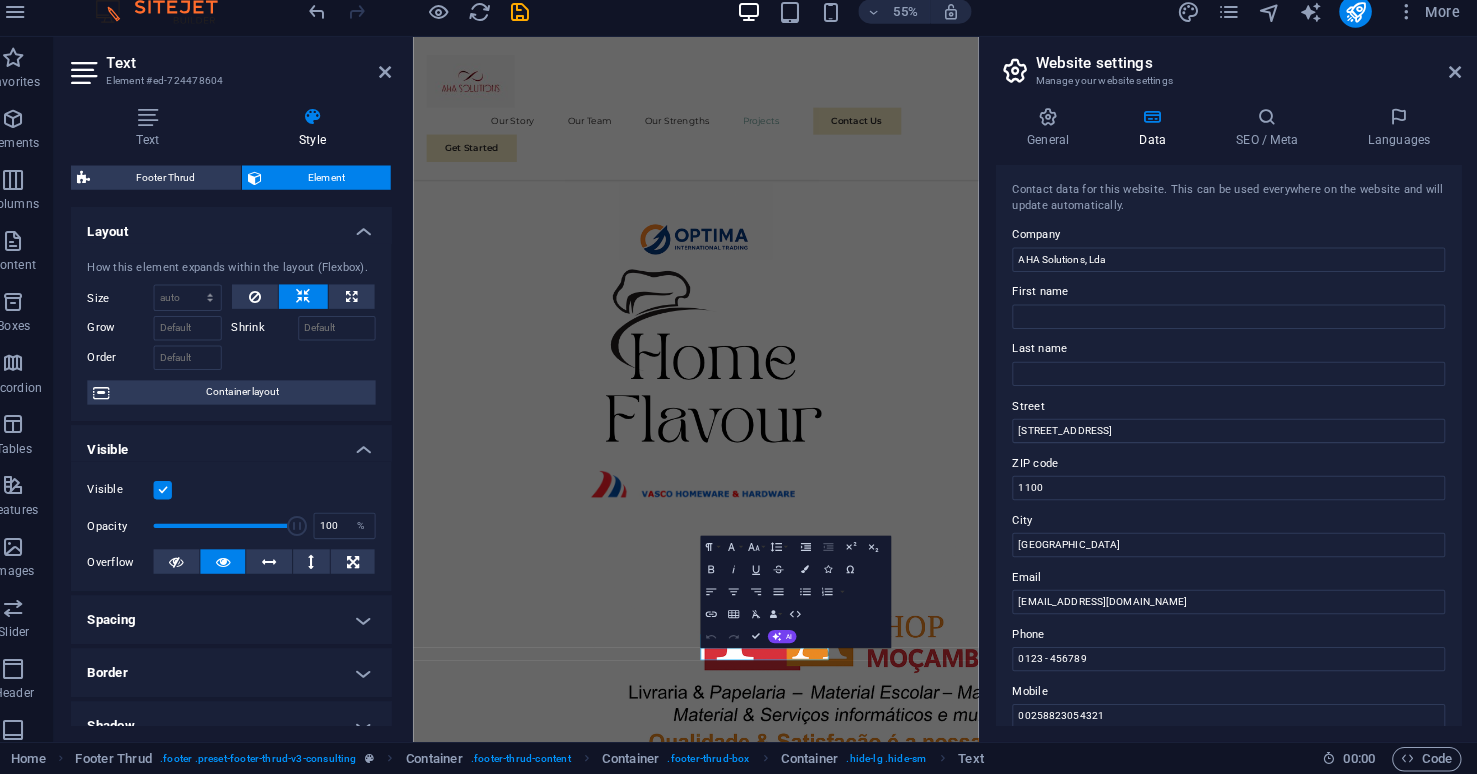 scroll, scrollTop: 8034, scrollLeft: 0, axis: vertical 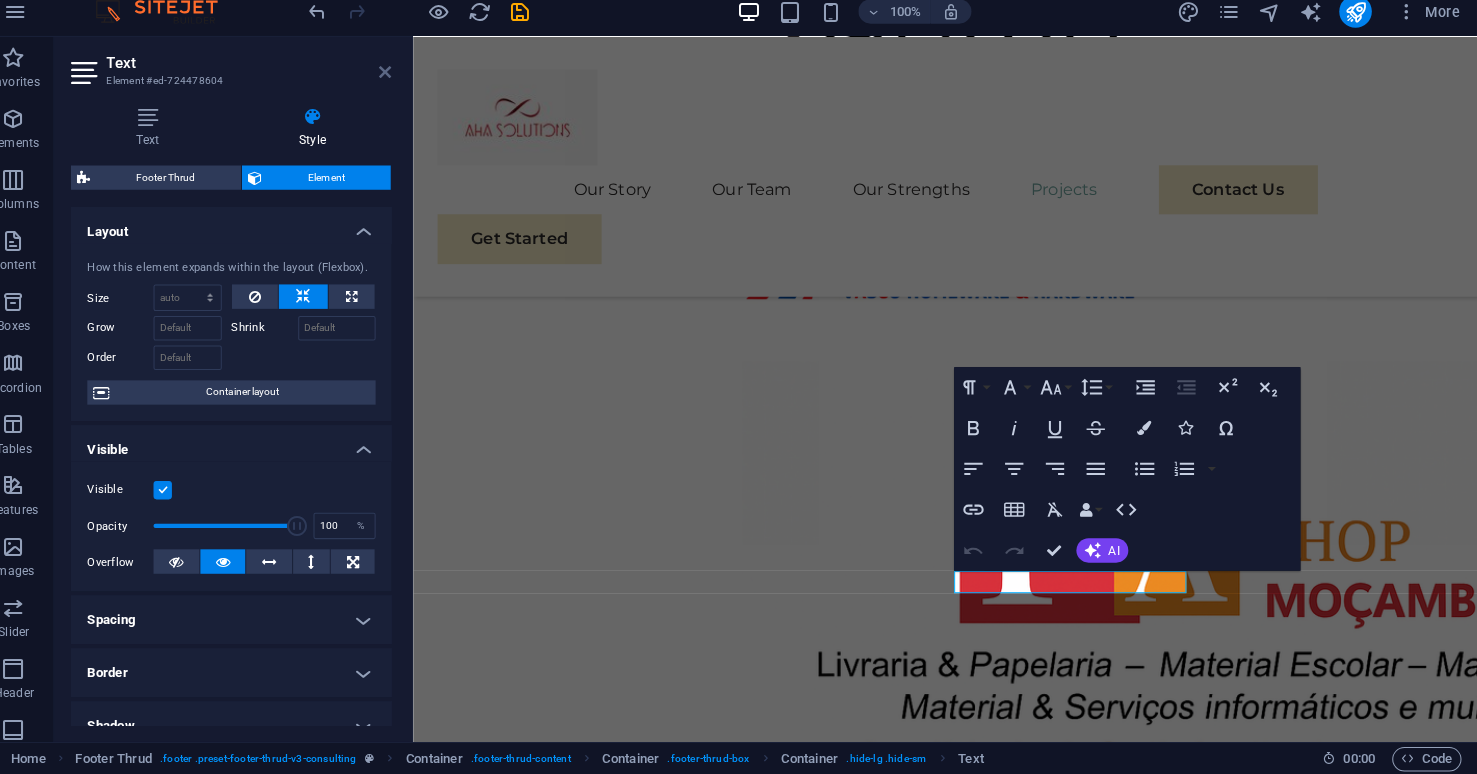 click at bounding box center (405, 84) 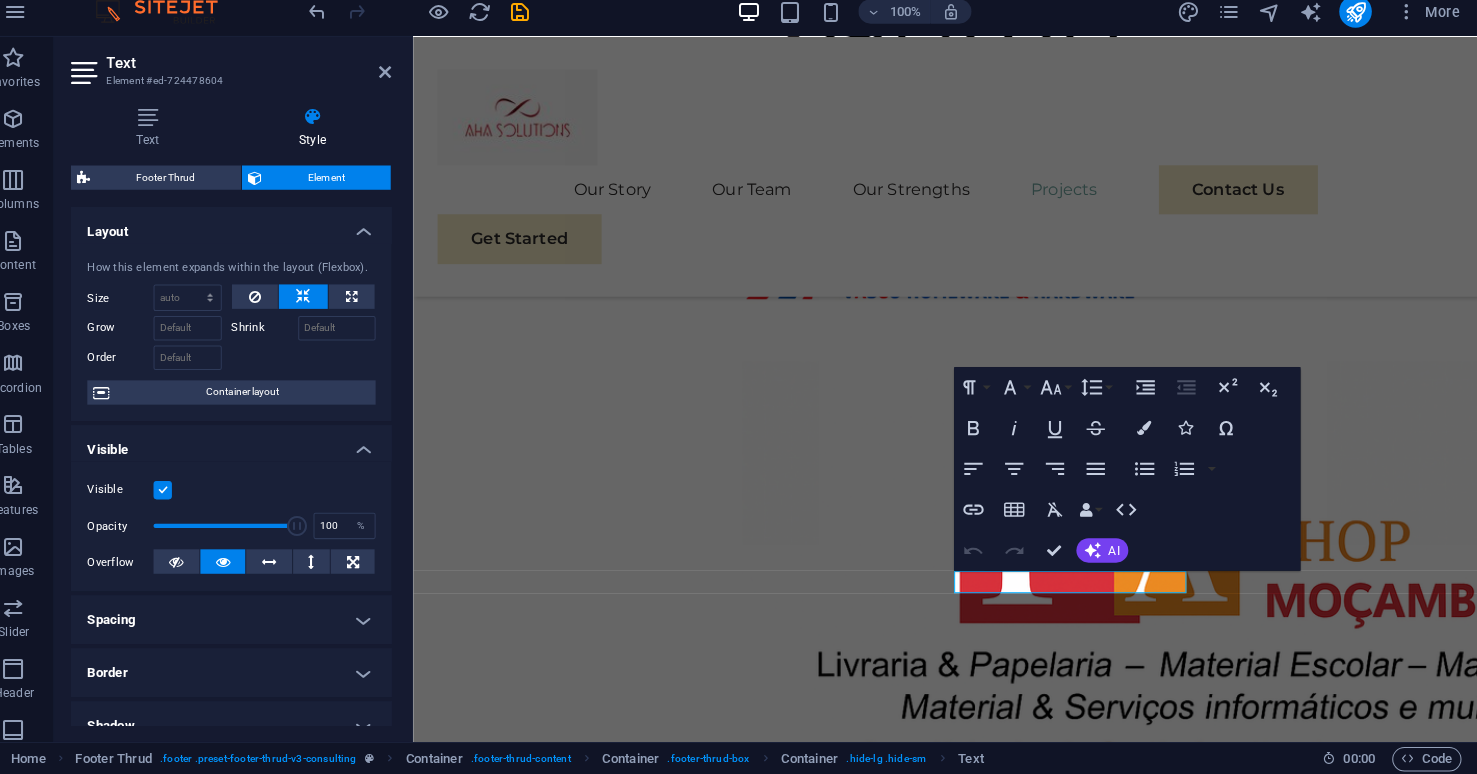 scroll, scrollTop: 7912, scrollLeft: 0, axis: vertical 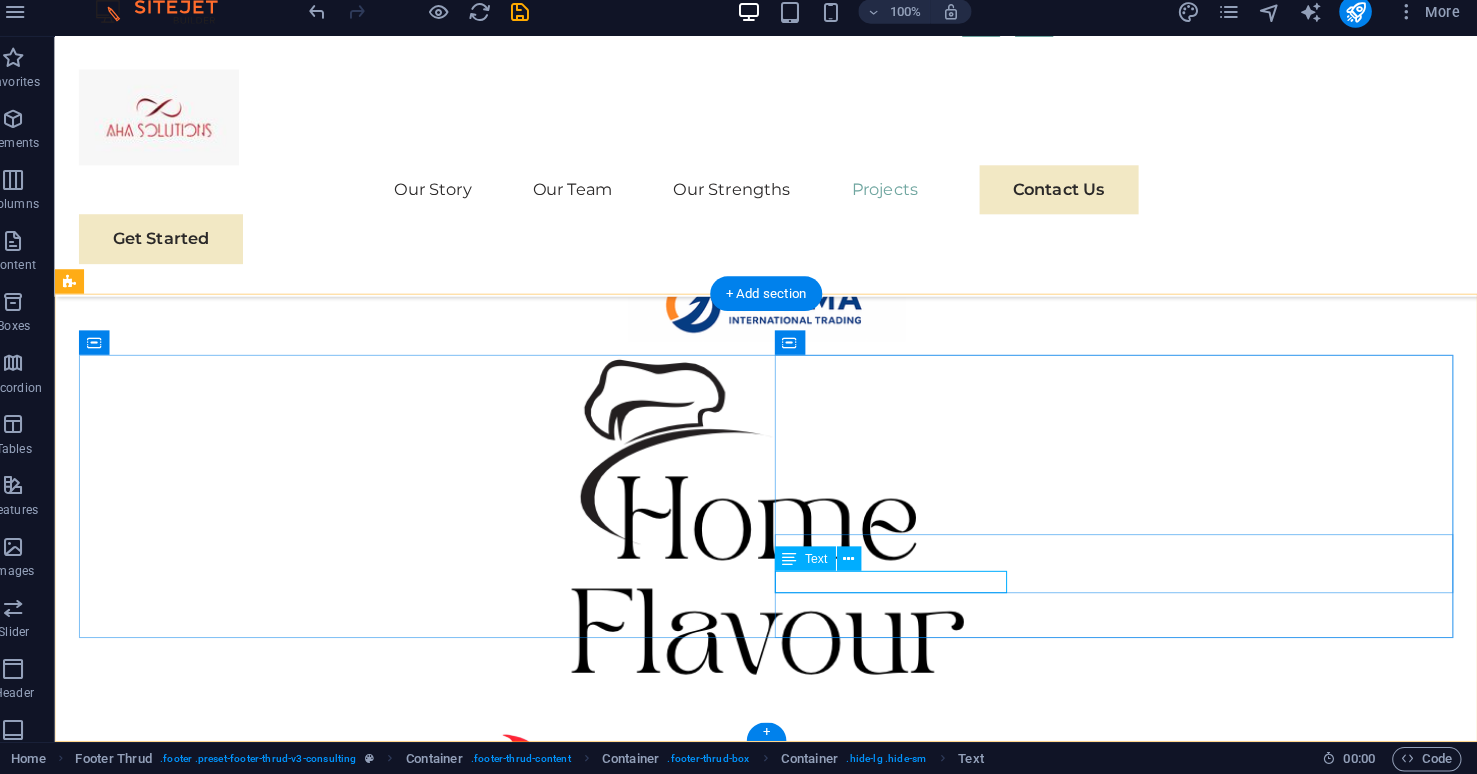click on "Text" at bounding box center (828, 562) 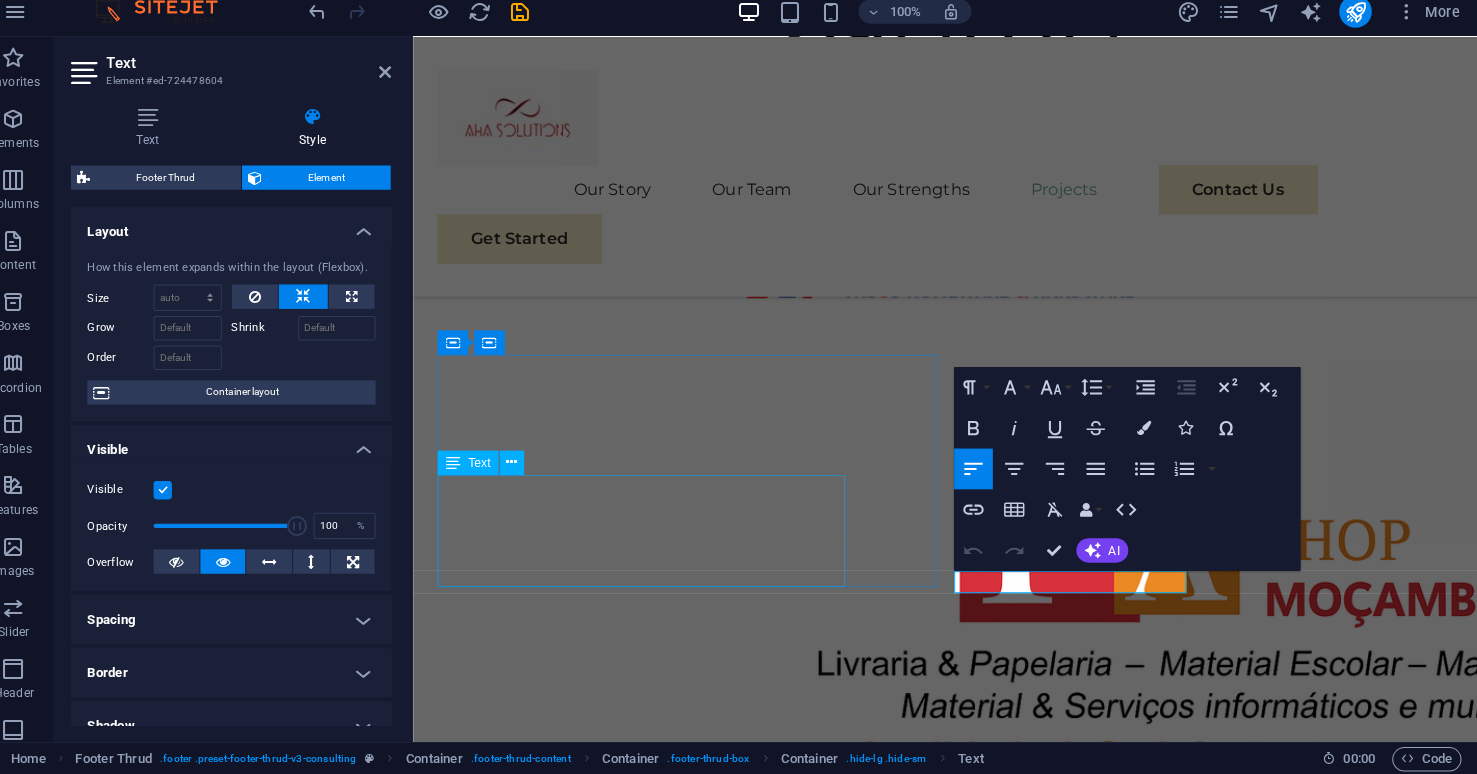scroll, scrollTop: 8034, scrollLeft: 0, axis: vertical 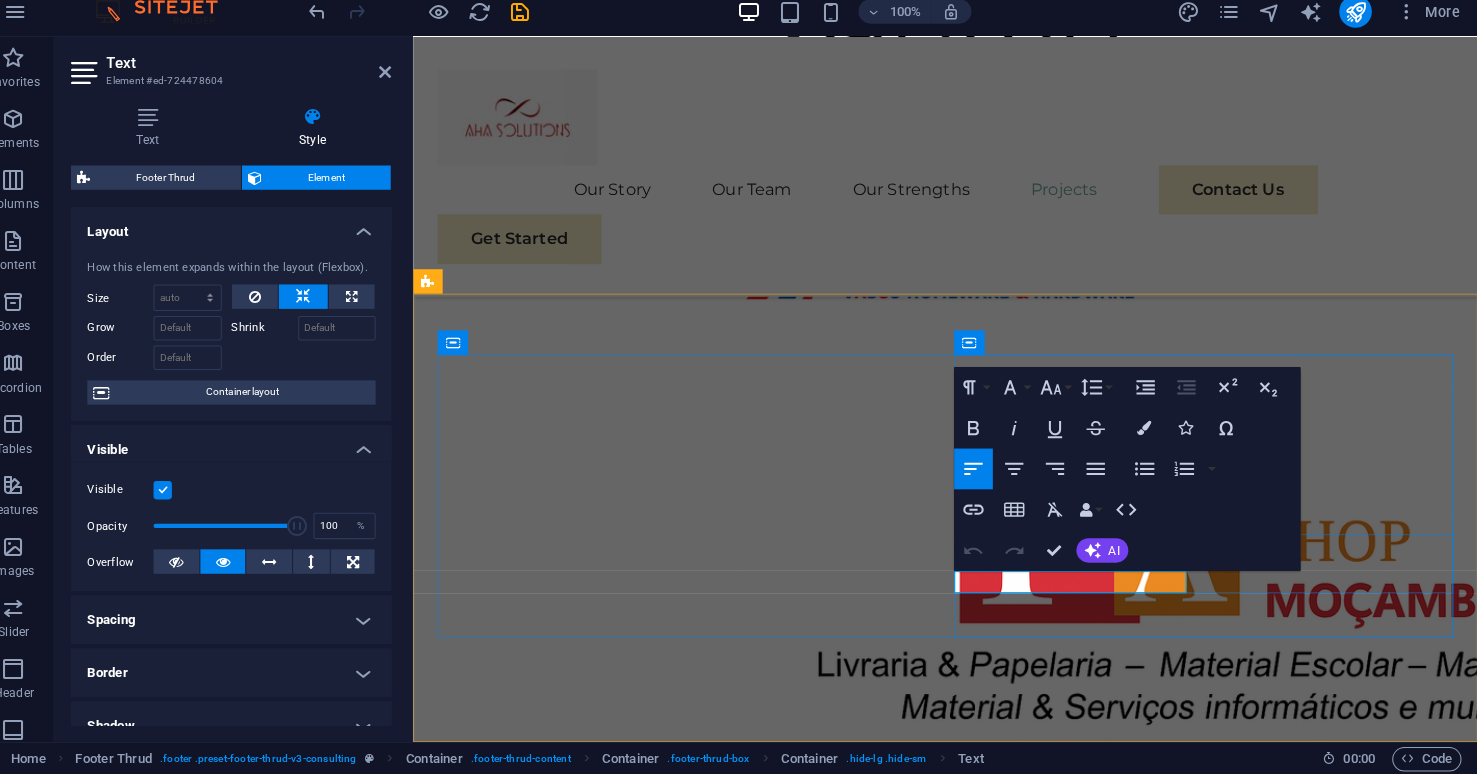 drag, startPoint x: 966, startPoint y: 569, endPoint x: 1419, endPoint y: 1005, distance: 628.73285 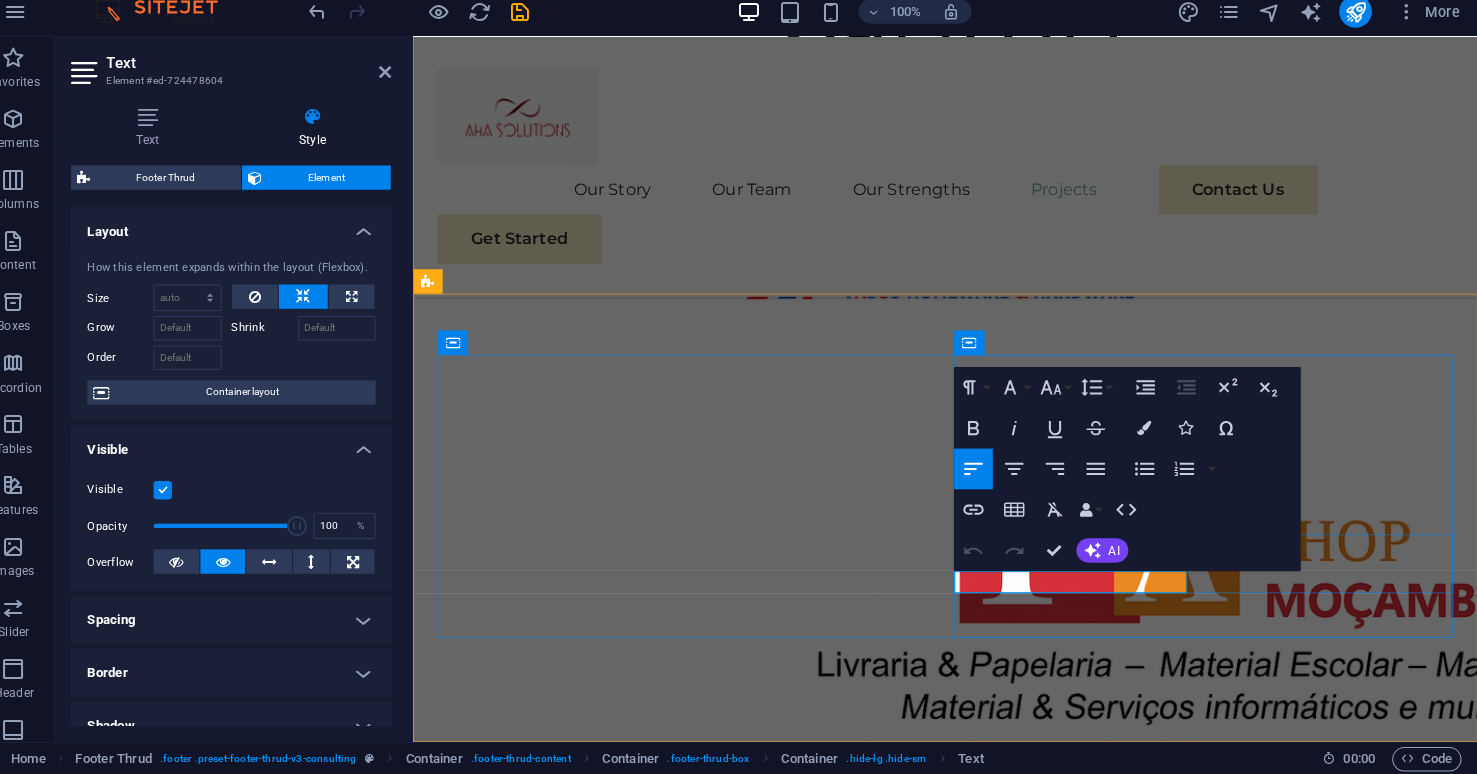 click on "[EMAIL_ADDRESS][DOMAIN_NAME]" at bounding box center (581, 6569) 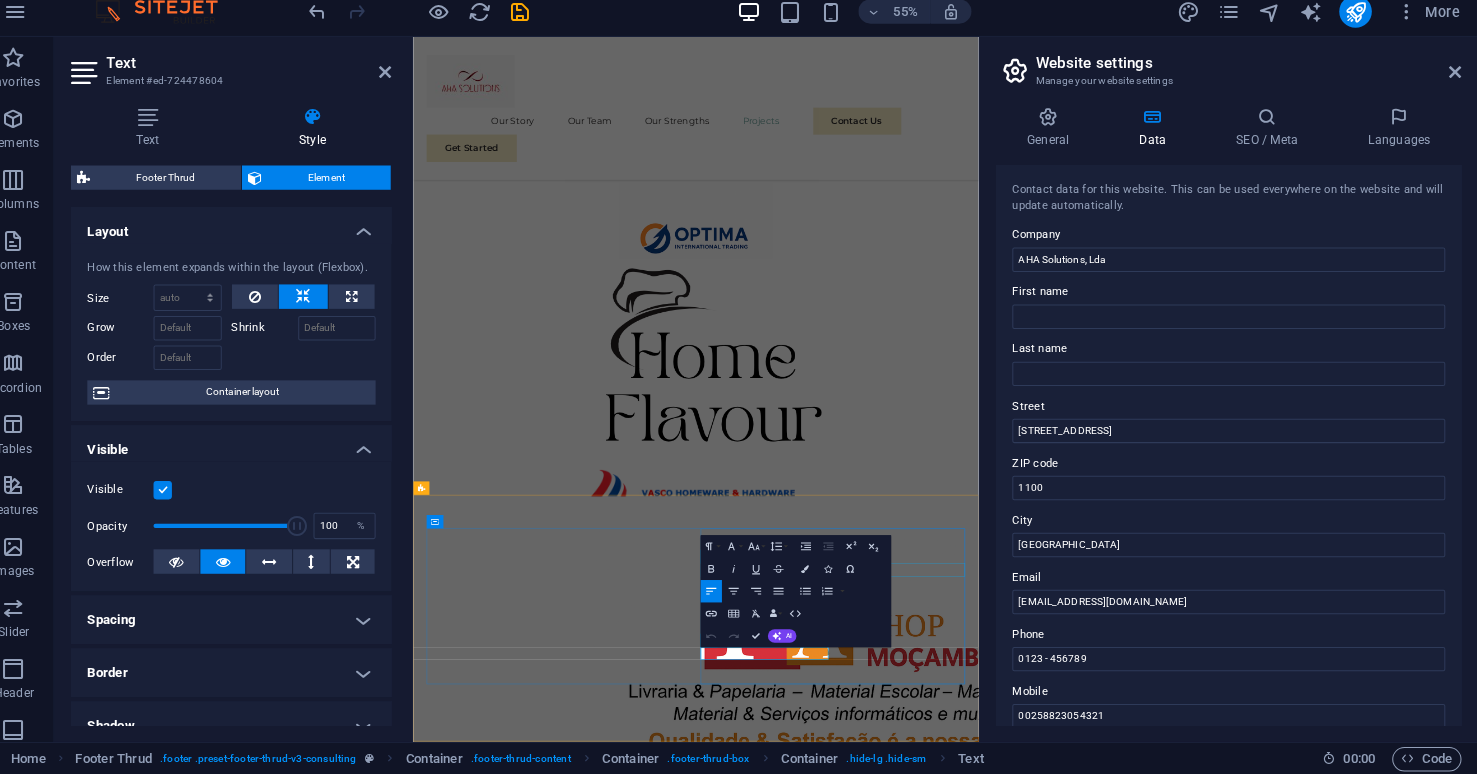 scroll, scrollTop: 7472, scrollLeft: 0, axis: vertical 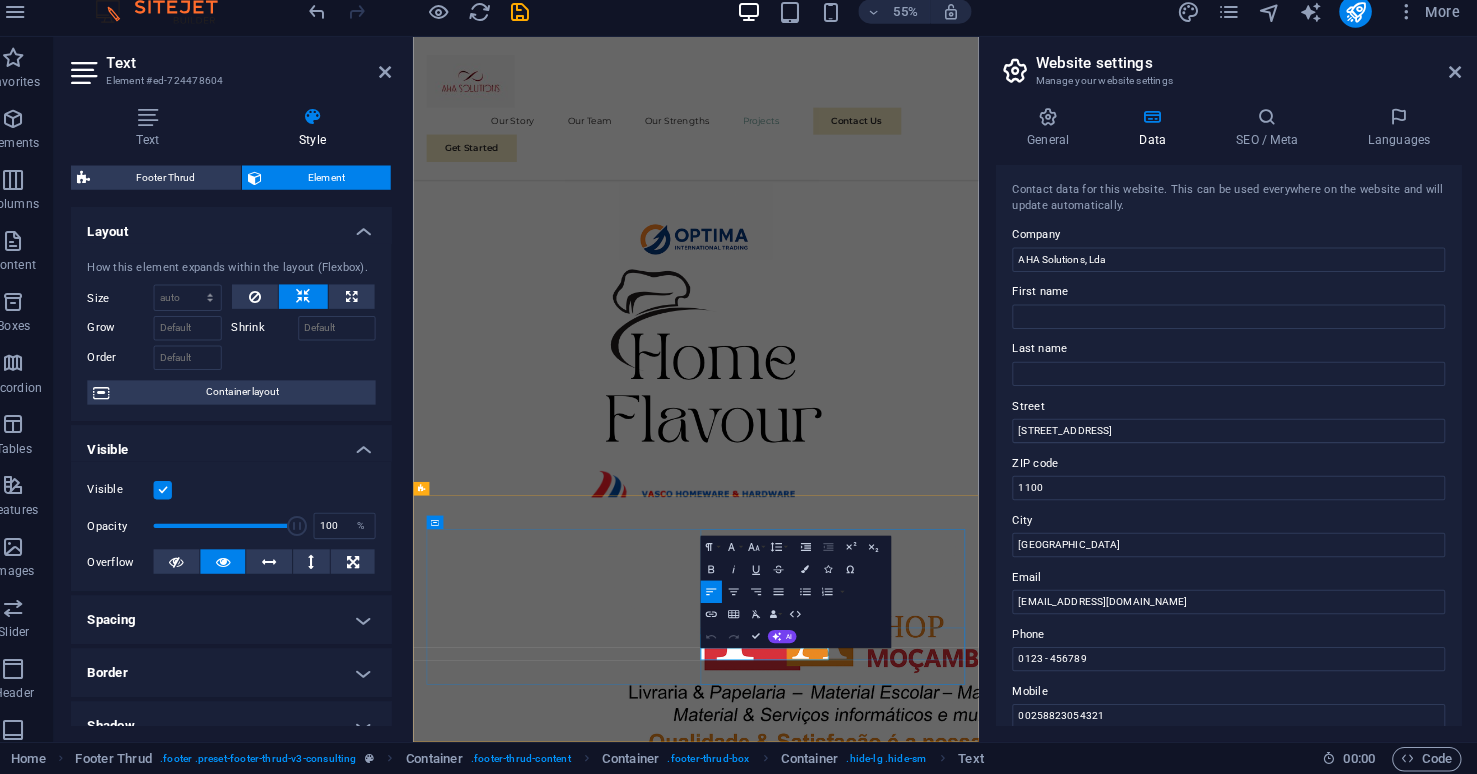 click on "[EMAIL_ADDRESS][DOMAIN_NAME]" at bounding box center (581, 7102) 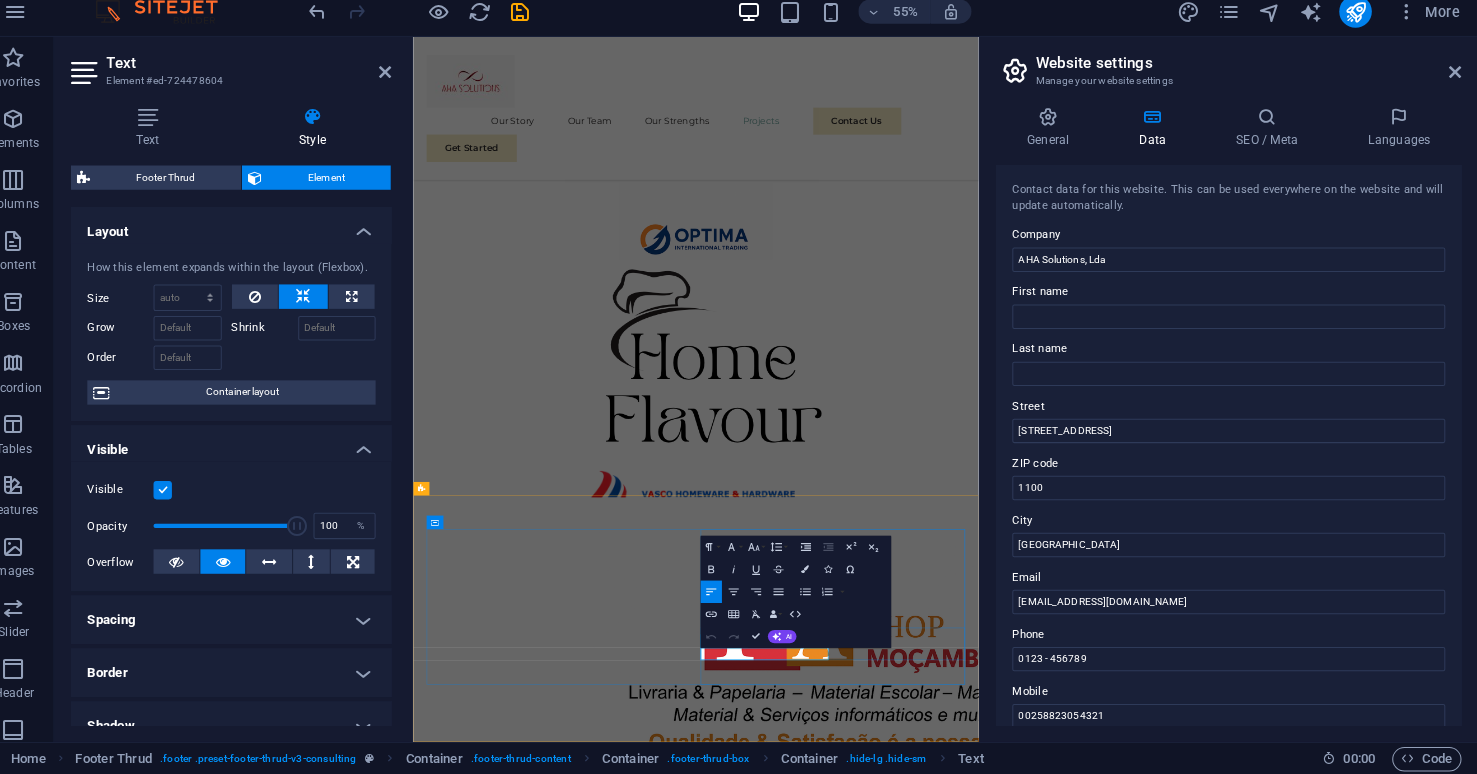 click on "[EMAIL_ADDRESS][DOMAIN_NAME]" at bounding box center (581, 7102) 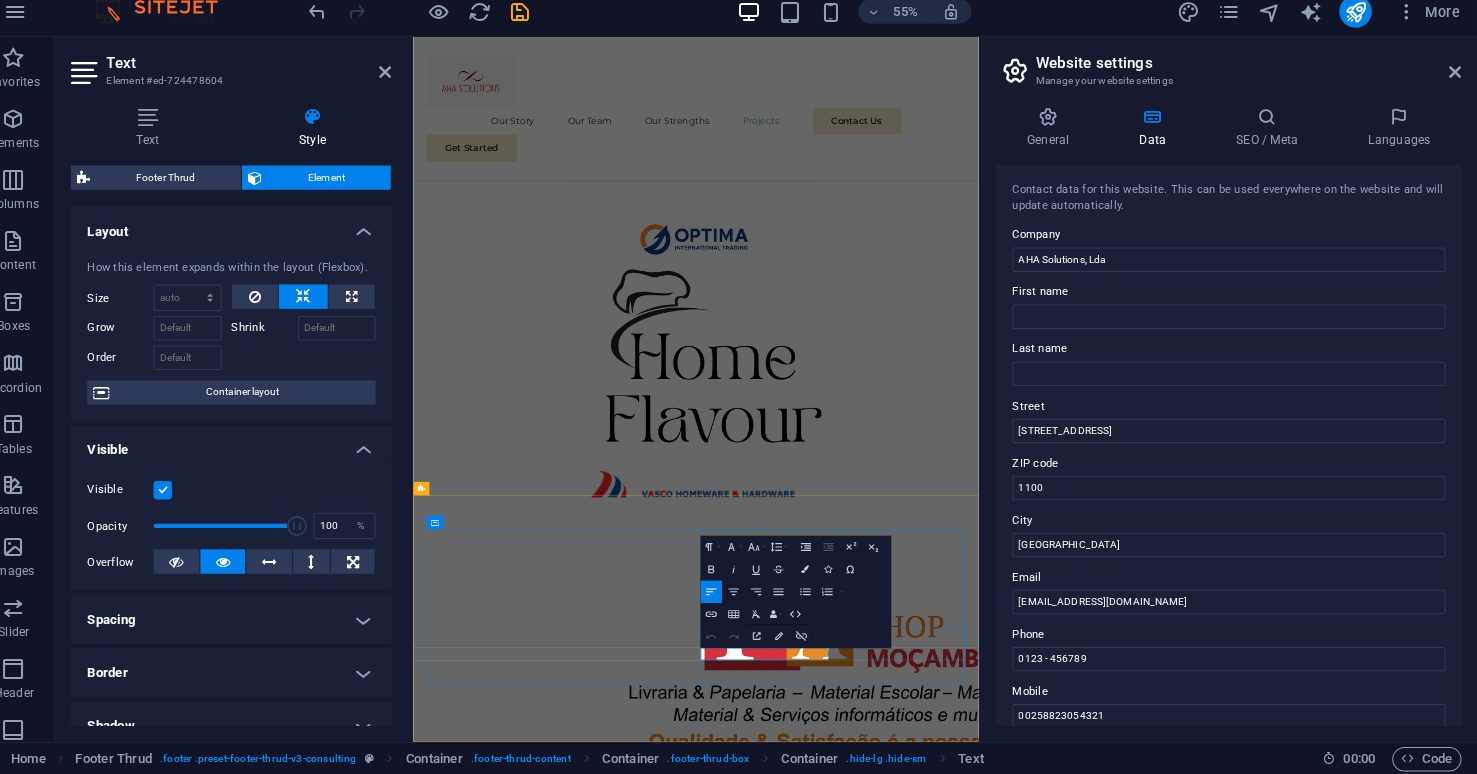 drag, startPoint x: 1177, startPoint y: 675, endPoint x: 1066, endPoint y: 1134, distance: 472.23087 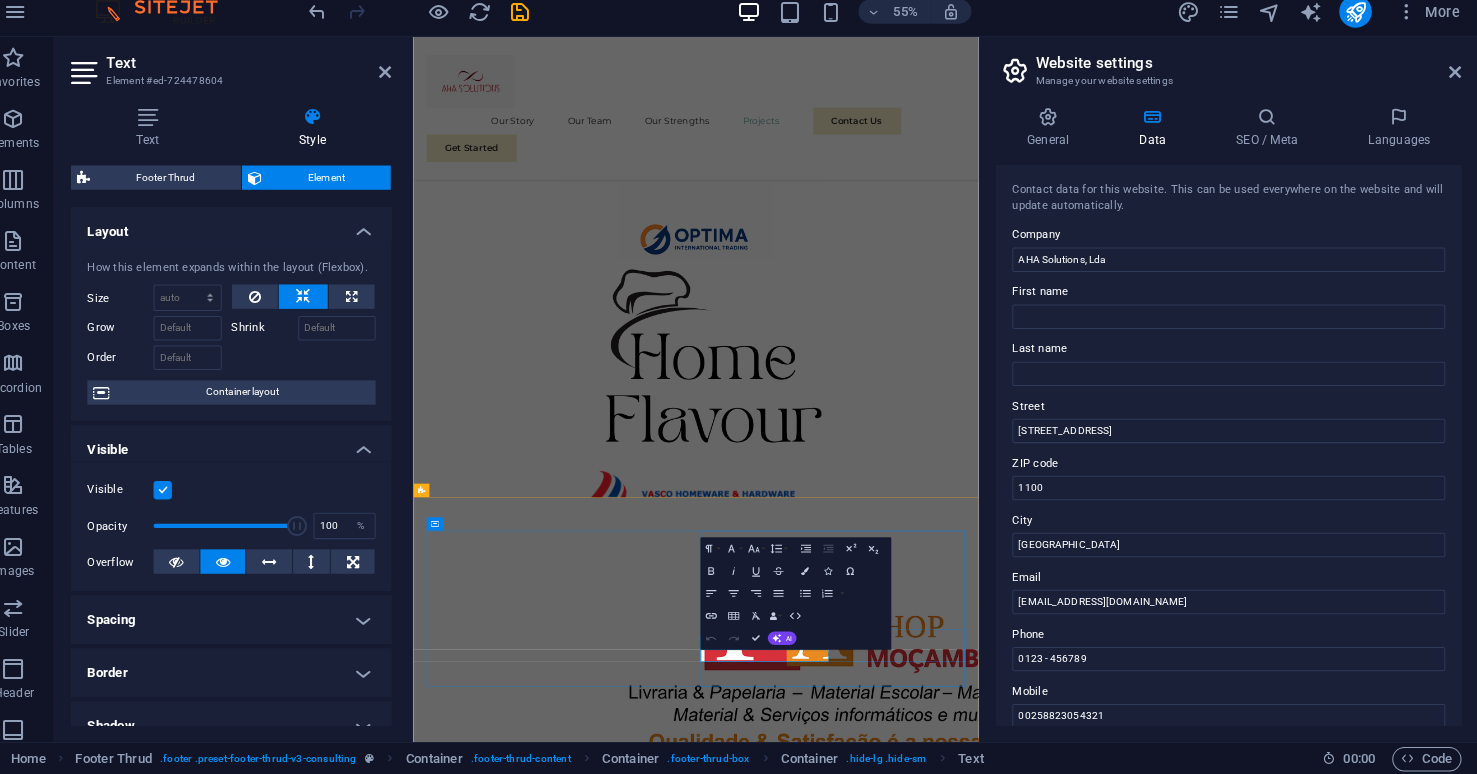 scroll, scrollTop: 7469, scrollLeft: 0, axis: vertical 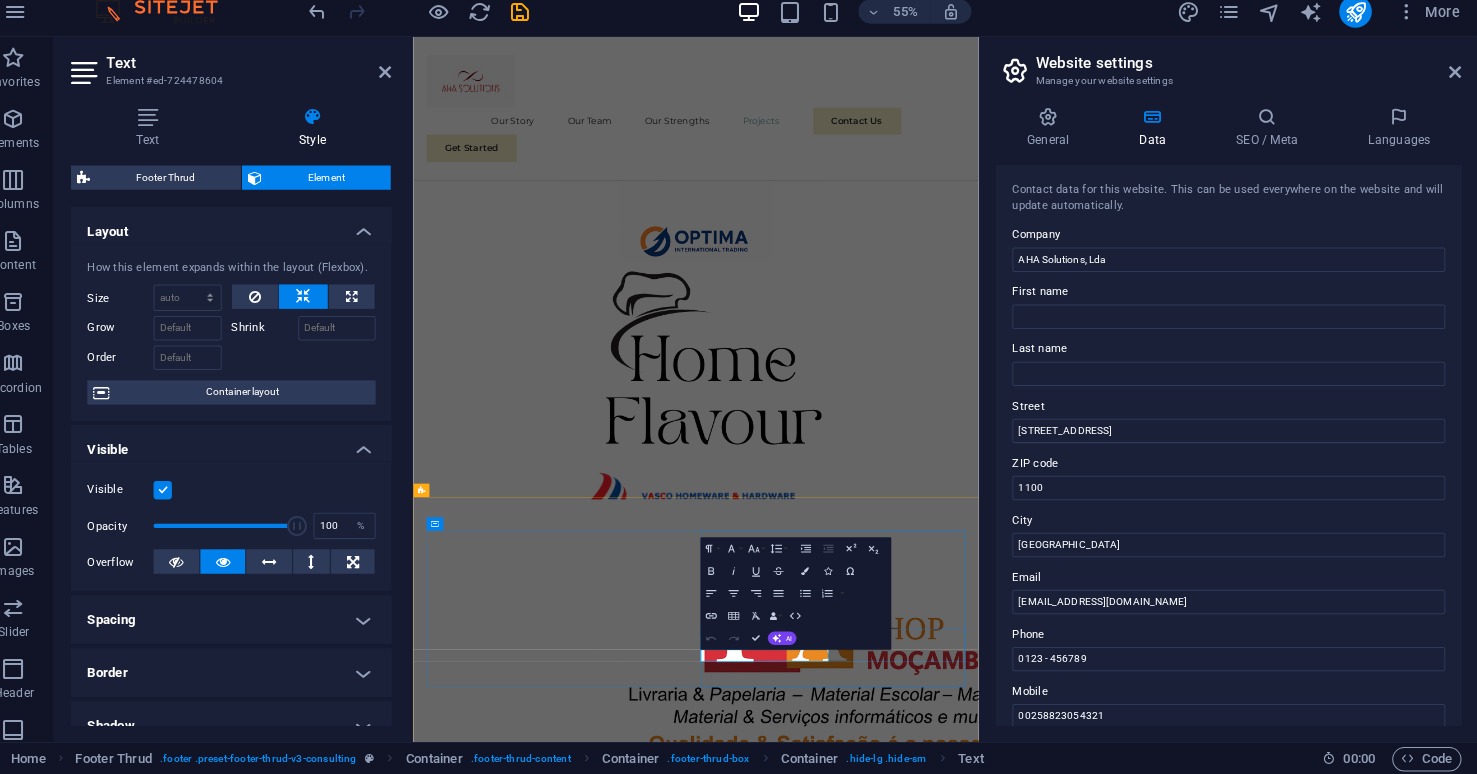 click on "[EMAIL_ADDRESS][DOMAIN_NAME]" at bounding box center (581, 7105) 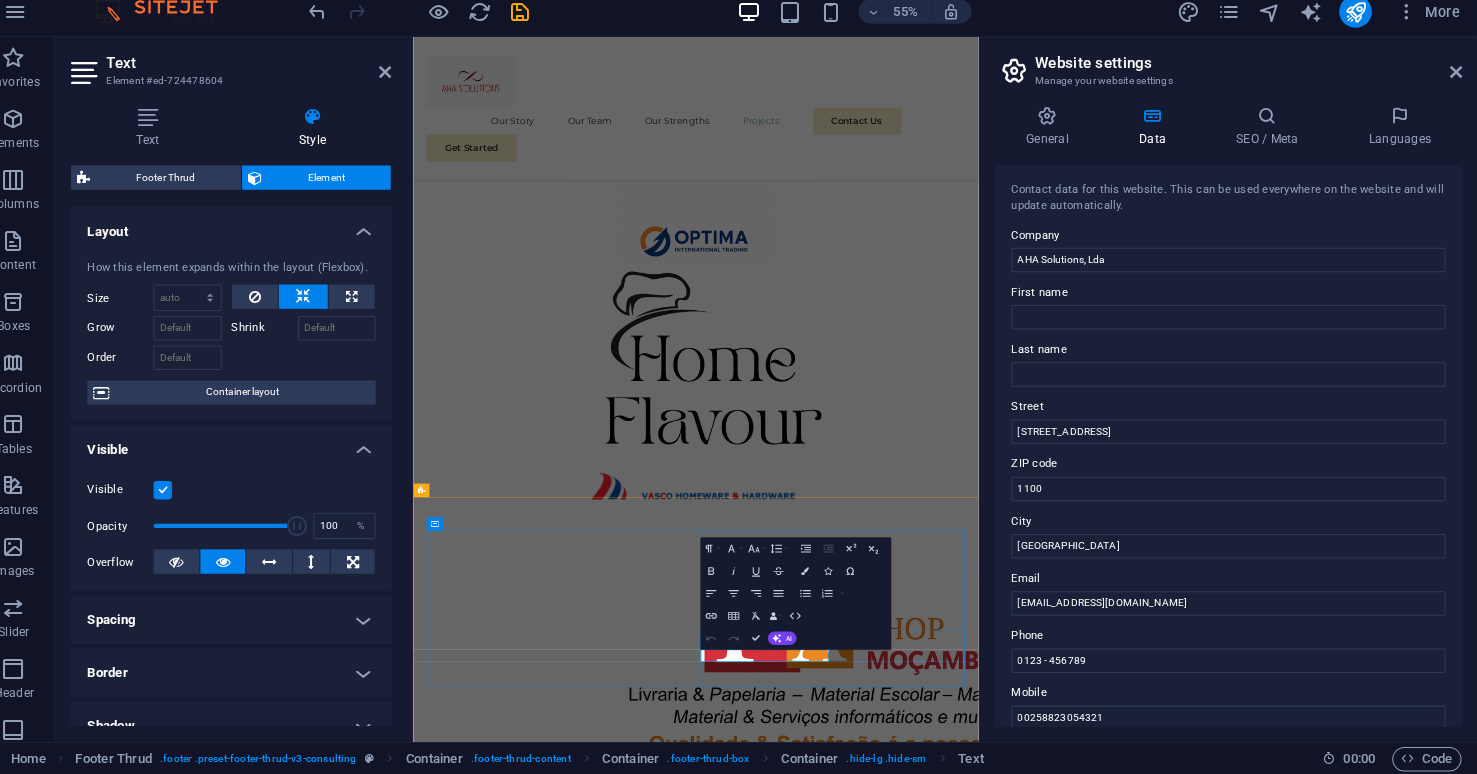 drag, startPoint x: 1177, startPoint y: 675, endPoint x: 1066, endPoint y: 1134, distance: 472.23087 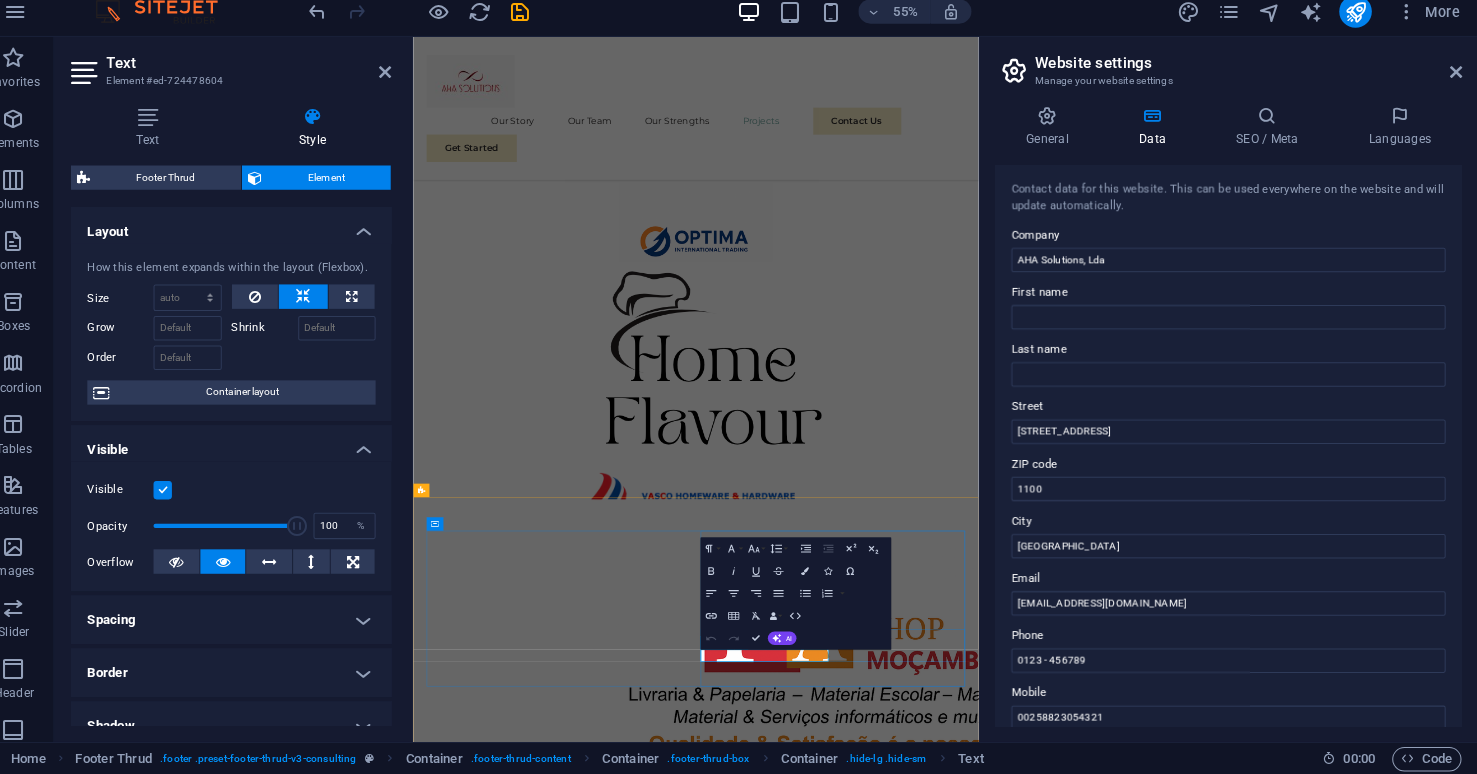 click on "[EMAIL_ADDRESS][DOMAIN_NAME]" at bounding box center [581, 7105] 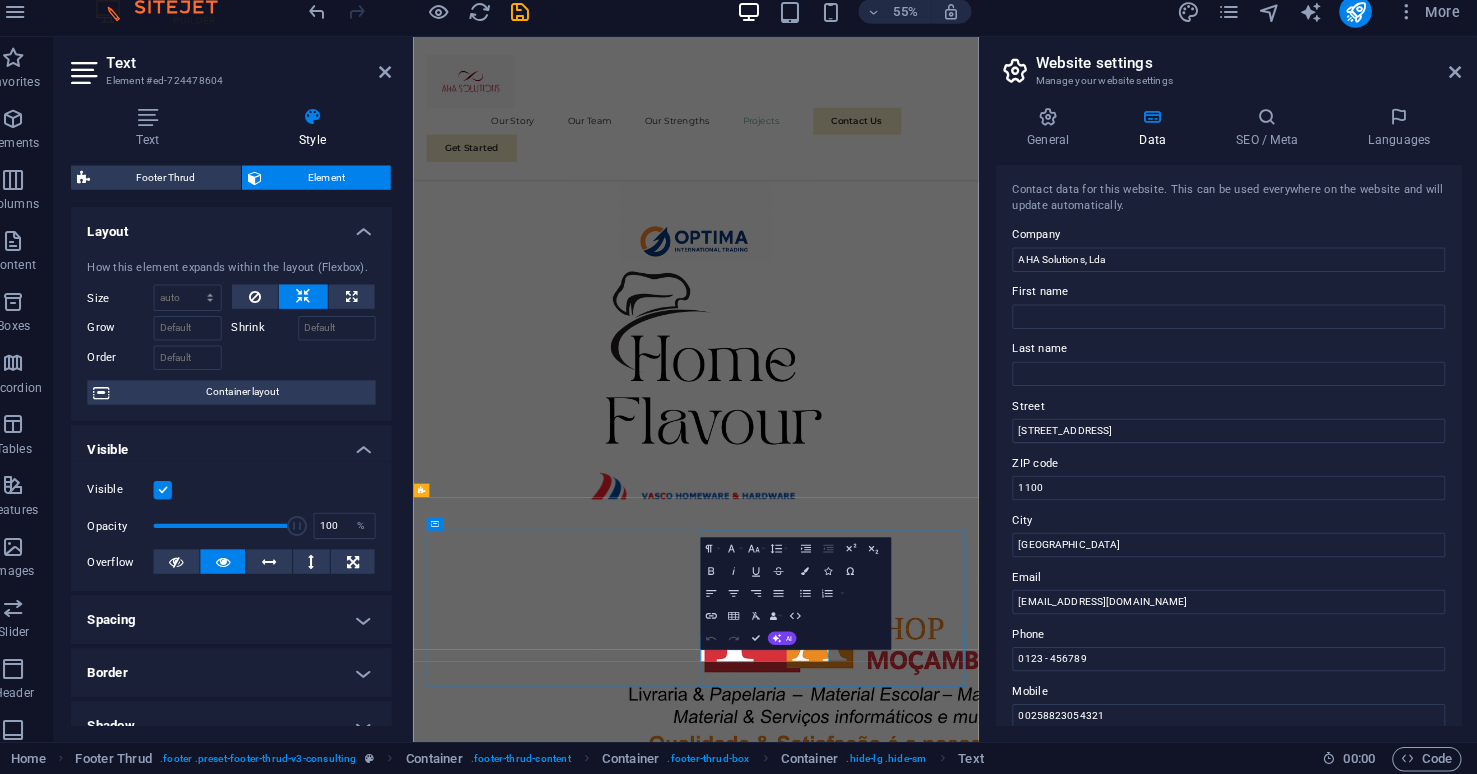 click on "[EMAIL_ADDRESS][DOMAIN_NAME]" at bounding box center (581, 7105) 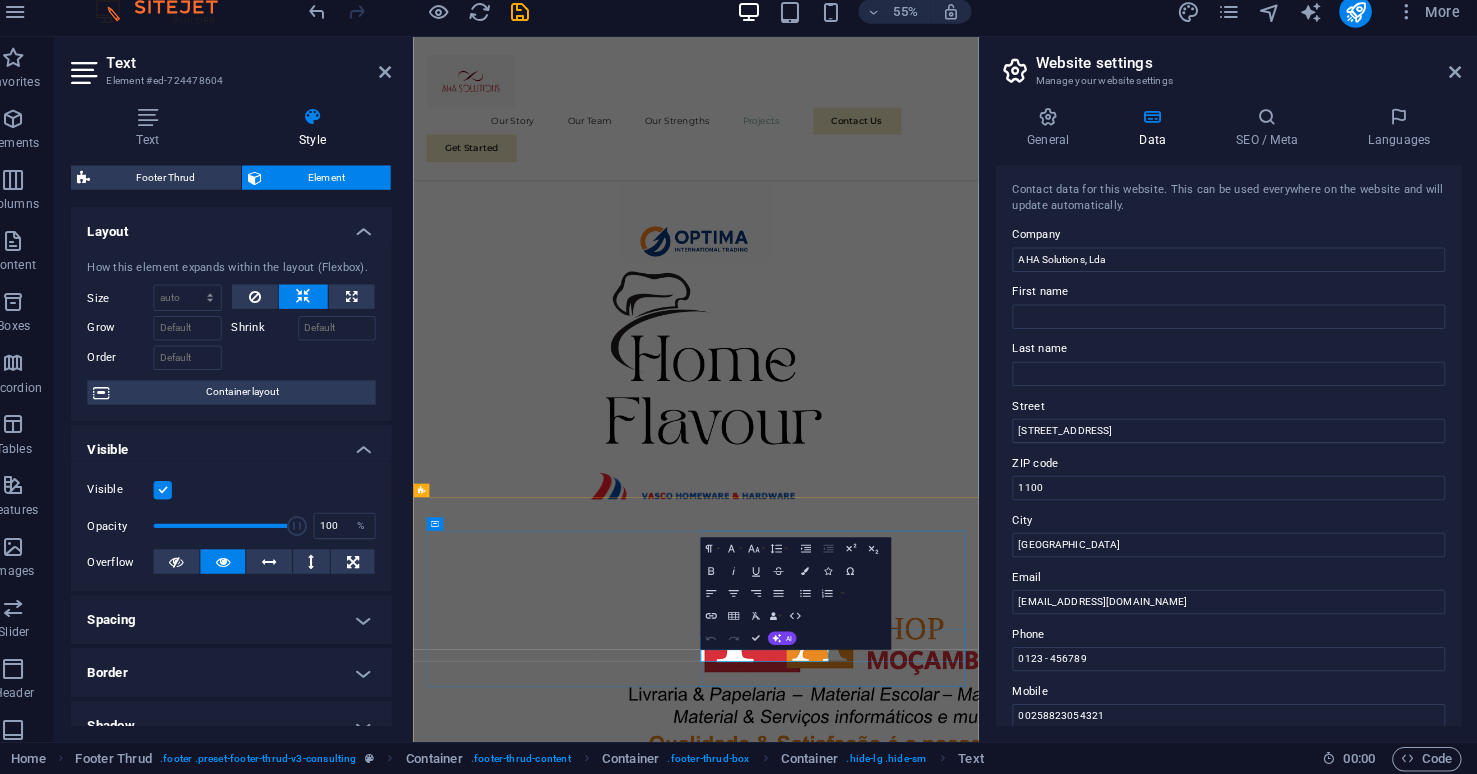 click on "[EMAIL_ADDRESS][DOMAIN_NAME]" at bounding box center (581, 7105) 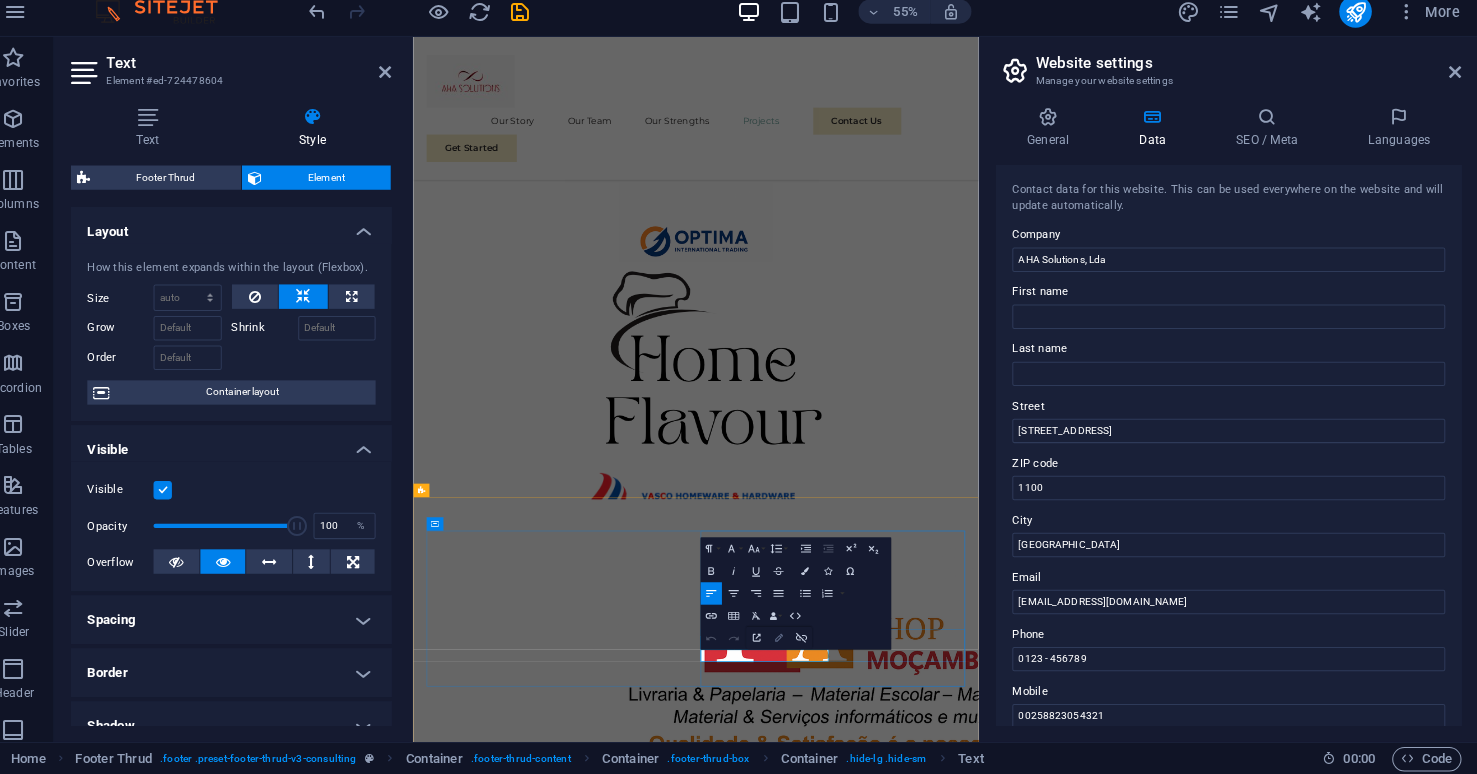 click 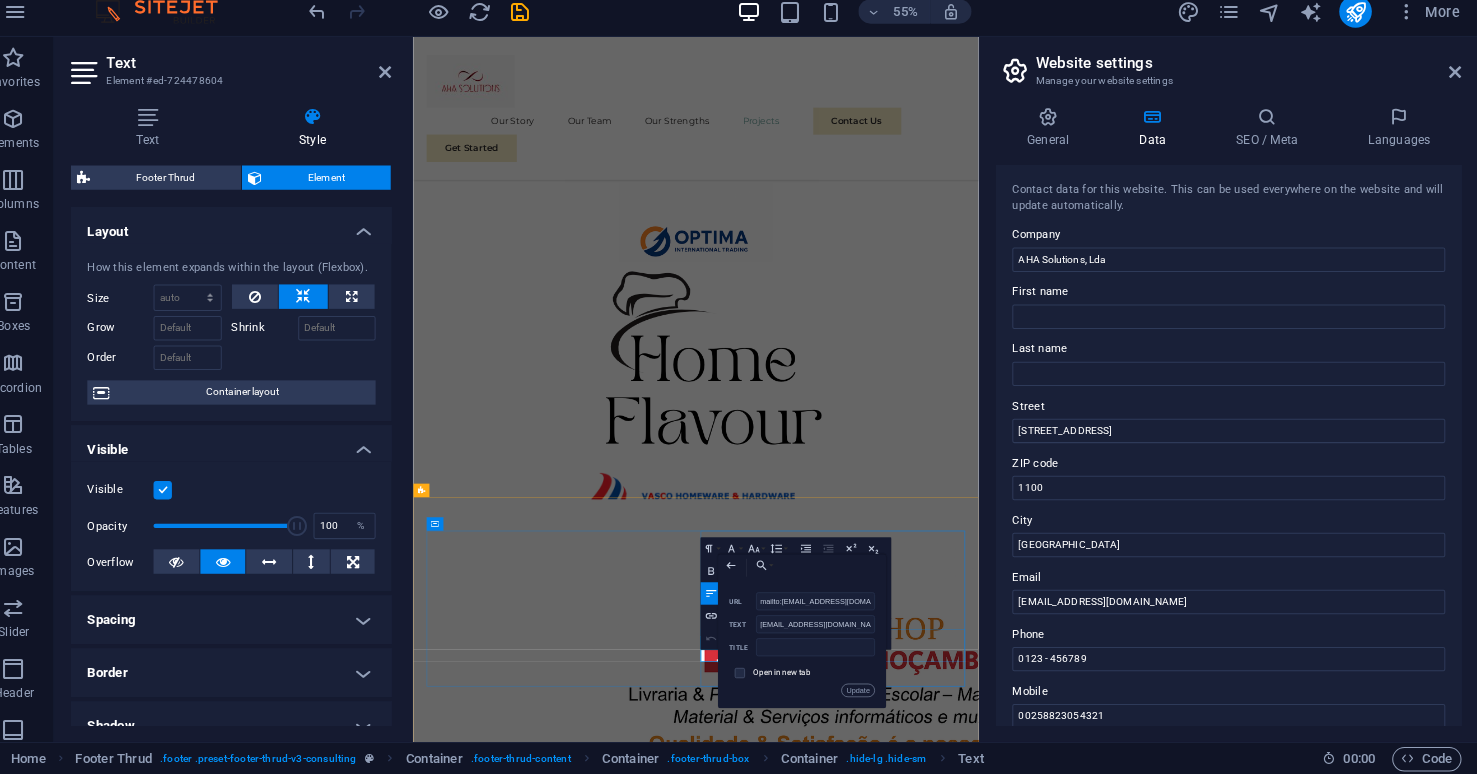 scroll, scrollTop: 0, scrollLeft: 13, axis: horizontal 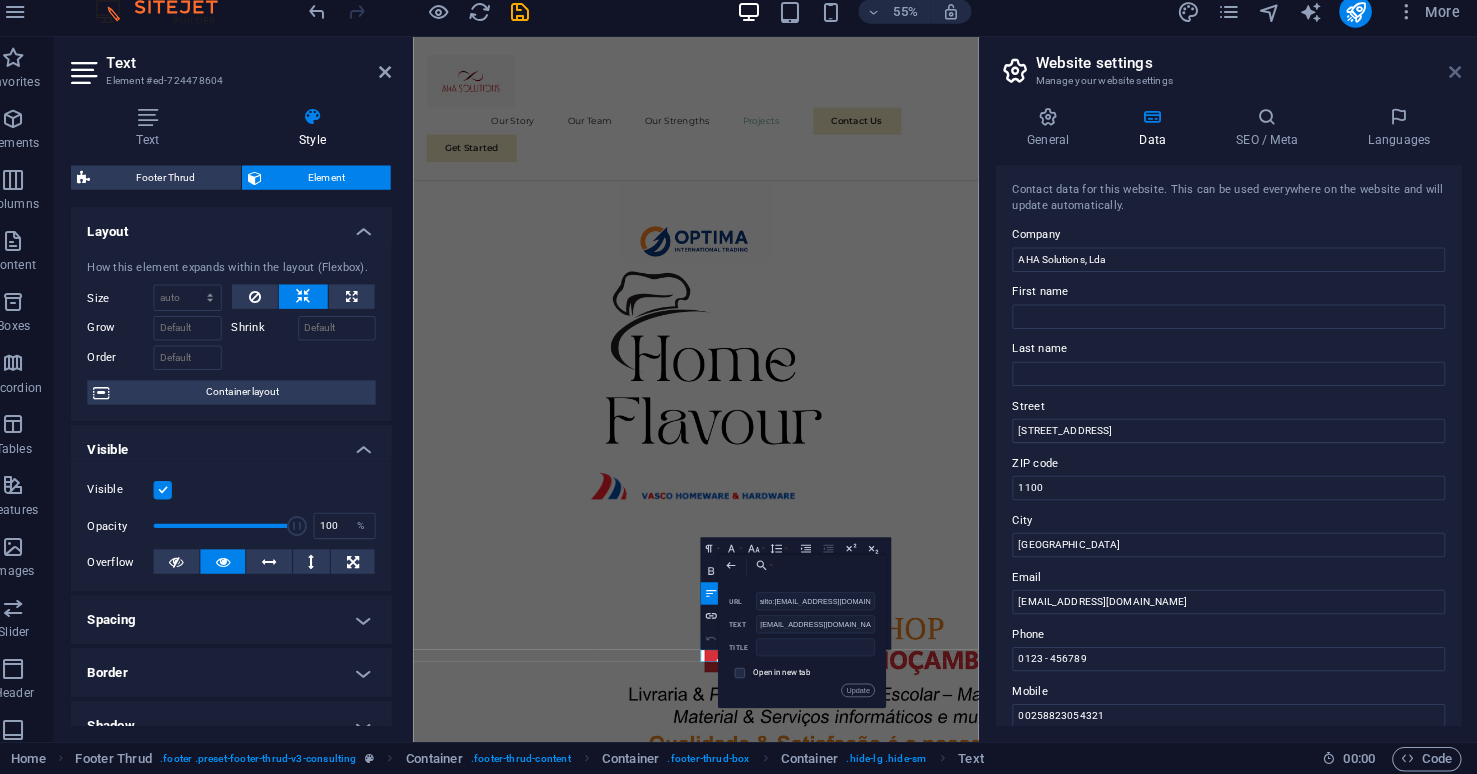 click on "Website settings Manage your website settings  General  Data  SEO / Meta  Languages Website name AHA Solutions, Lda Logo Drag files here, click to choose files or select files from Files or our free stock photos & videos Select files from the file manager, stock photos, or upload file(s) Upload Favicon Set the favicon of your website here. A favicon is a small icon shown in the browser tab next to your website title. It helps visitors identify your website. Drag files here, click to choose files or select files from Files or our free stock photos & videos Select files from the file manager, stock photos, or upload file(s) Upload Preview Image (Open Graph) This image will be shown when the website is shared on social networks Drag files here, click to choose files or select files from Files or our free stock photos & videos Select files from the file manager, stock photos, or upload file(s) Upload Contact data for this website. This can be used everywhere on the website and will update automatically. Company 1" at bounding box center (1232, 396) 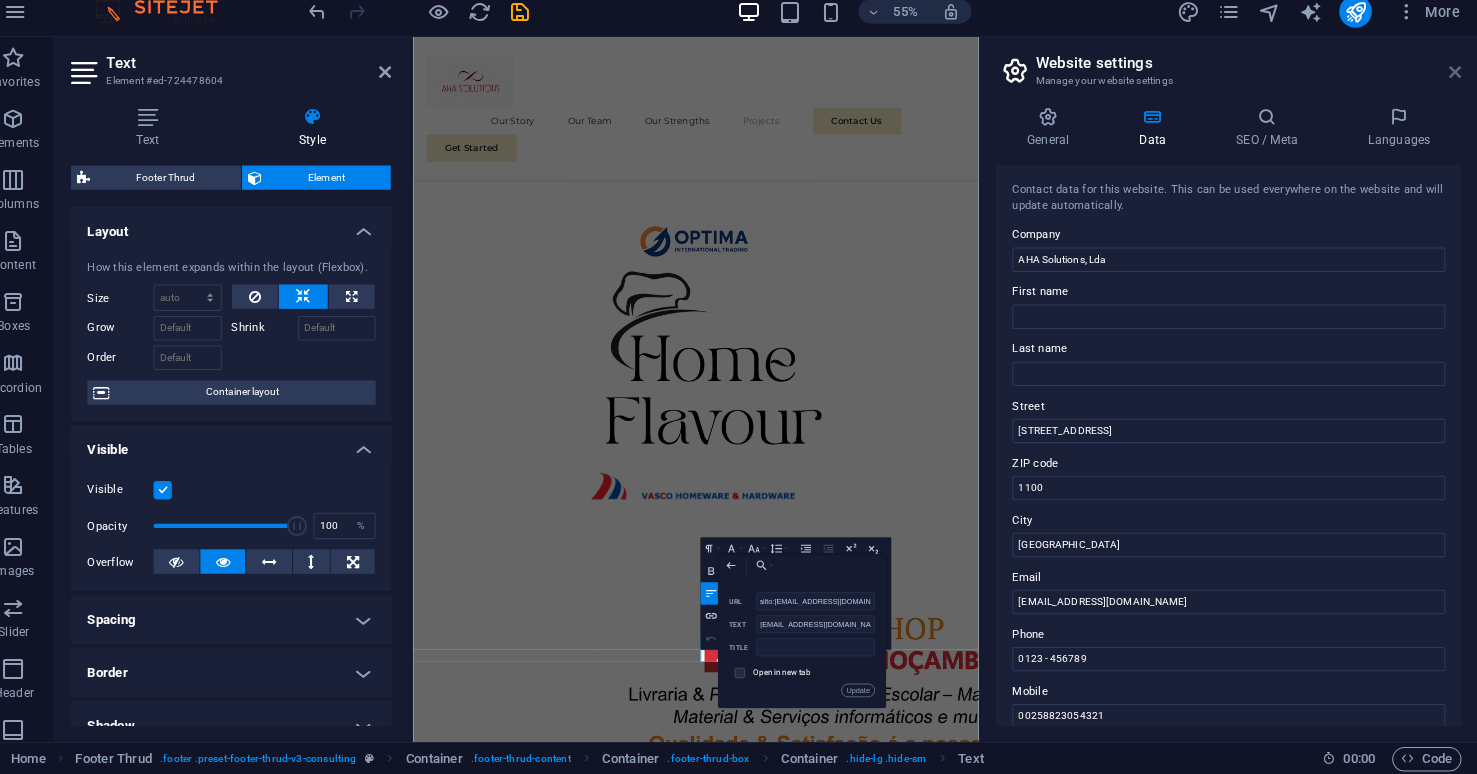 click at bounding box center [1455, 84] 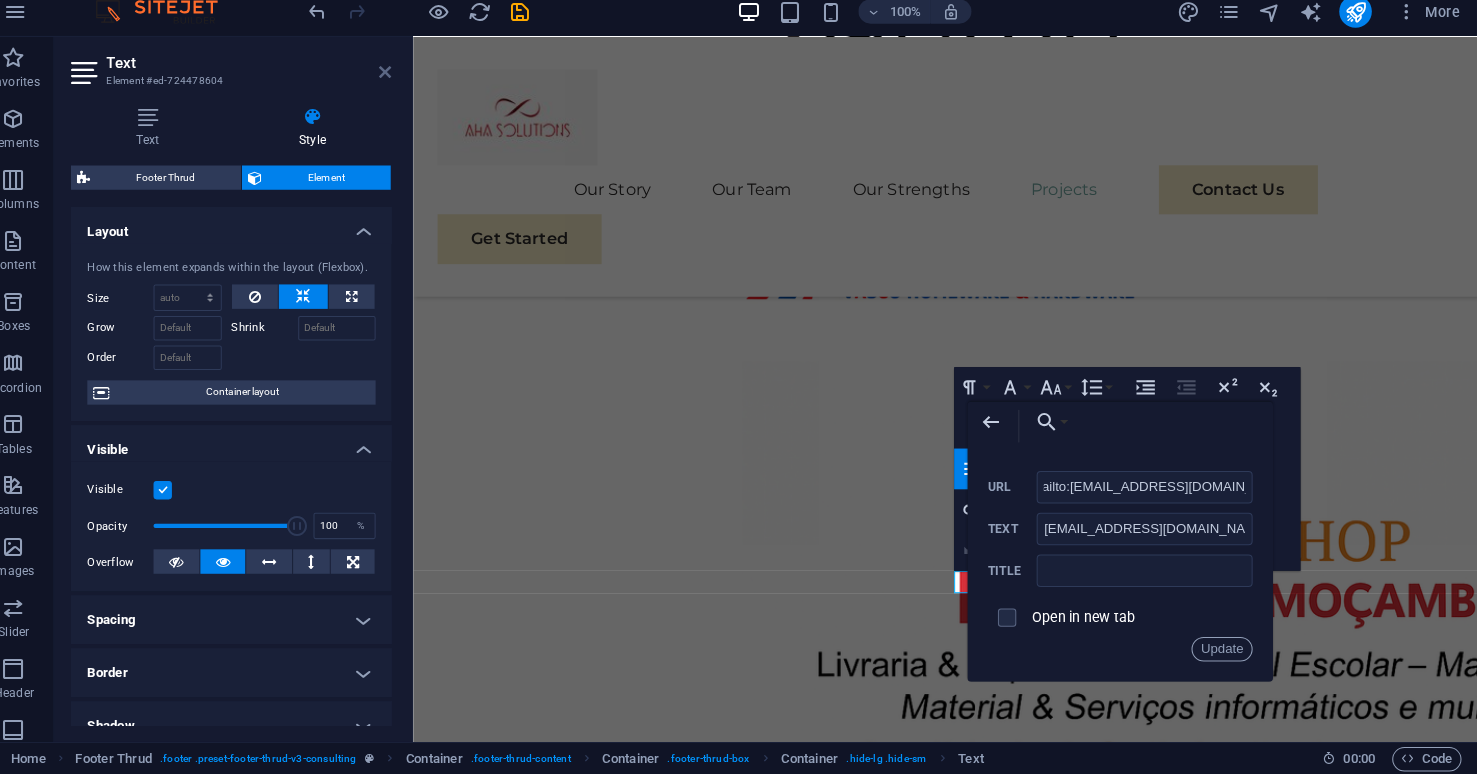 click at bounding box center [405, 84] 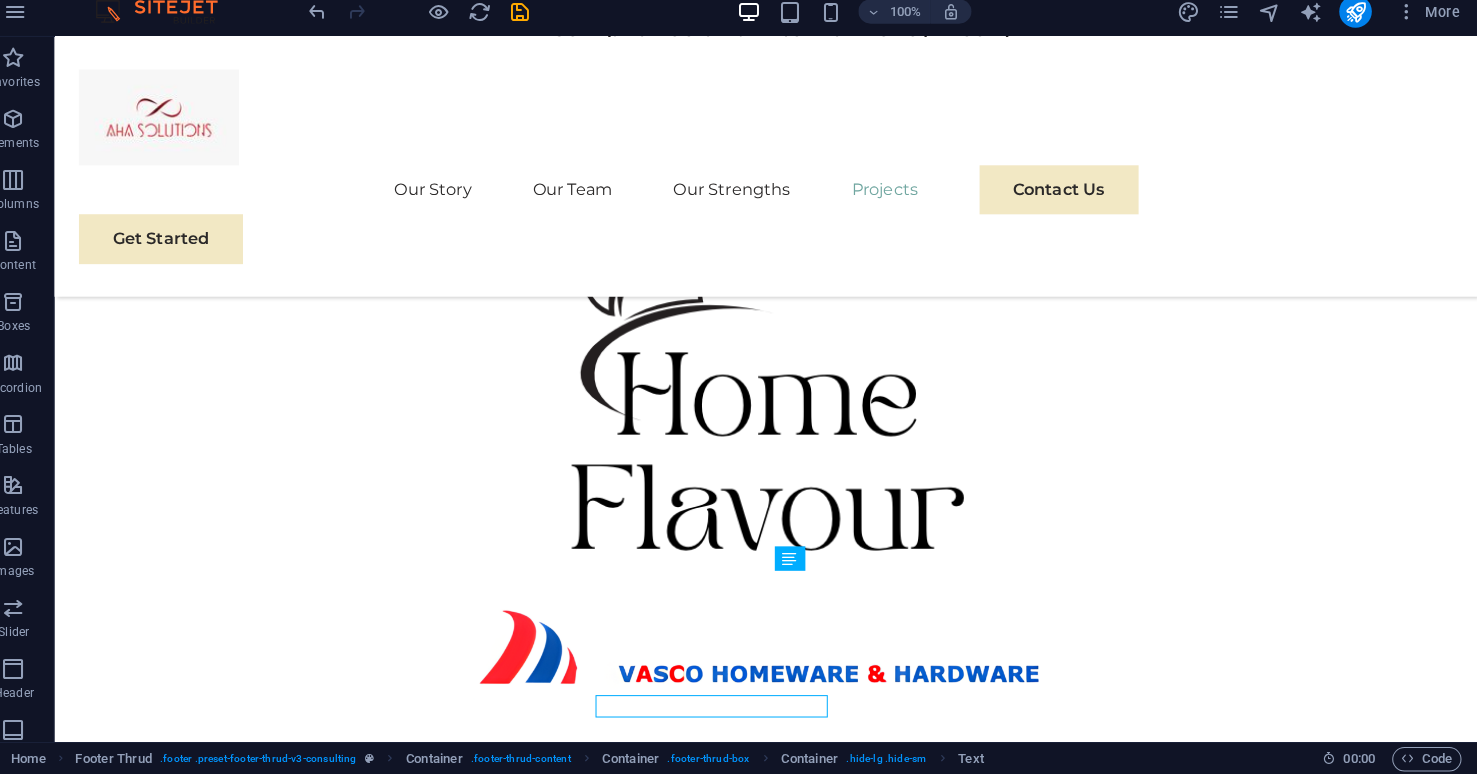scroll, scrollTop: 7912, scrollLeft: 0, axis: vertical 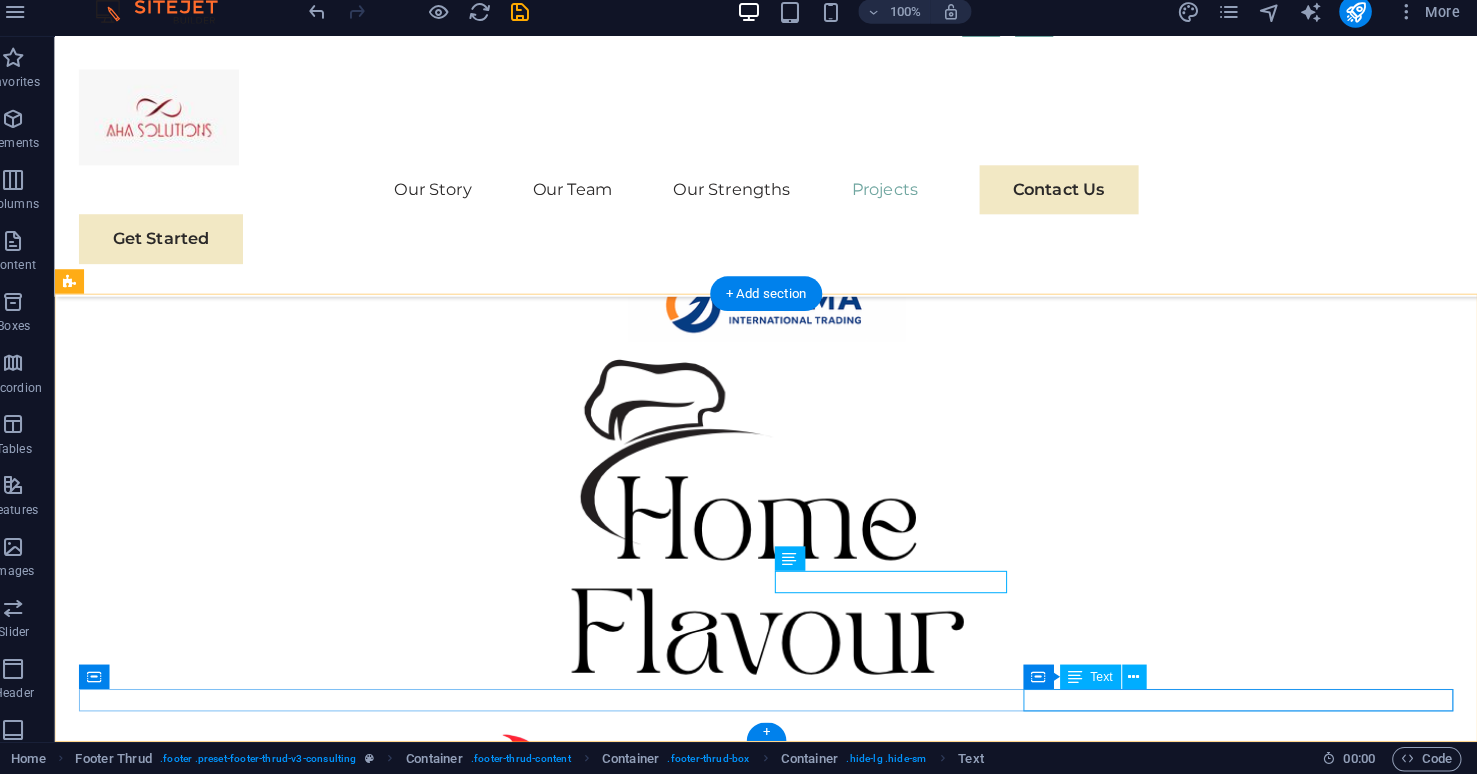 click on "2025  Designed by Dr. Amojee ( AHA Solutions, Lda  )" at bounding box center (752, 7439) 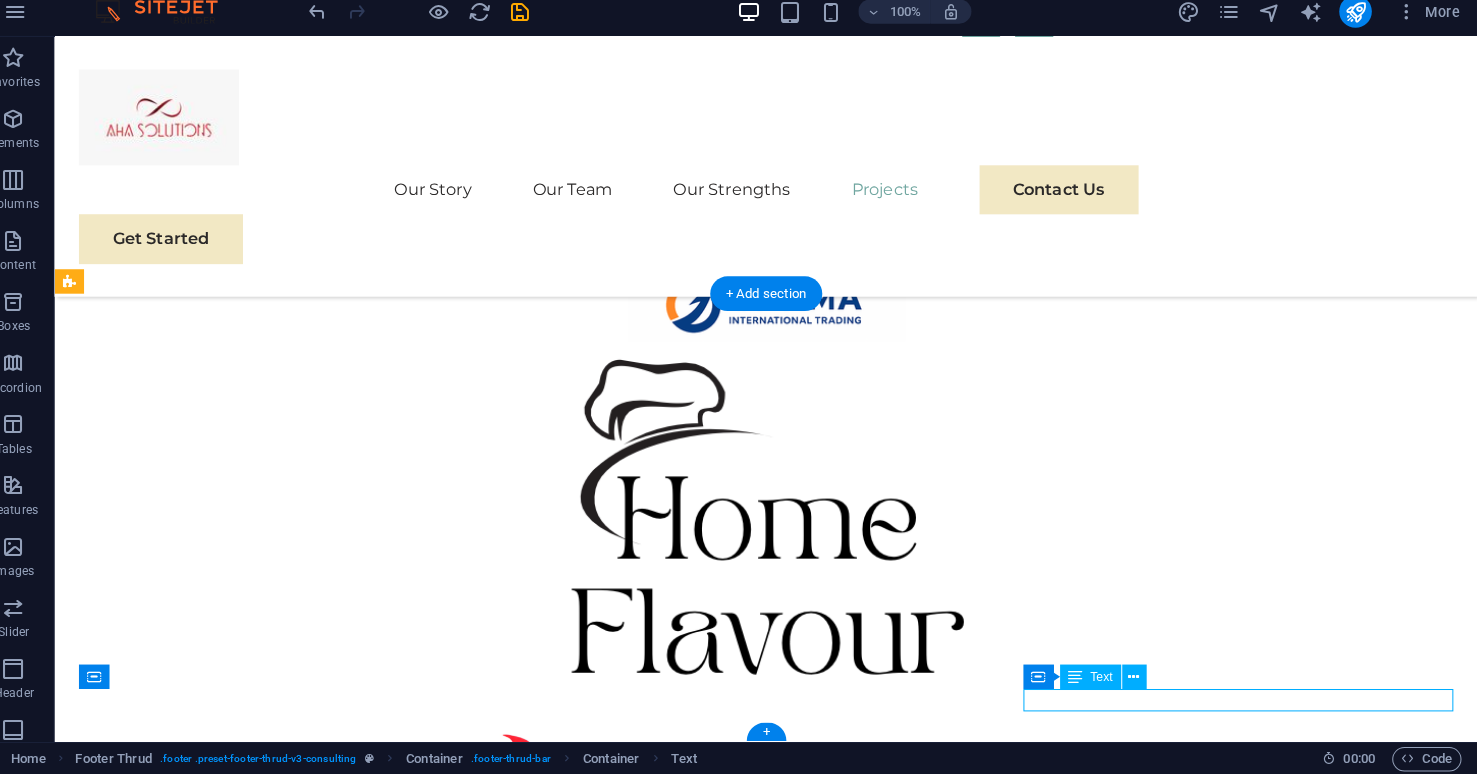 click on "2025  Designed by Dr. Amojee ( AHA Solutions, Lda  )" at bounding box center (752, 7439) 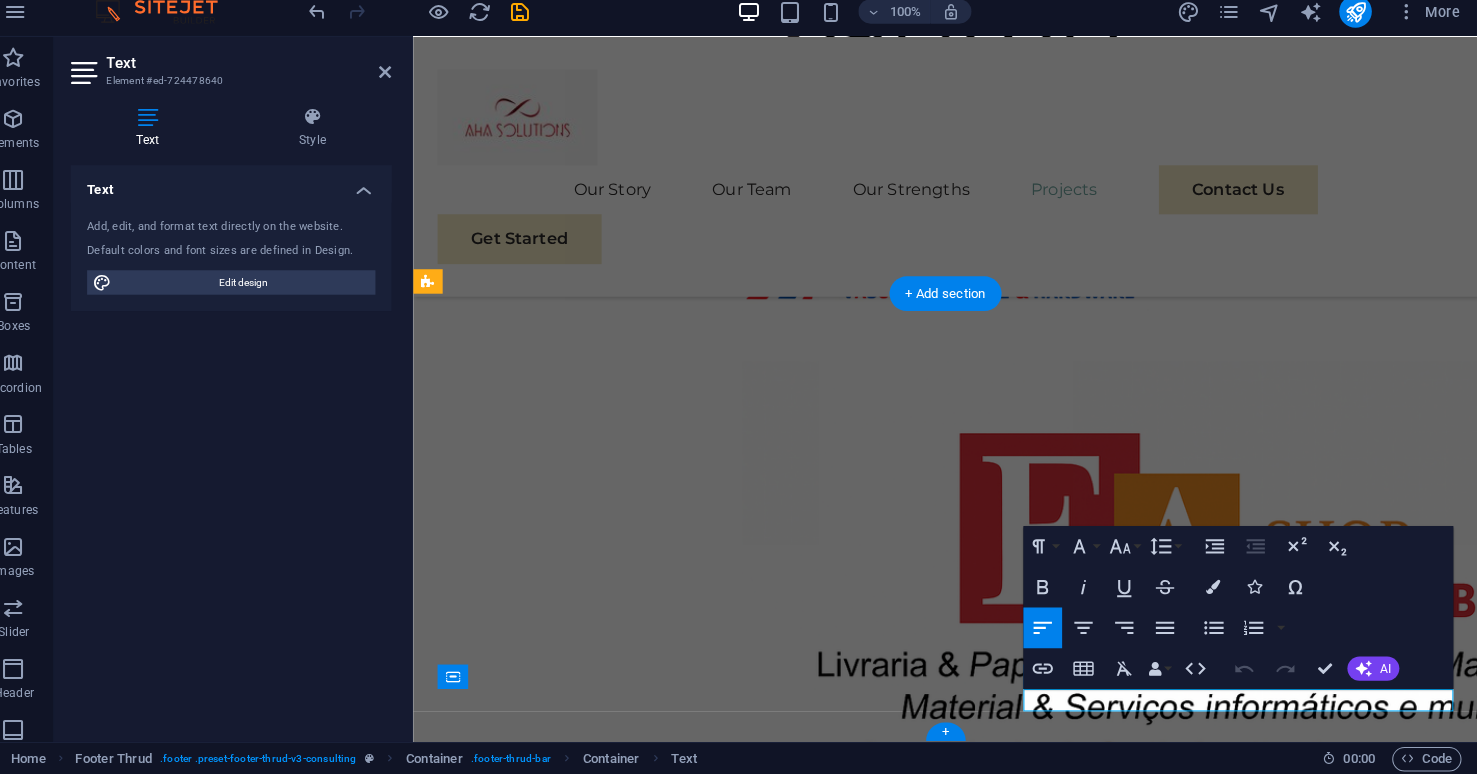 click on "2025  Designed by Dr. Amojee ( AHA Solutions, Lda  )" at bounding box center [935, 6731] 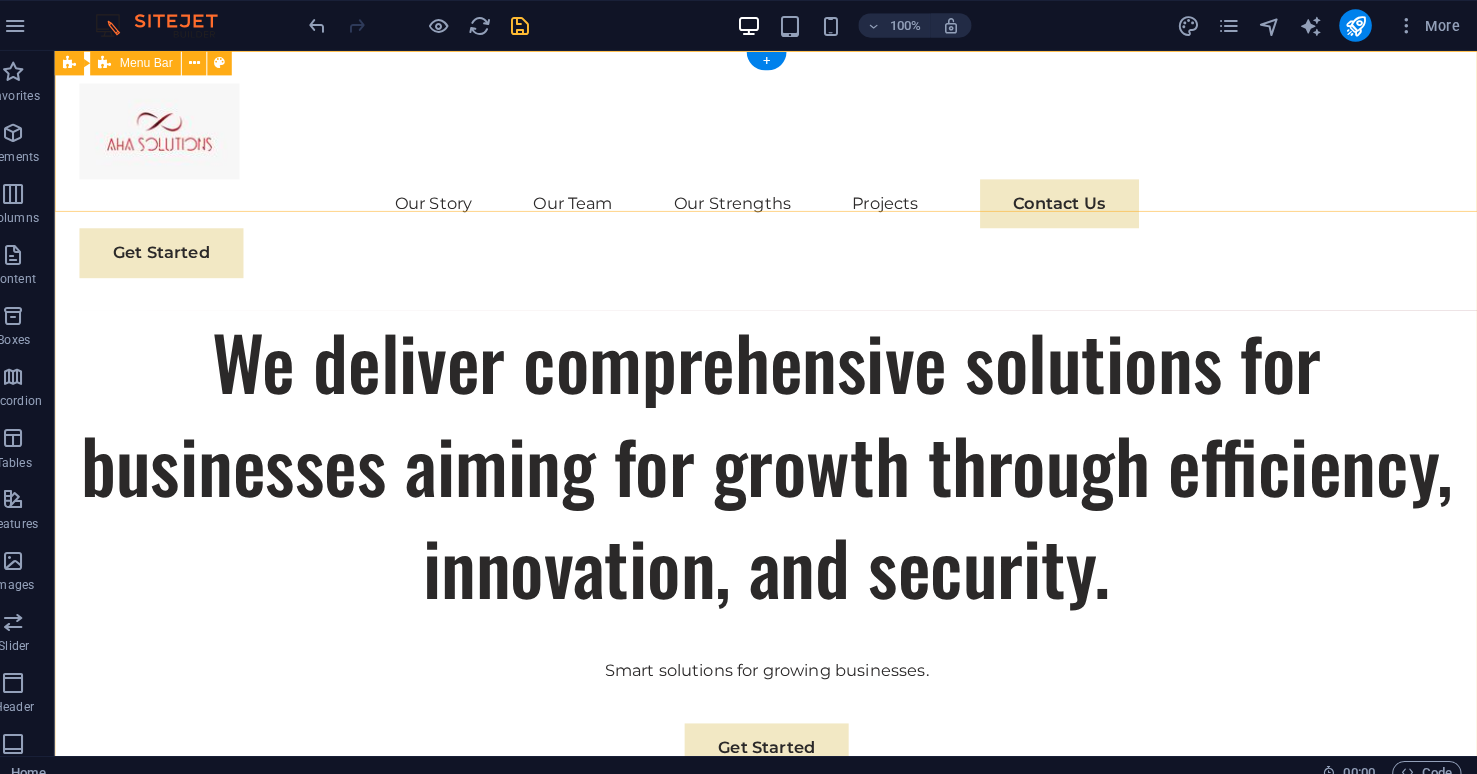 scroll, scrollTop: 0, scrollLeft: 0, axis: both 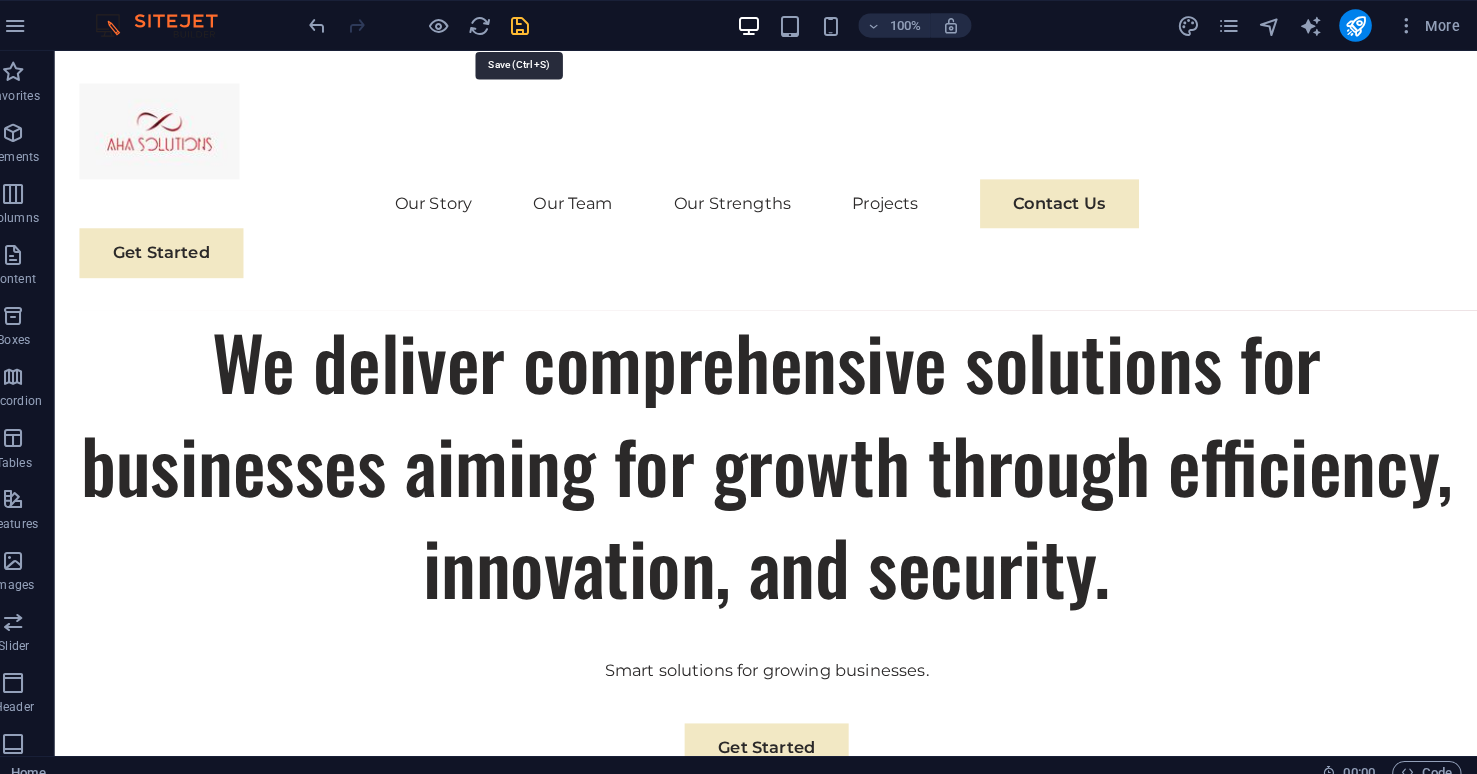click at bounding box center (537, 25) 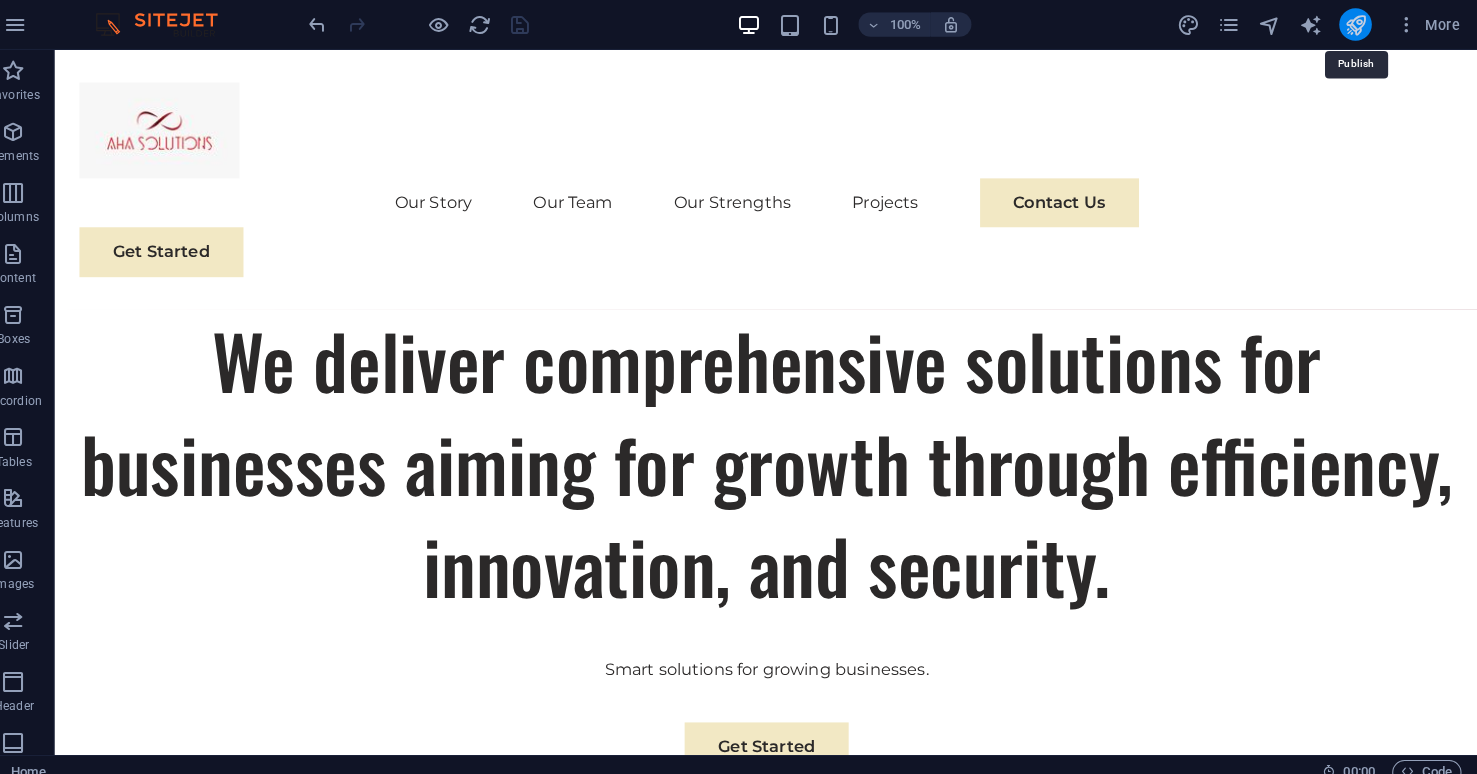 click at bounding box center [1356, 25] 